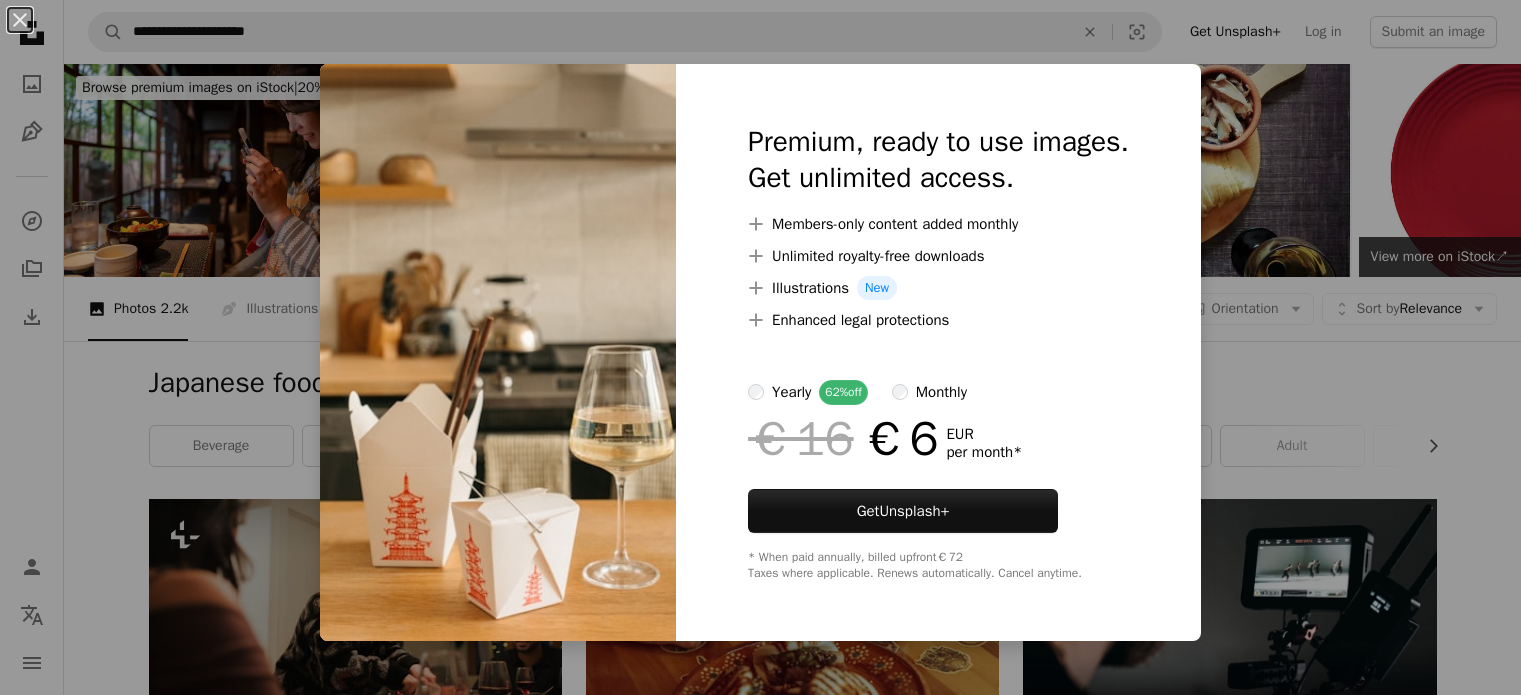 scroll, scrollTop: 1500, scrollLeft: 0, axis: vertical 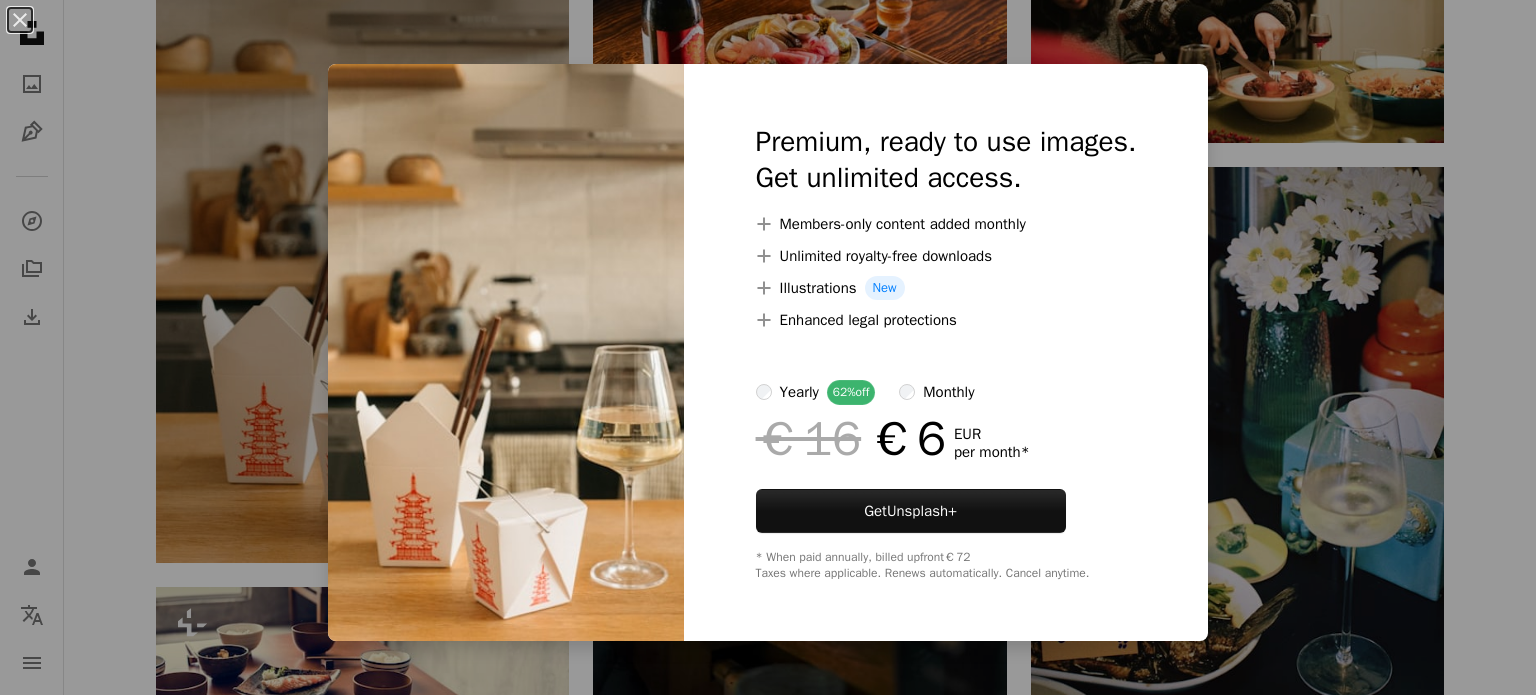 click on "An X shape Premium, ready to use images. Get unlimited access. A plus sign Members-only content added monthly A plus sign Unlimited royalty-free downloads A plus sign Illustrations  New A plus sign Enhanced legal protections yearly 62%  off monthly €16   €6 EUR per month * Get  Unsplash+ * When paid annually, billed upfront  €72 Taxes where applicable. Renews automatically. Cancel anytime." at bounding box center (768, 347) 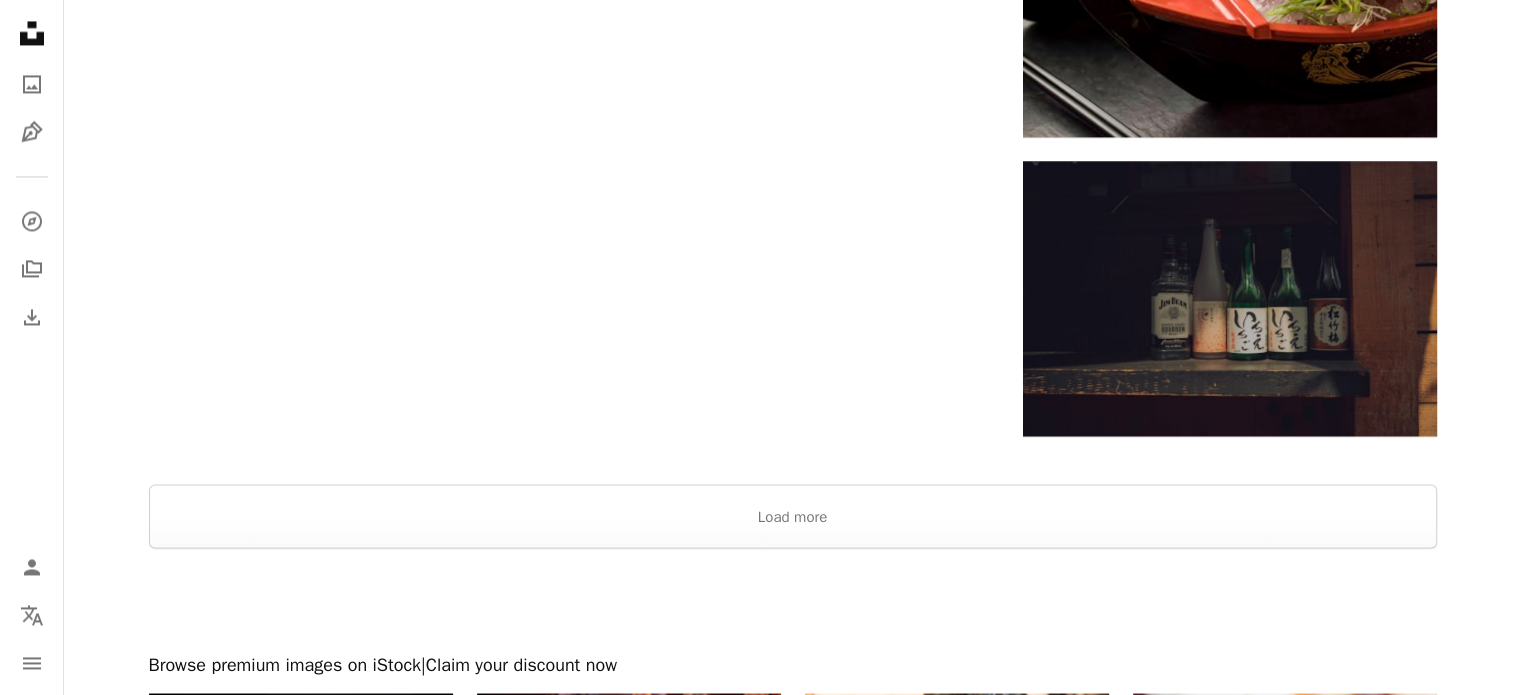 scroll, scrollTop: 3600, scrollLeft: 0, axis: vertical 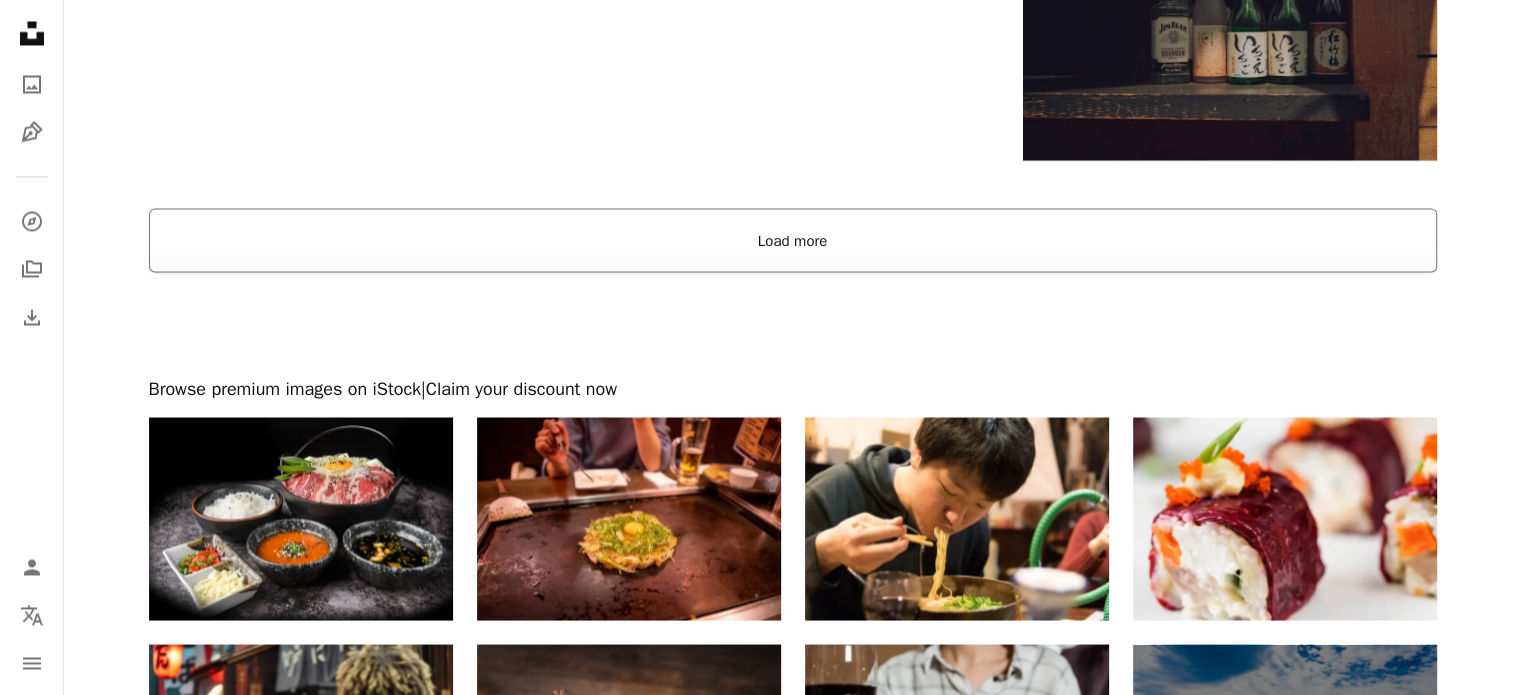 click on "Load more" at bounding box center [793, 240] 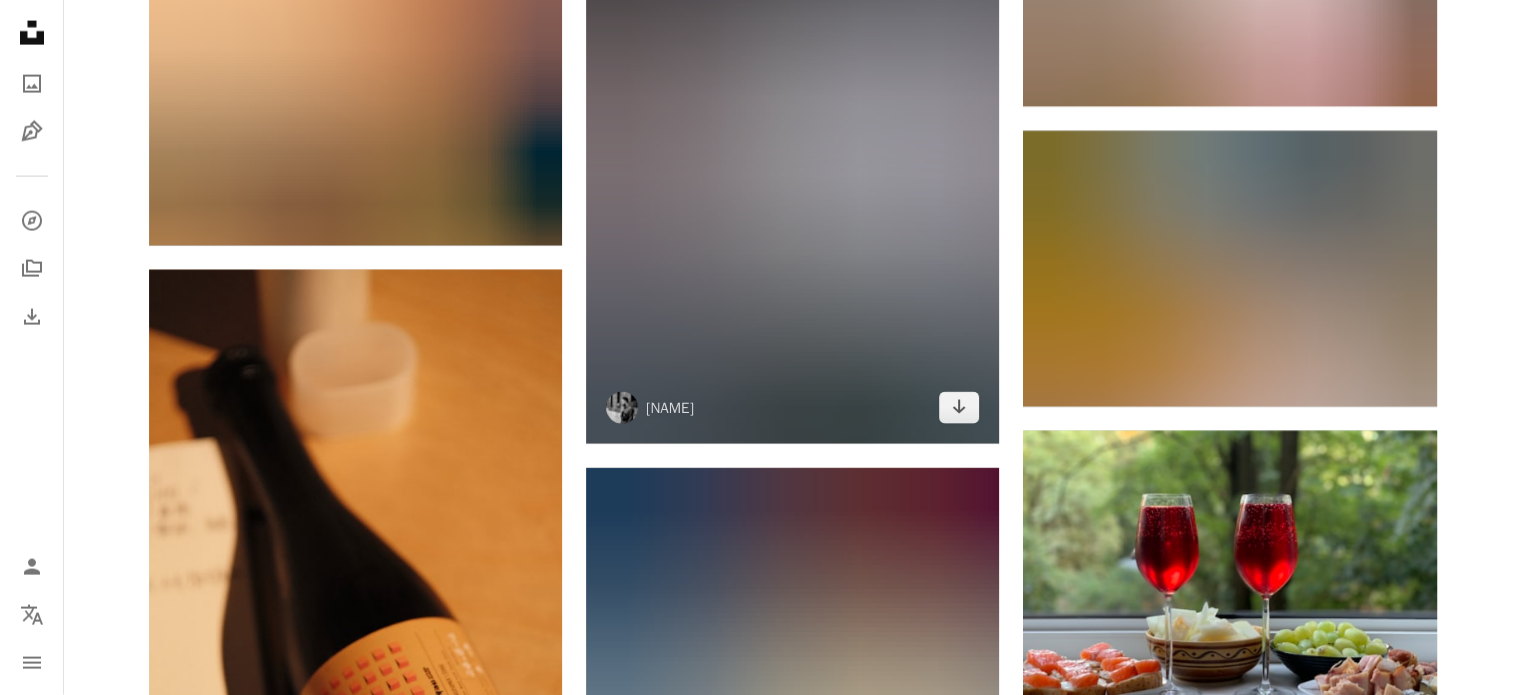 scroll, scrollTop: 12500, scrollLeft: 0, axis: vertical 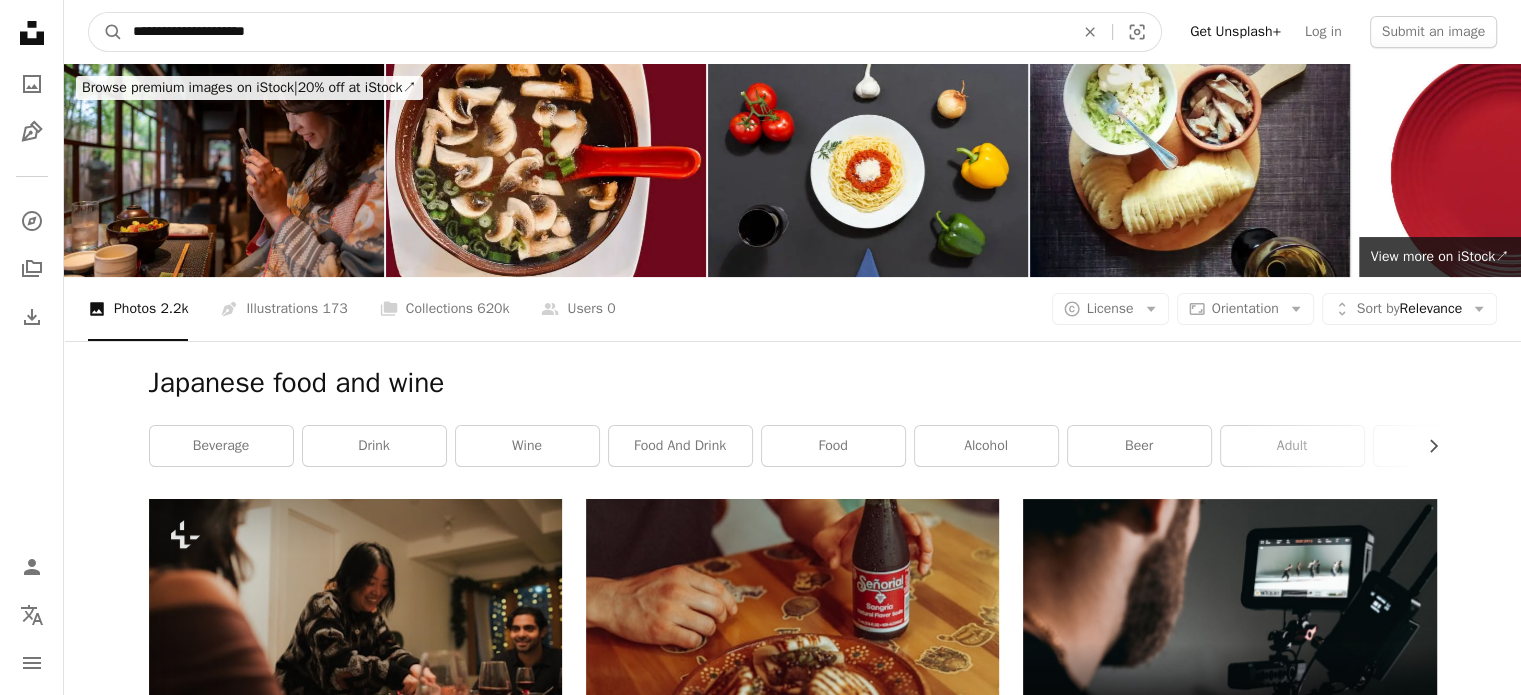 drag, startPoint x: 592, startPoint y: 44, endPoint x: 73, endPoint y: 35, distance: 519.078 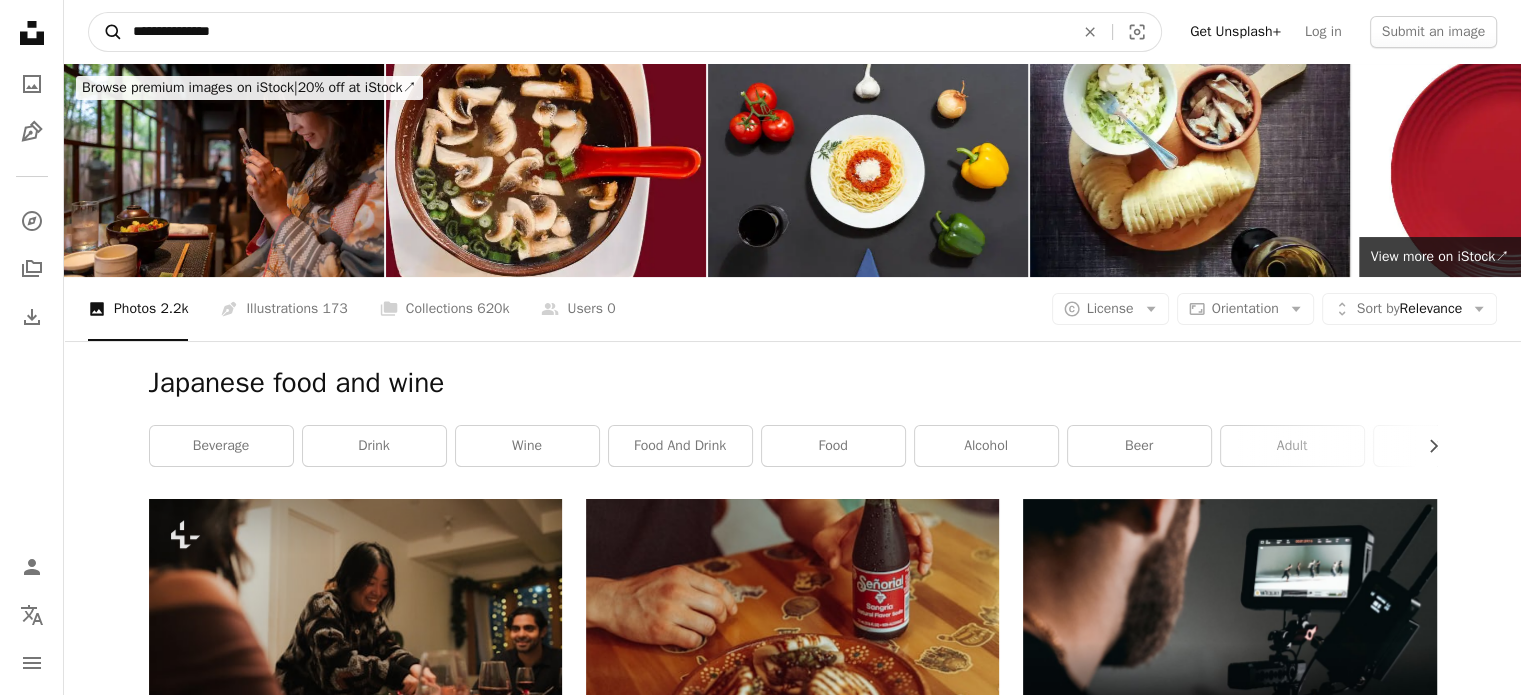 type on "**********" 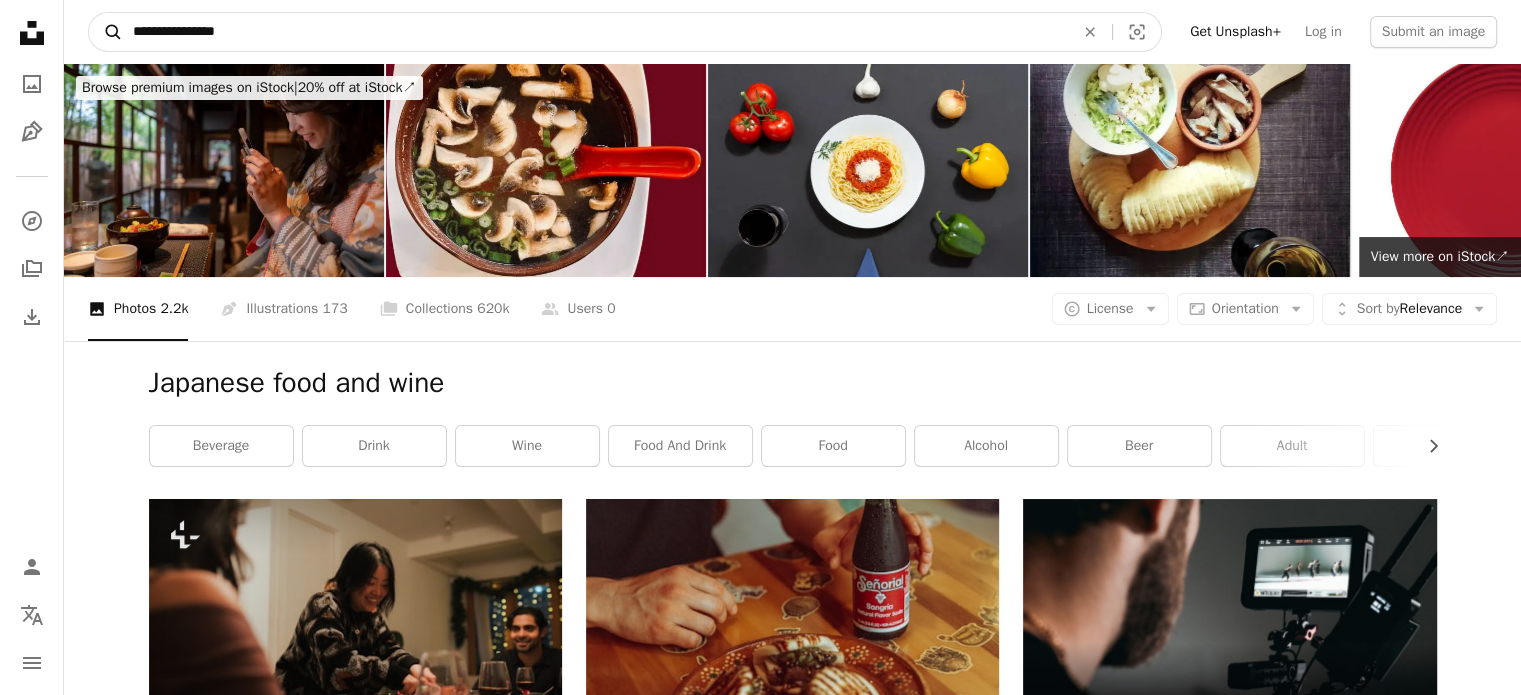 click on "A magnifying glass" at bounding box center [106, 32] 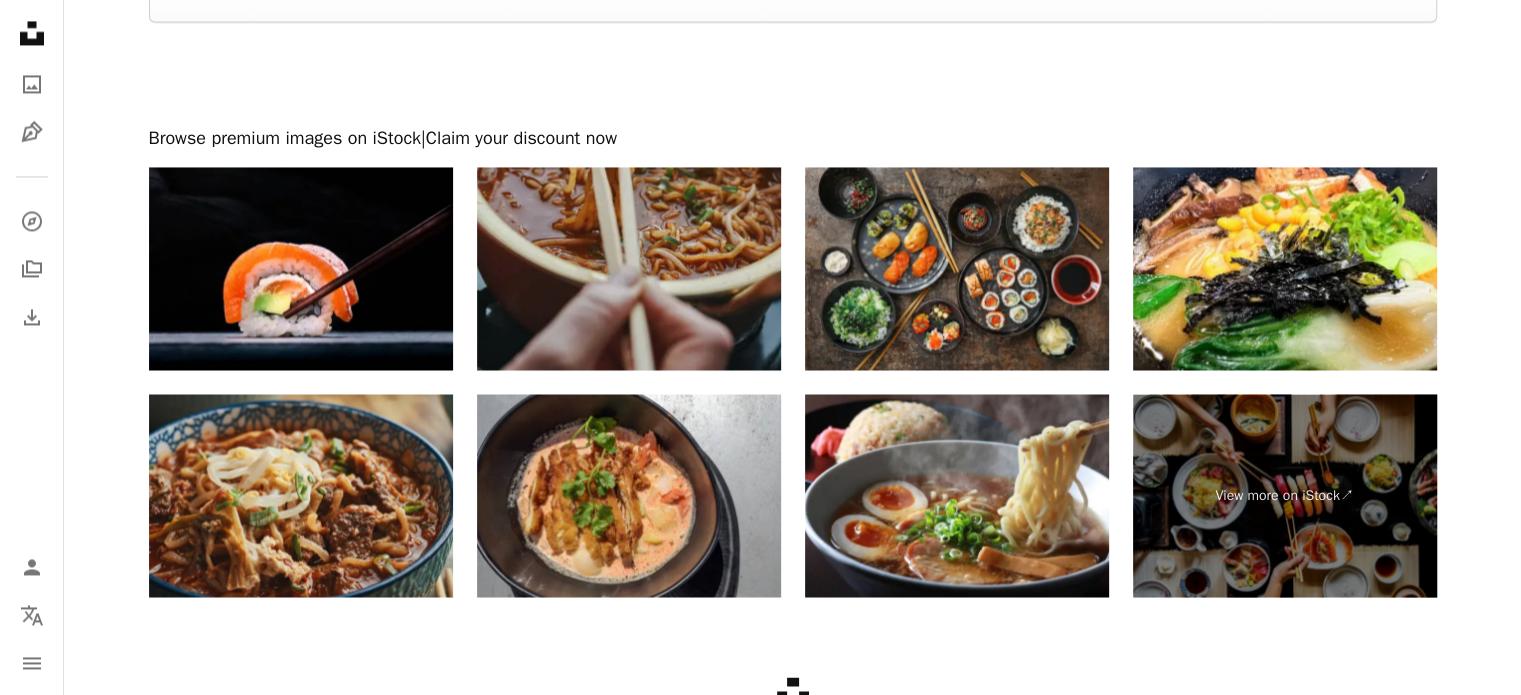 scroll, scrollTop: 3500, scrollLeft: 0, axis: vertical 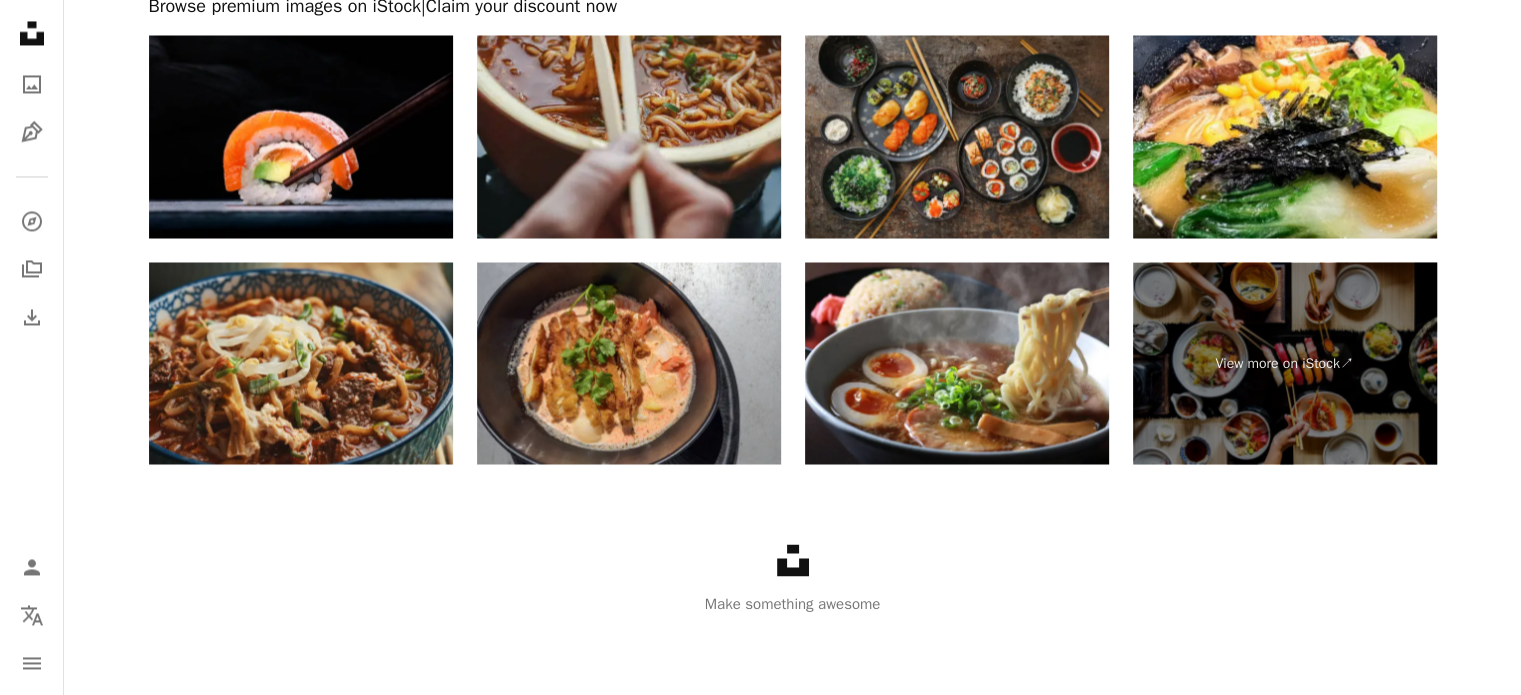click on "Load more" at bounding box center [793, -142] 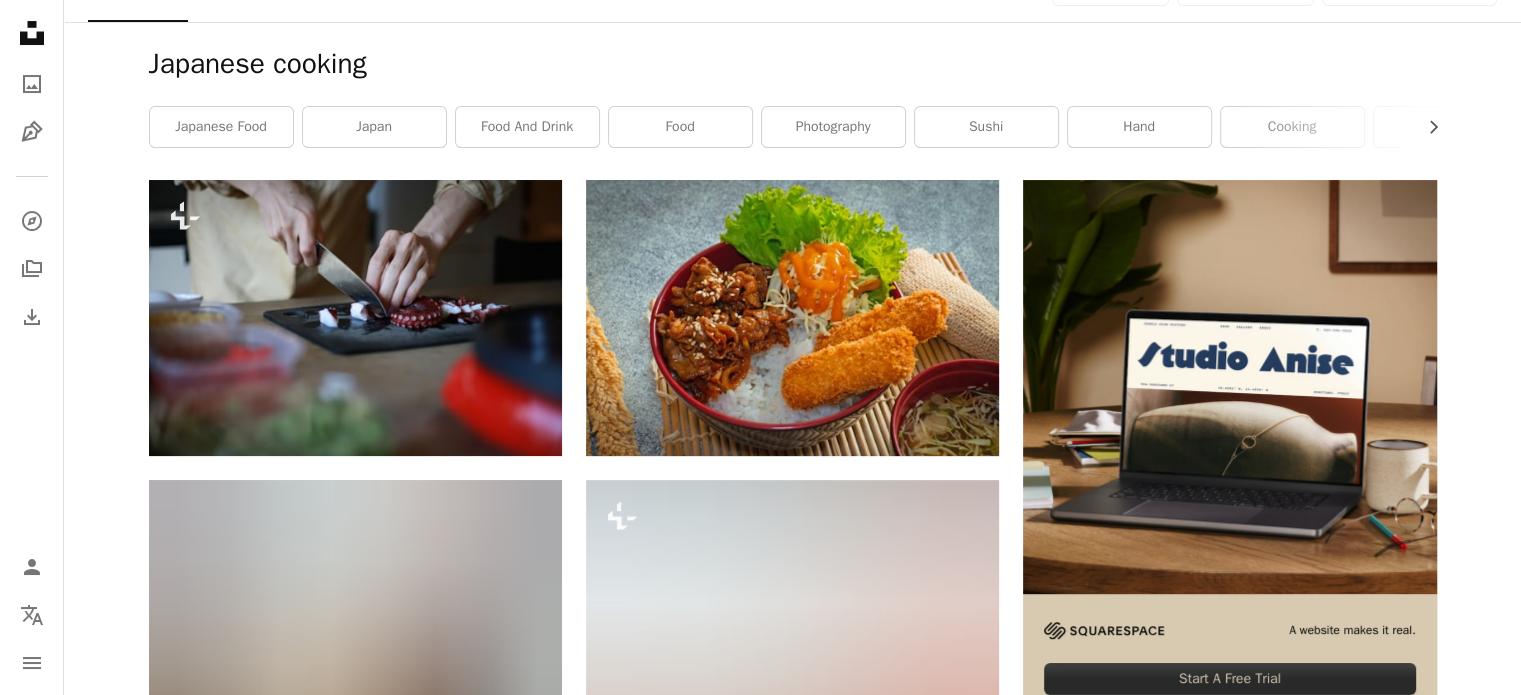 scroll, scrollTop: 0, scrollLeft: 0, axis: both 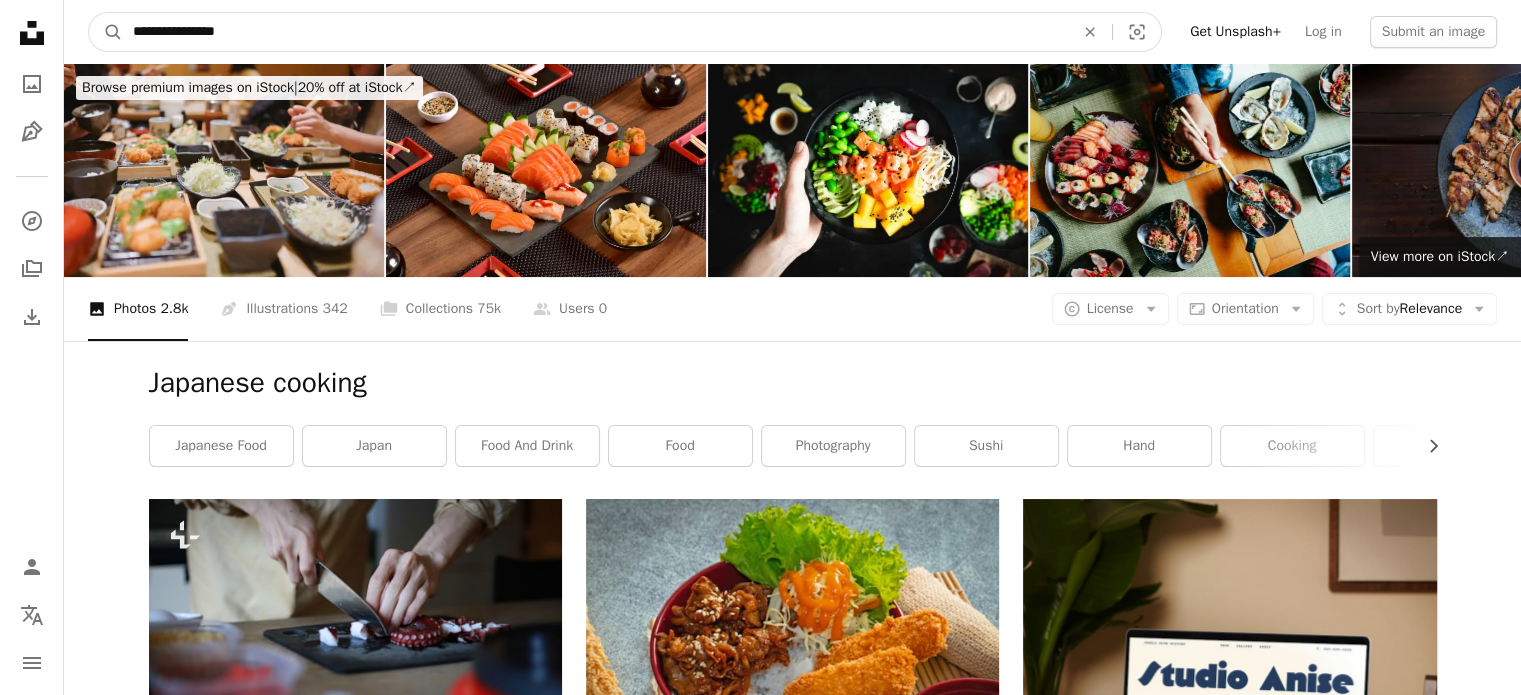 drag, startPoint x: 436, startPoint y: 27, endPoint x: 35, endPoint y: 26, distance: 401.00125 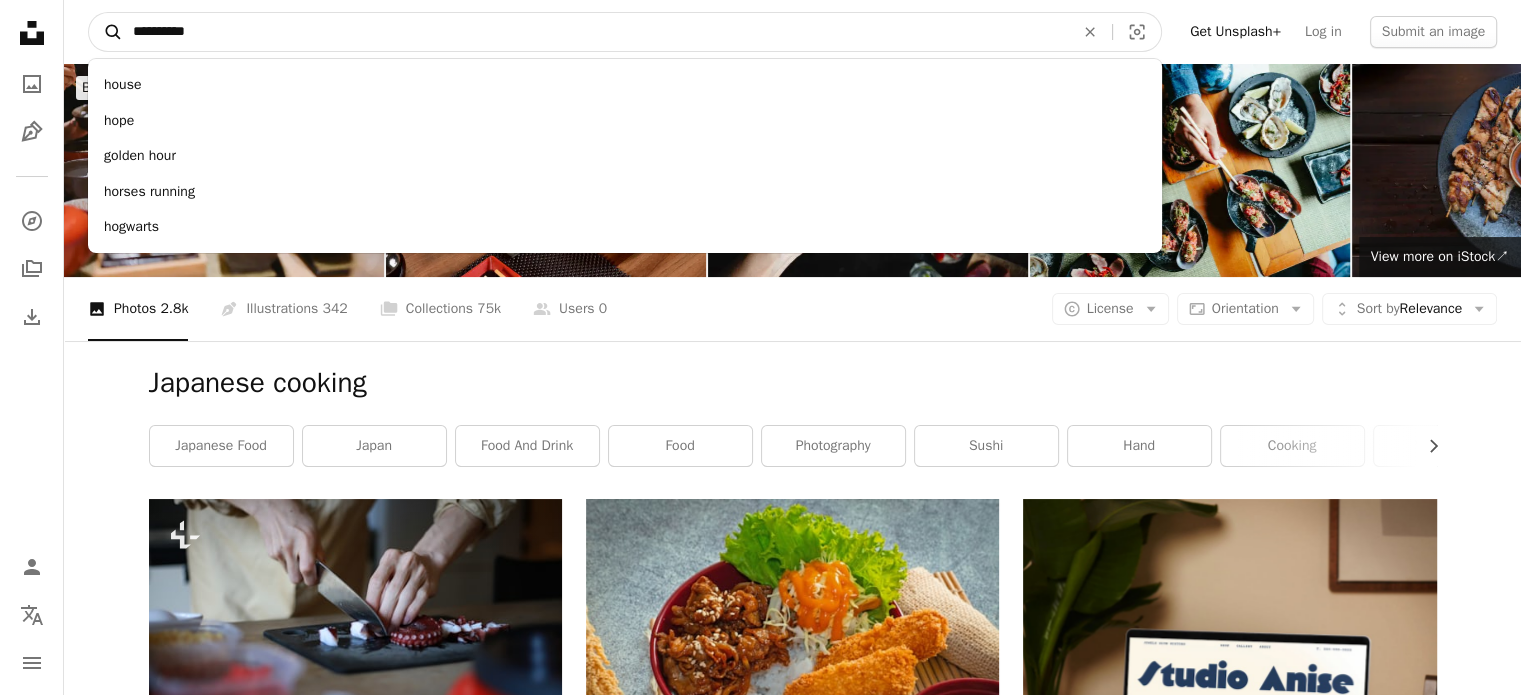 type on "**********" 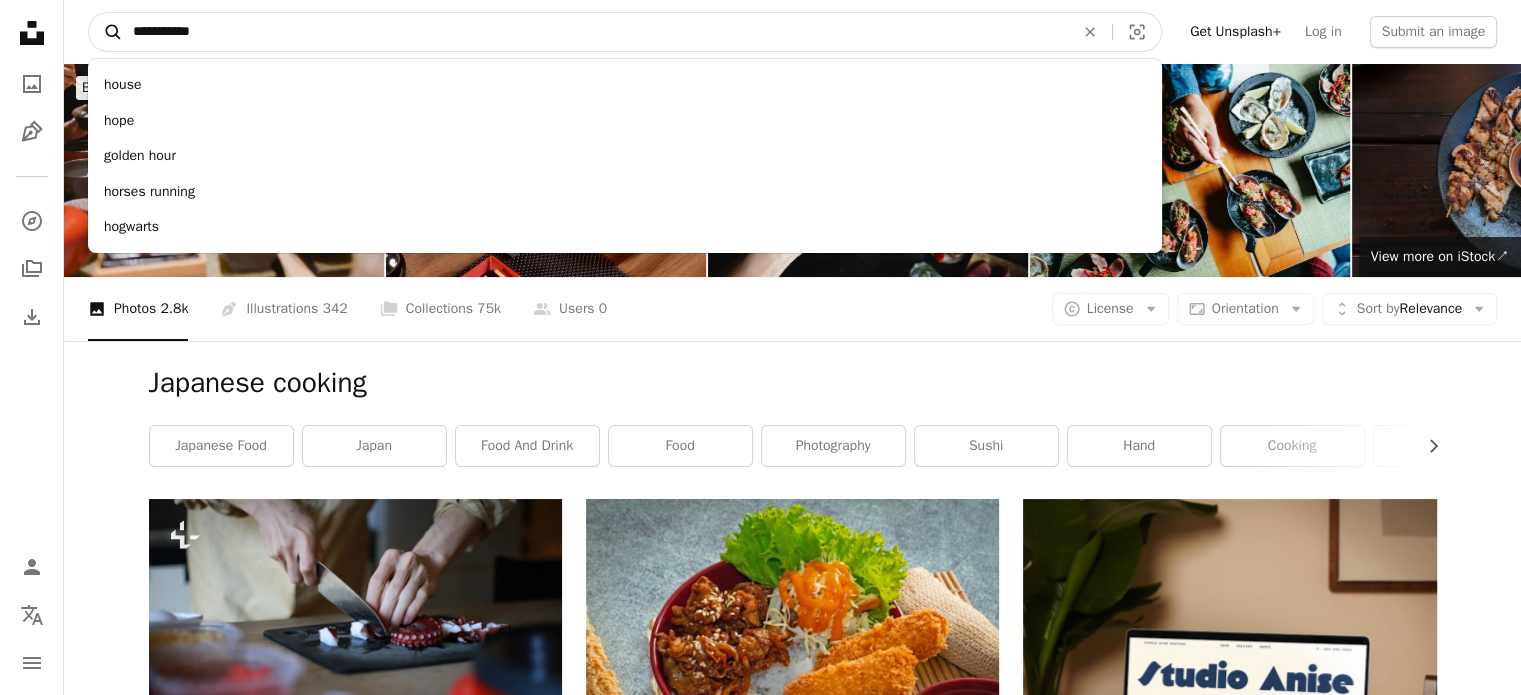 click on "A magnifying glass" at bounding box center (106, 32) 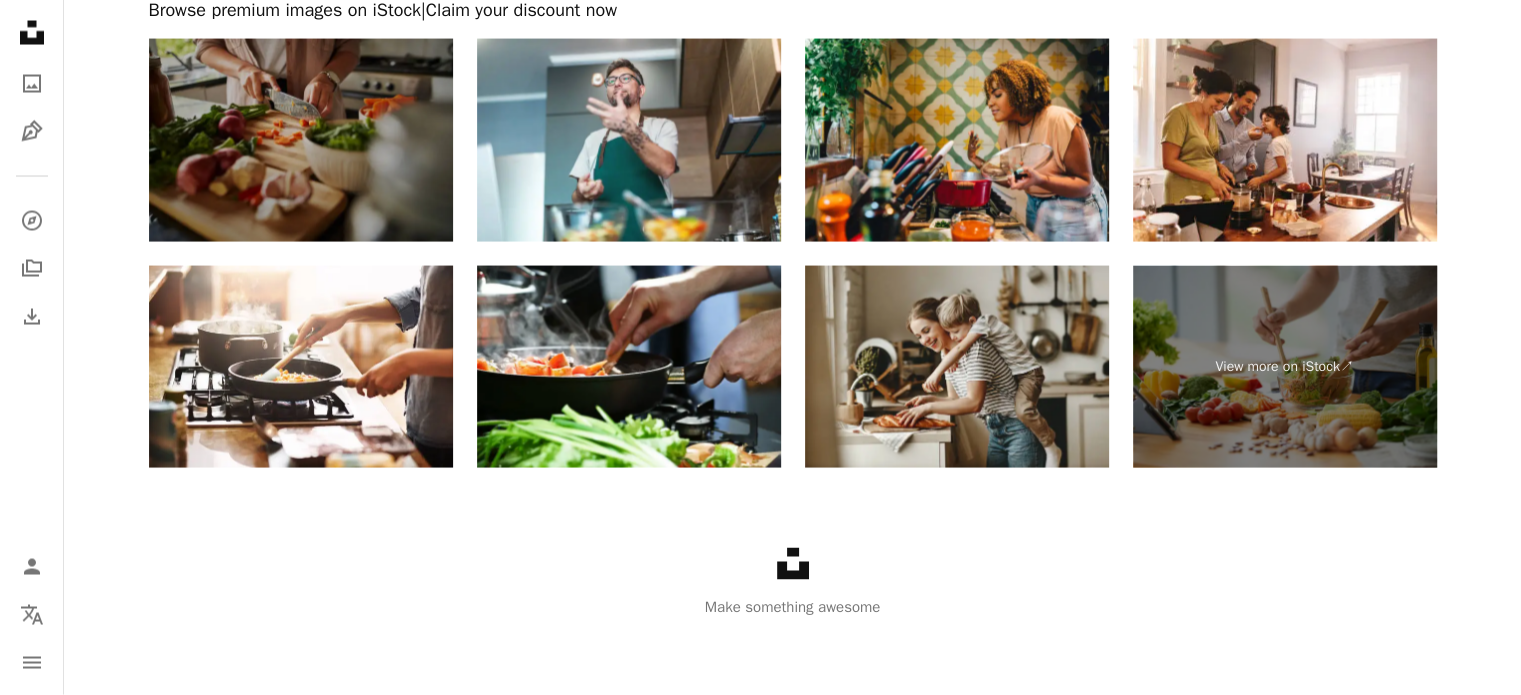 scroll, scrollTop: 3961, scrollLeft: 0, axis: vertical 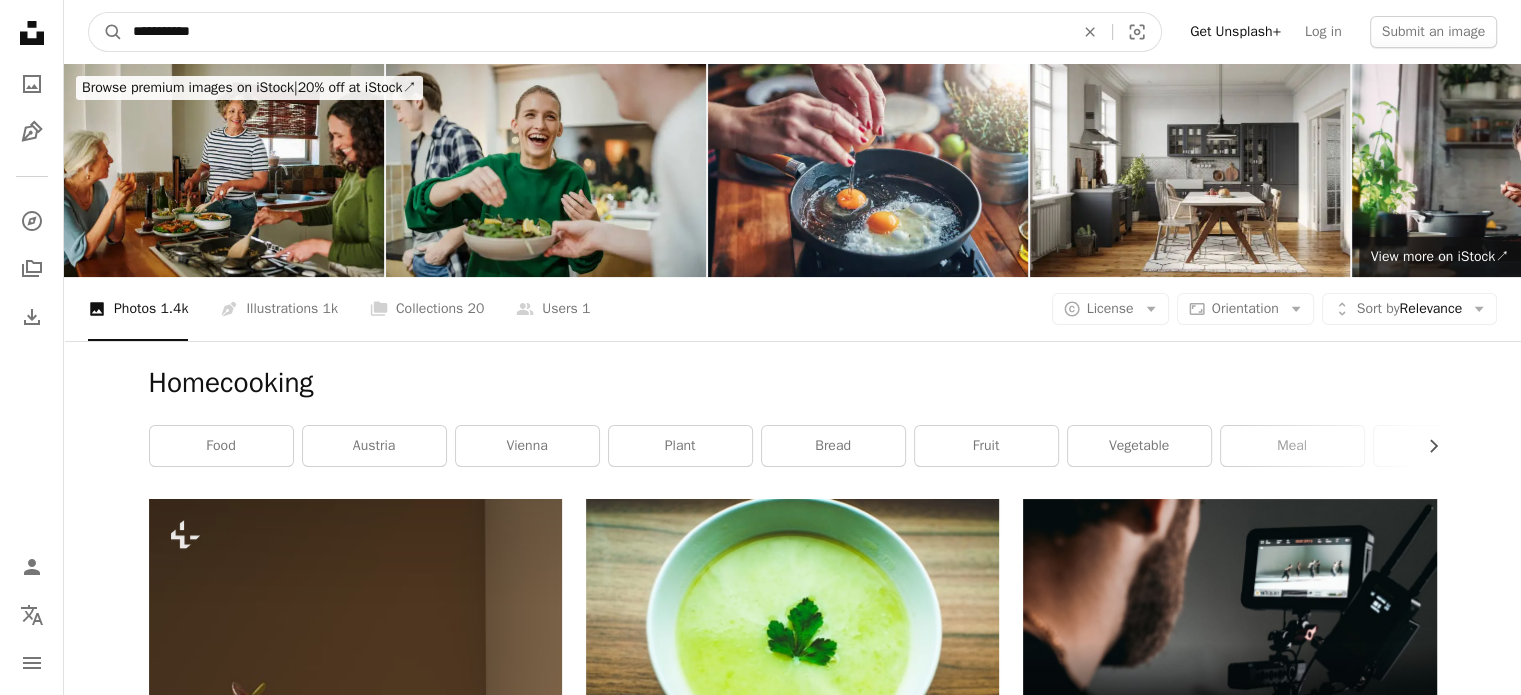 drag, startPoint x: 300, startPoint y: 23, endPoint x: 43, endPoint y: 36, distance: 257.32858 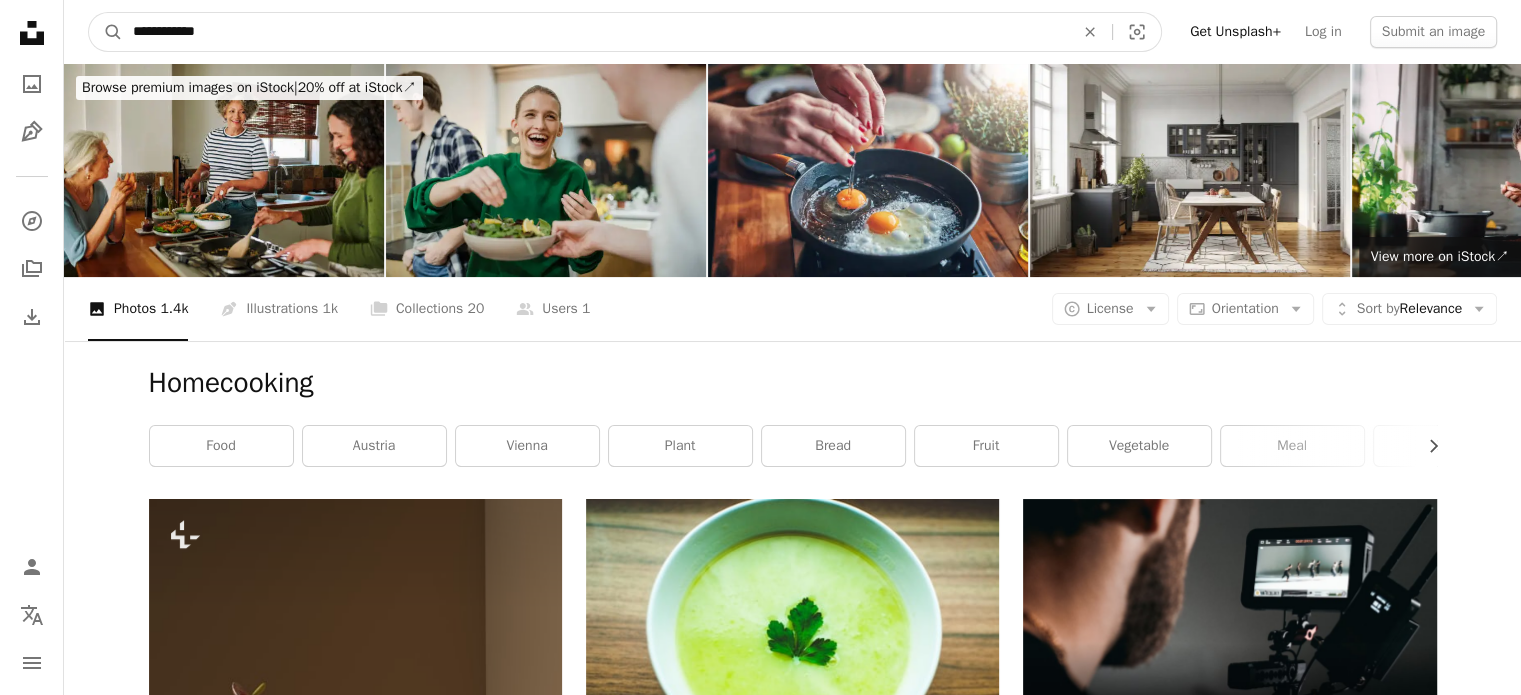 click on "A magnifying glass" at bounding box center [106, 32] 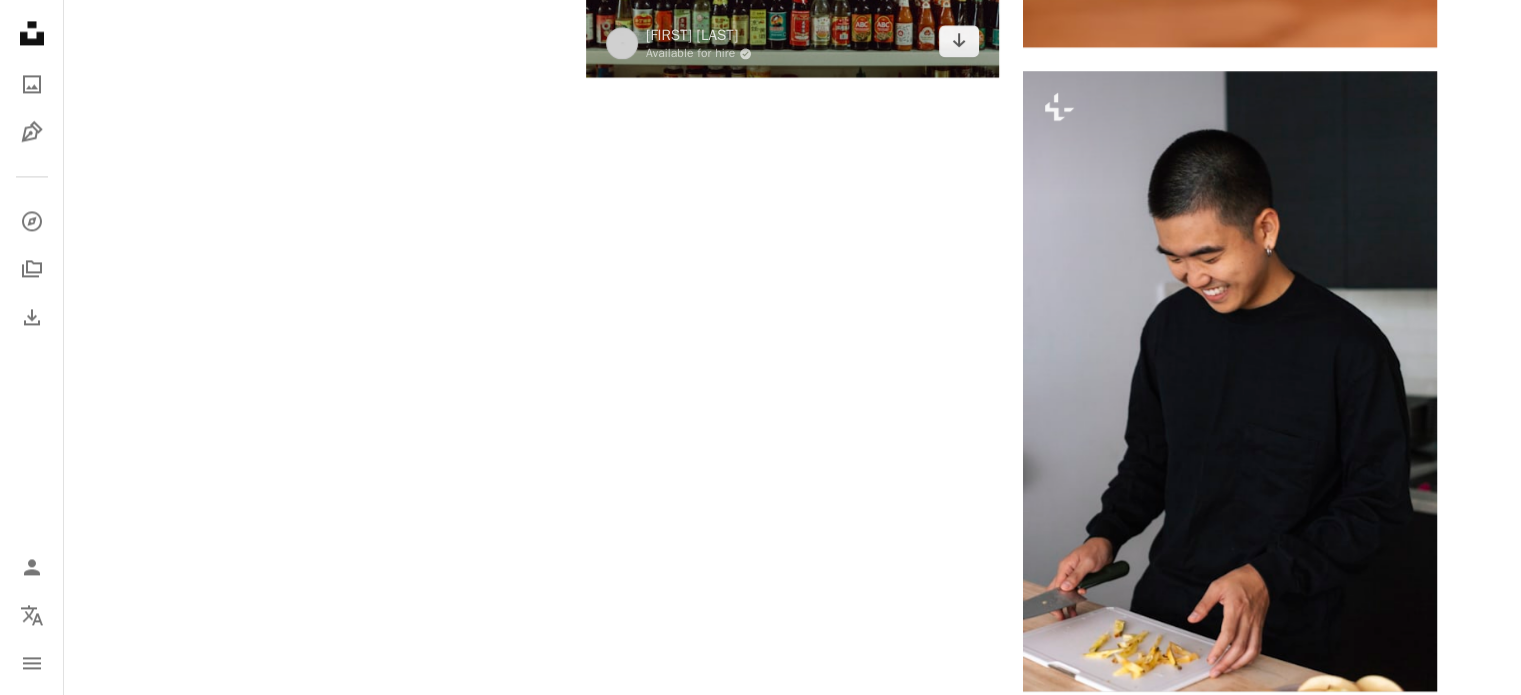 scroll, scrollTop: 3400, scrollLeft: 0, axis: vertical 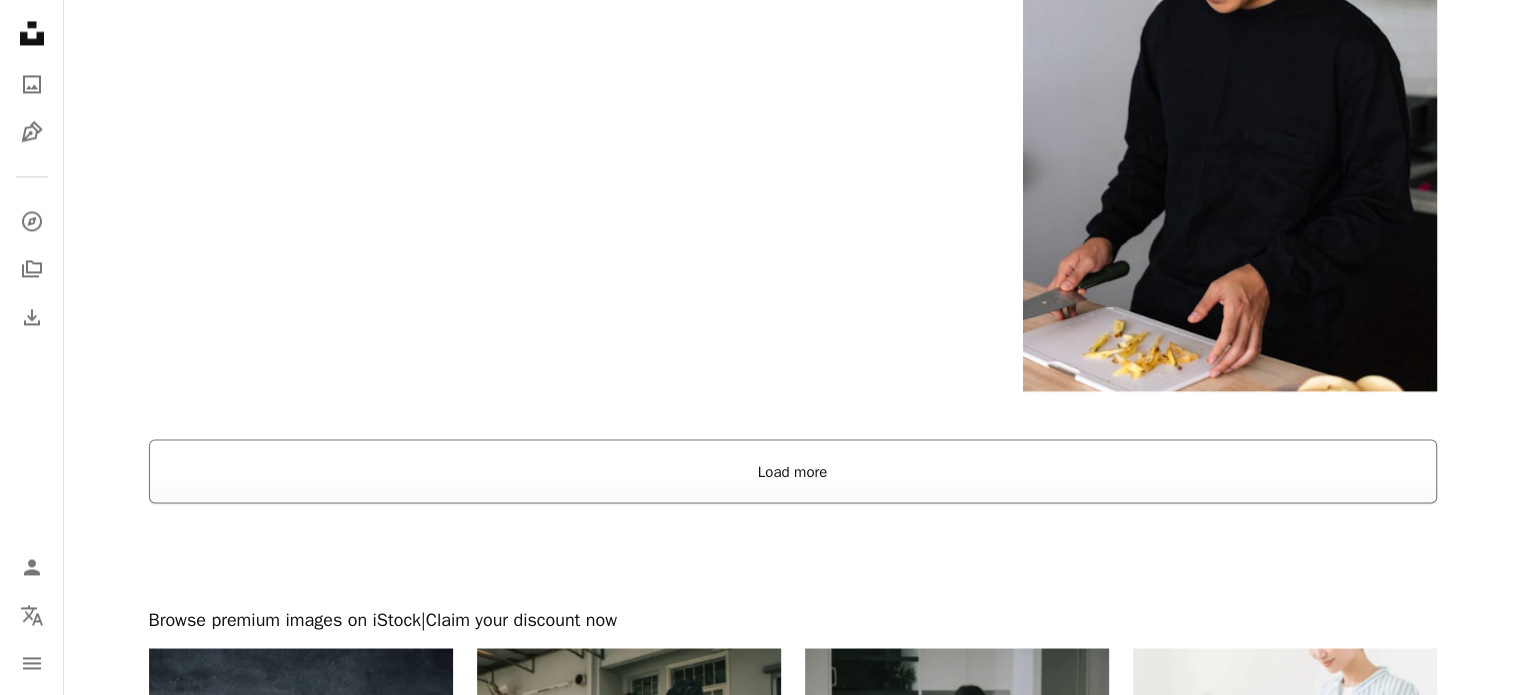 click on "Load more" at bounding box center [793, 471] 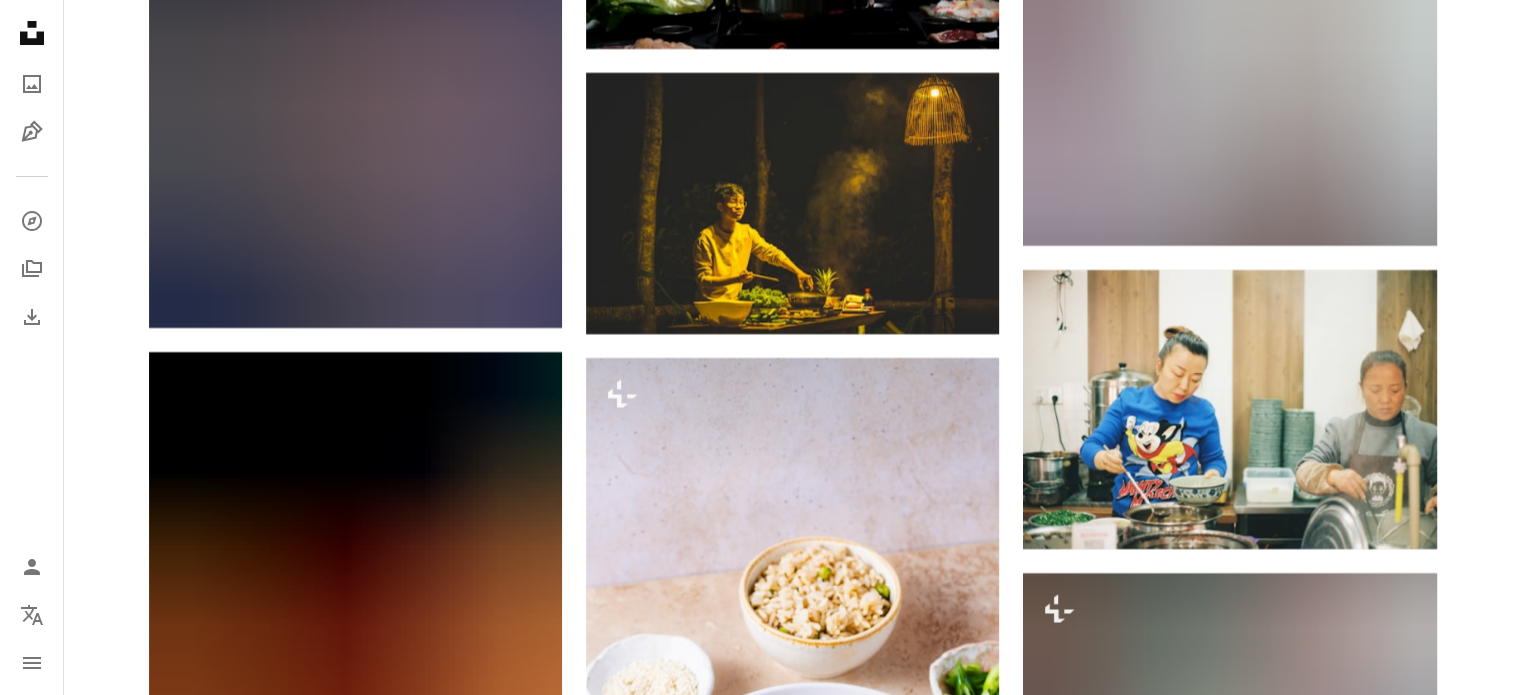 scroll, scrollTop: 15500, scrollLeft: 0, axis: vertical 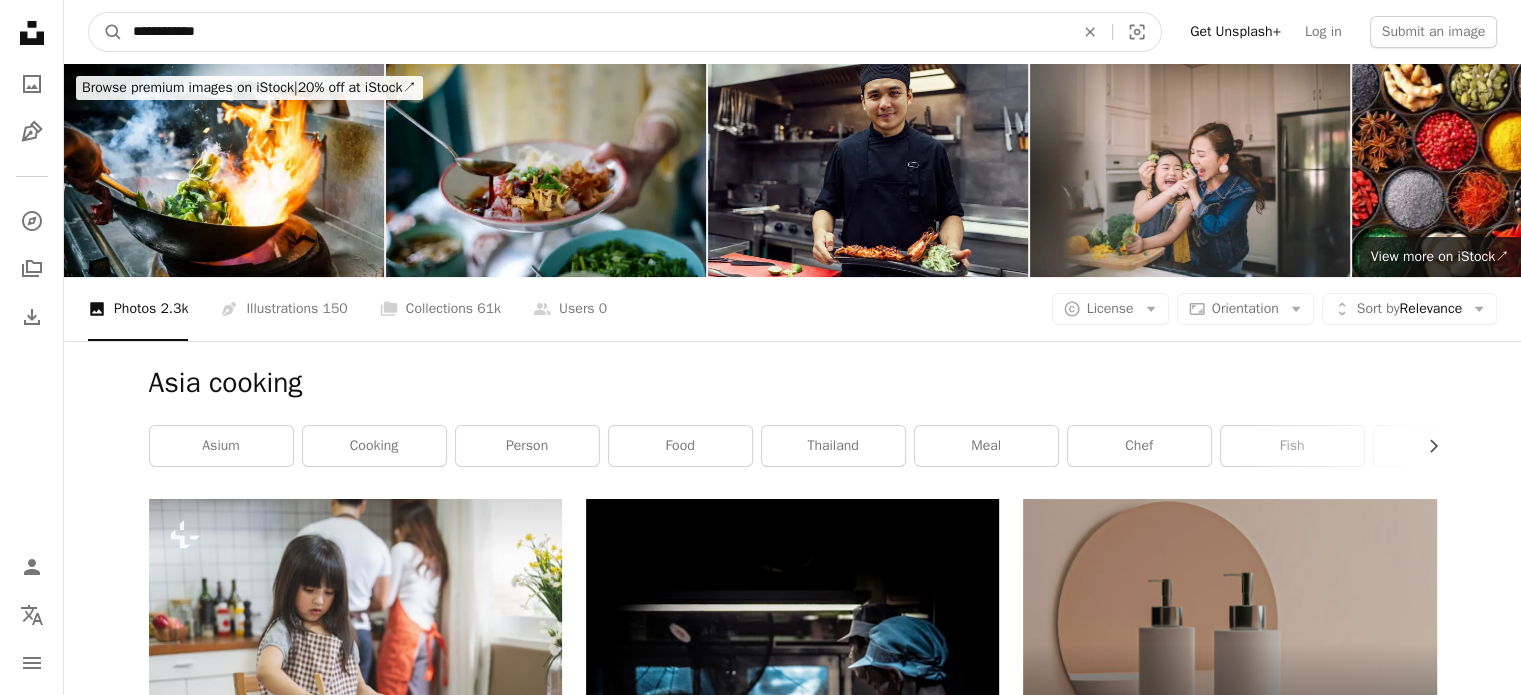 drag, startPoint x: 160, startPoint y: 24, endPoint x: 47, endPoint y: 43, distance: 114.58621 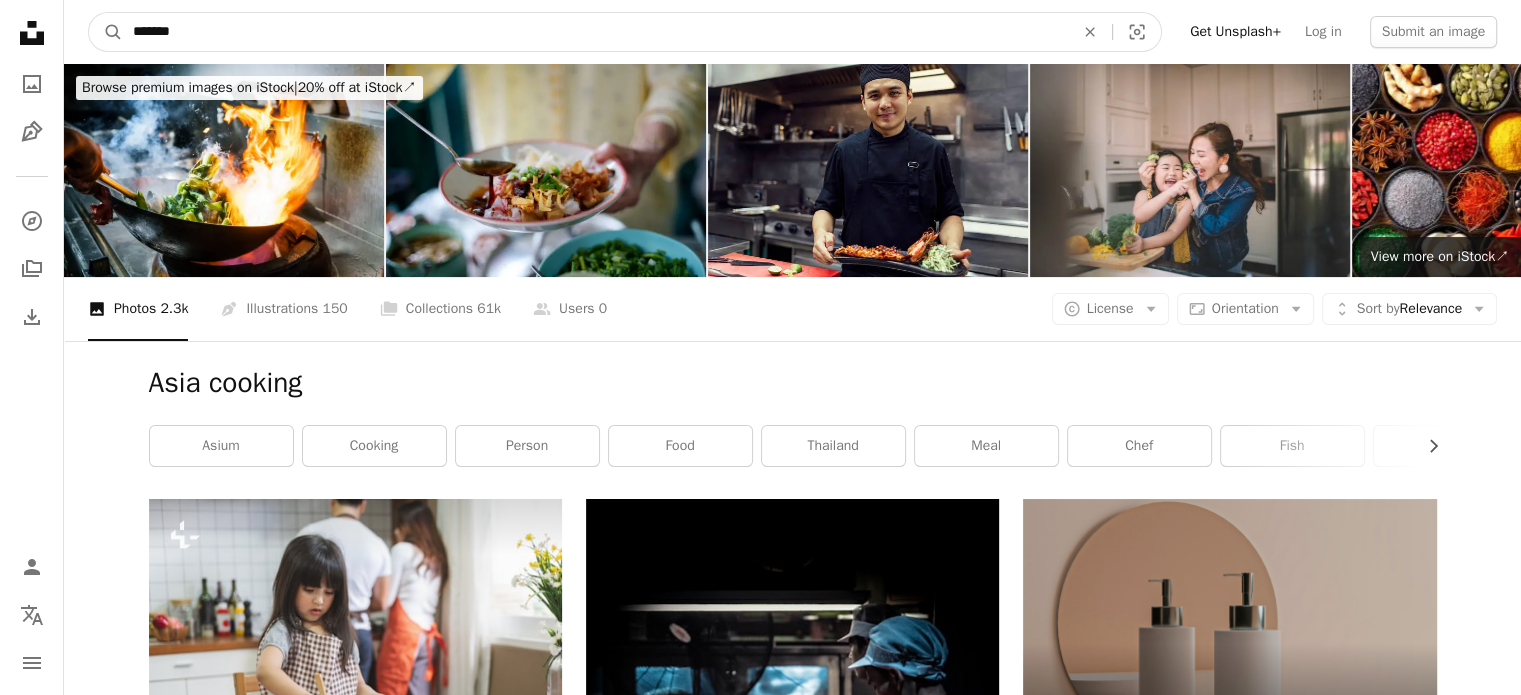 click on "A magnifying glass" at bounding box center [106, 32] 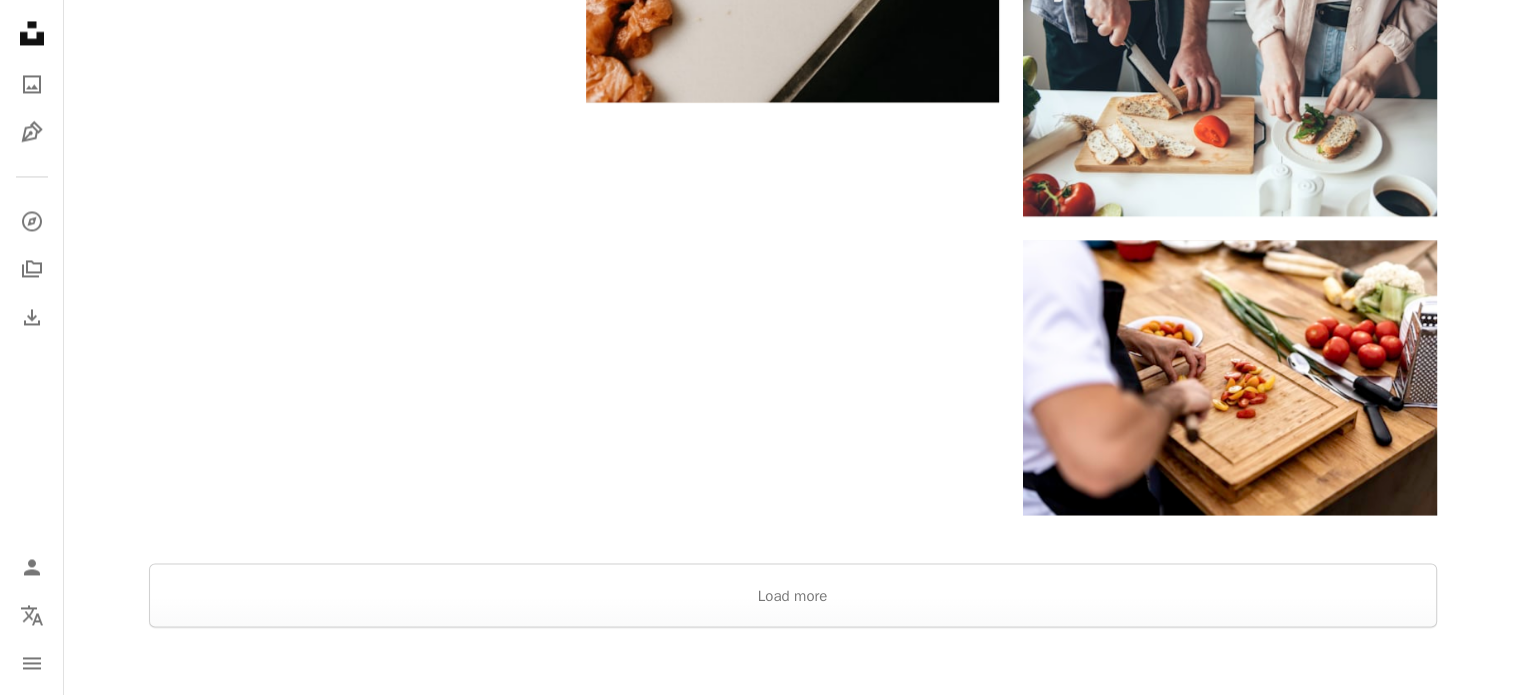 scroll, scrollTop: 3700, scrollLeft: 0, axis: vertical 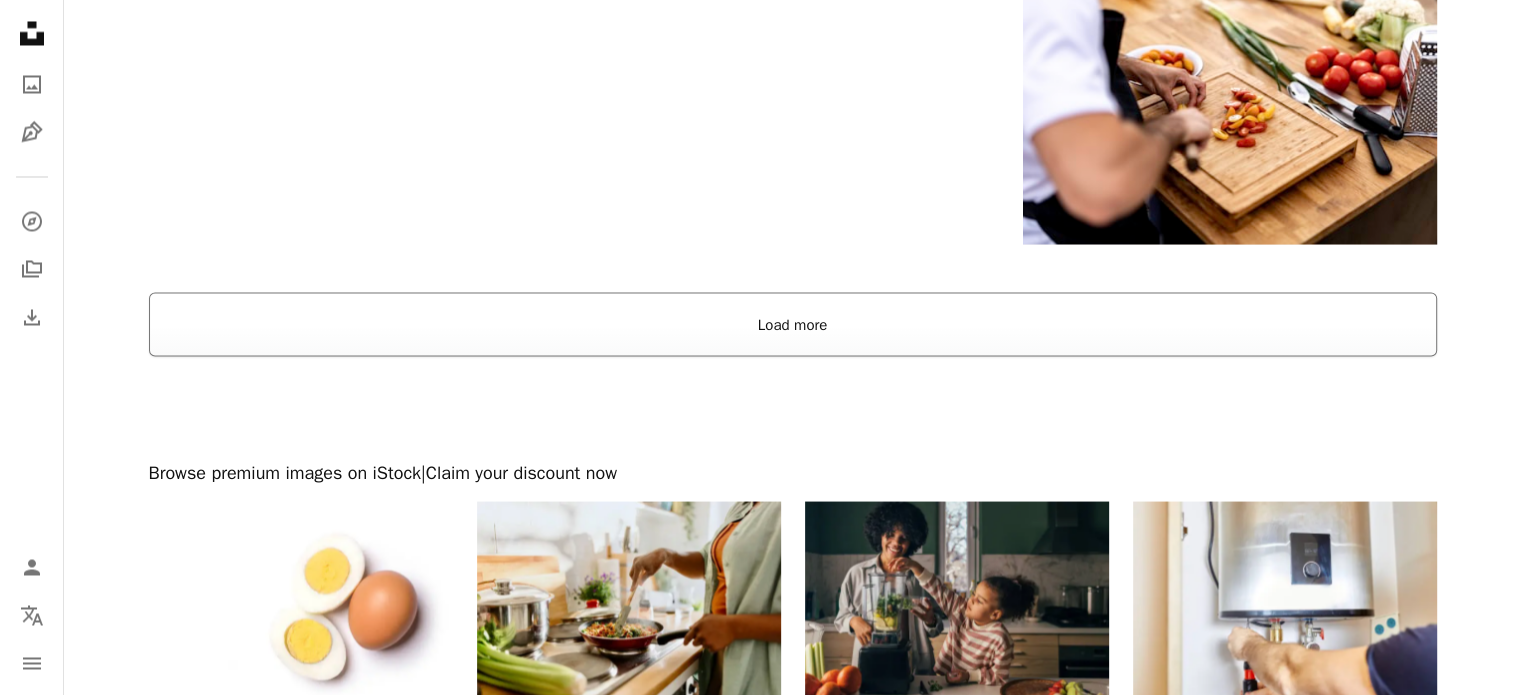 click on "Load more" at bounding box center [793, 324] 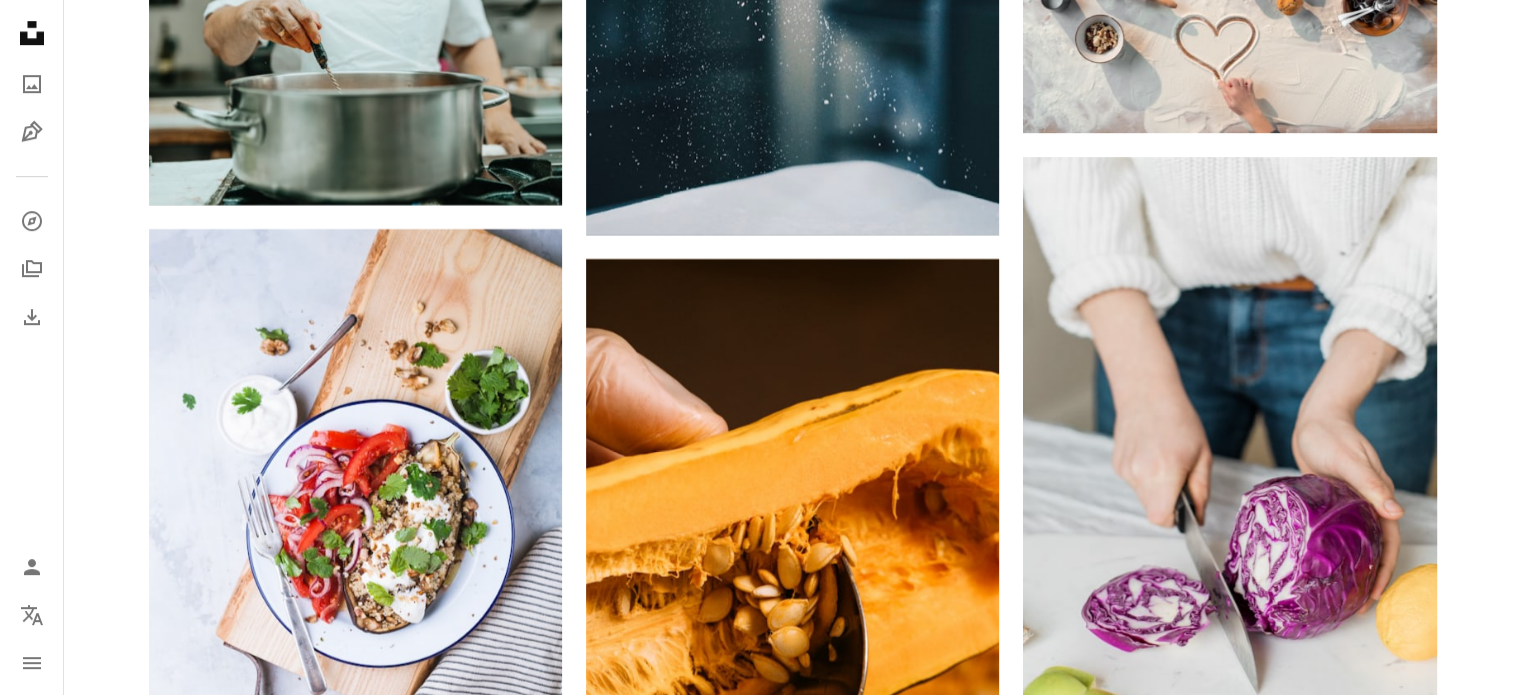 scroll, scrollTop: 9000, scrollLeft: 0, axis: vertical 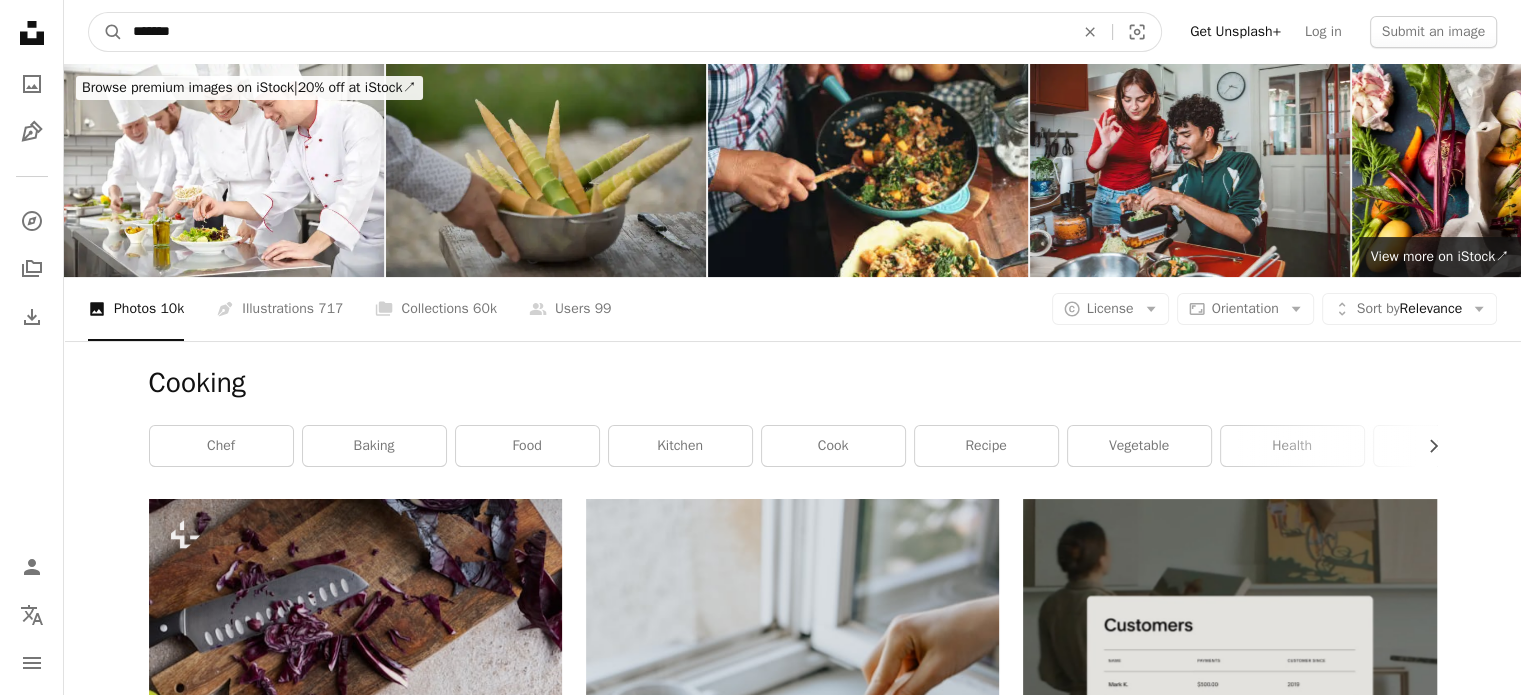 click on "*******" at bounding box center [595, 32] 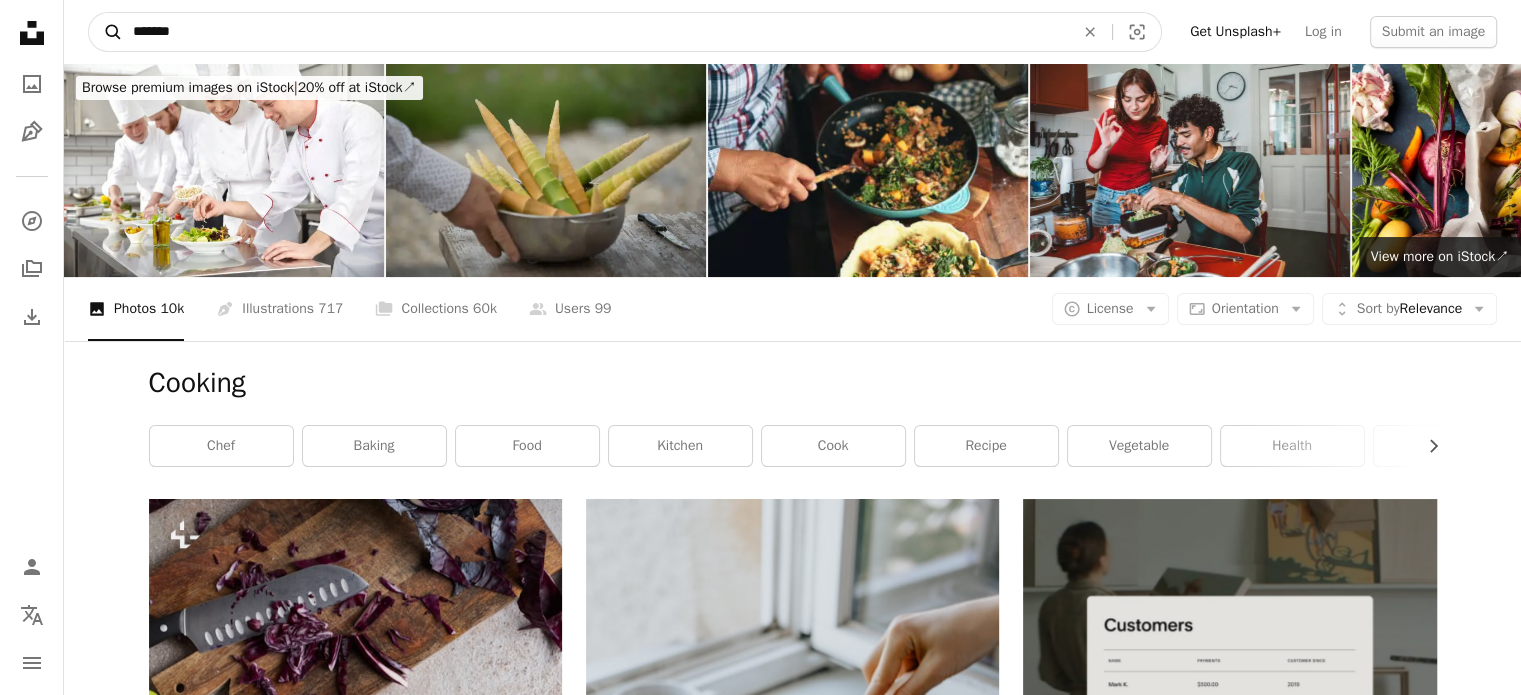 drag, startPoint x: 773, startPoint y: 47, endPoint x: 115, endPoint y: 41, distance: 658.02734 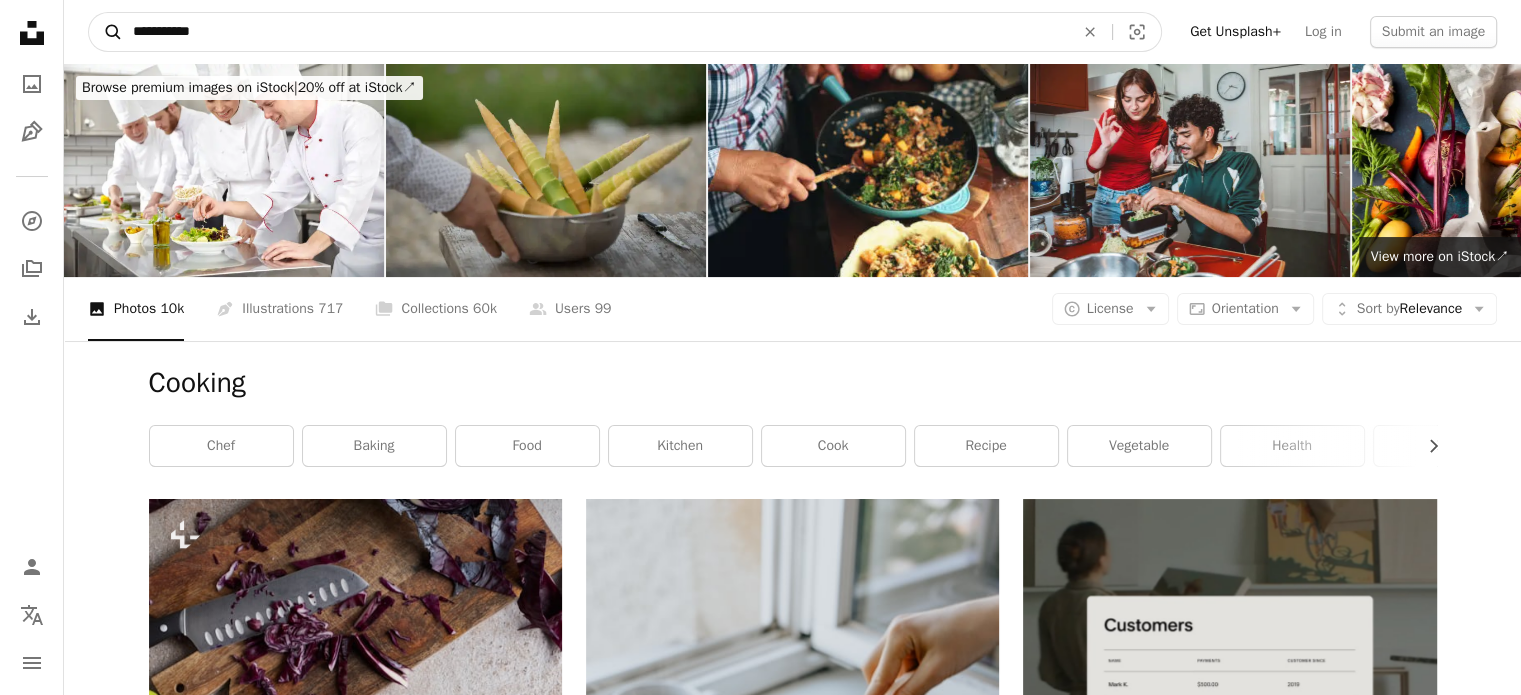 type on "**********" 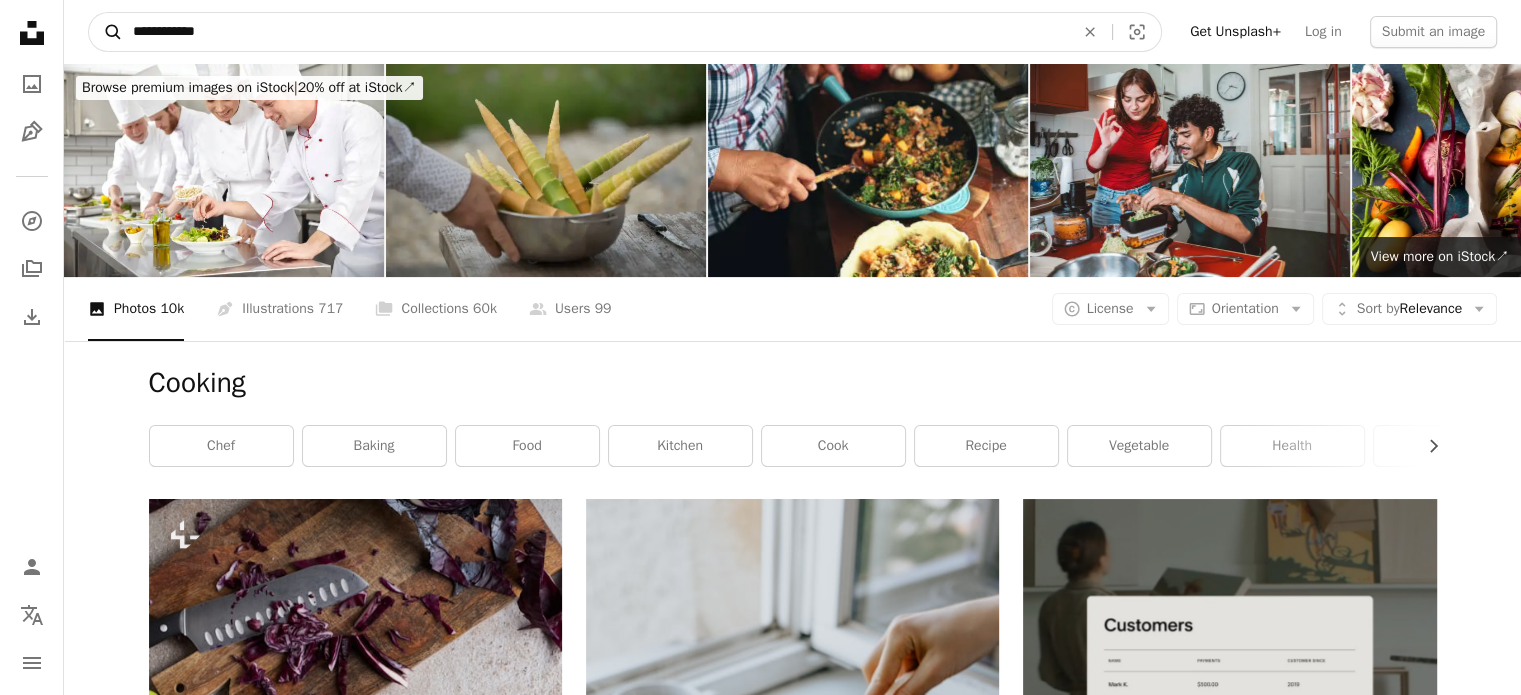 click on "A magnifying glass" at bounding box center (106, 32) 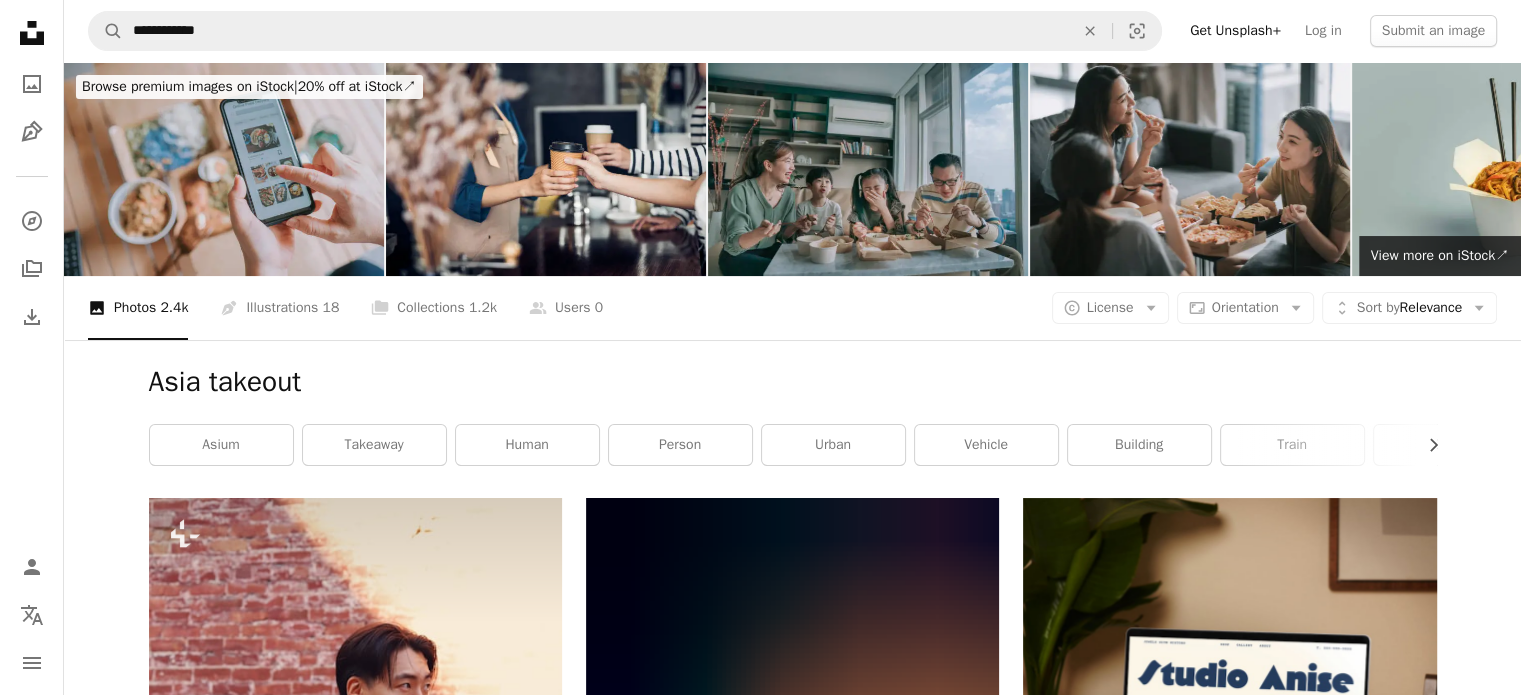 scroll, scrollTop: 0, scrollLeft: 0, axis: both 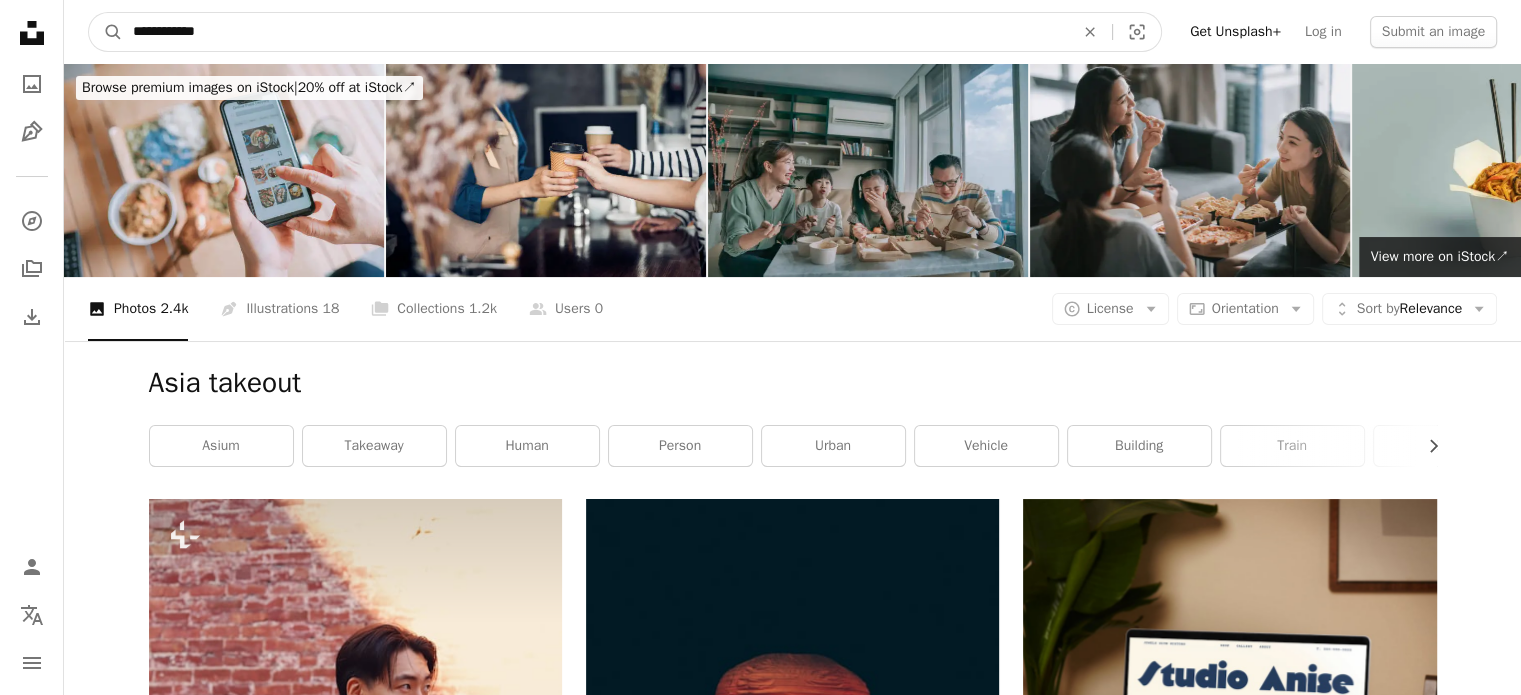 click on "**********" at bounding box center (595, 32) 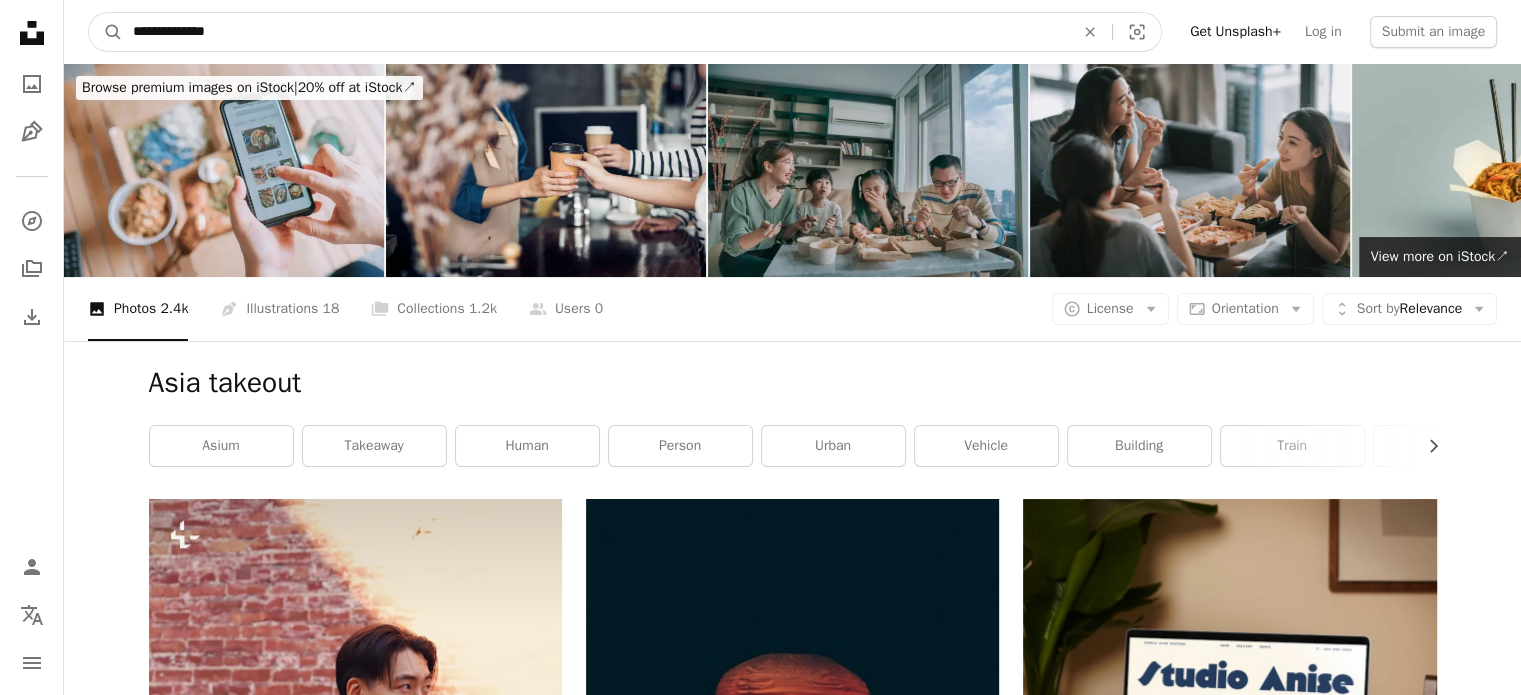 type on "**********" 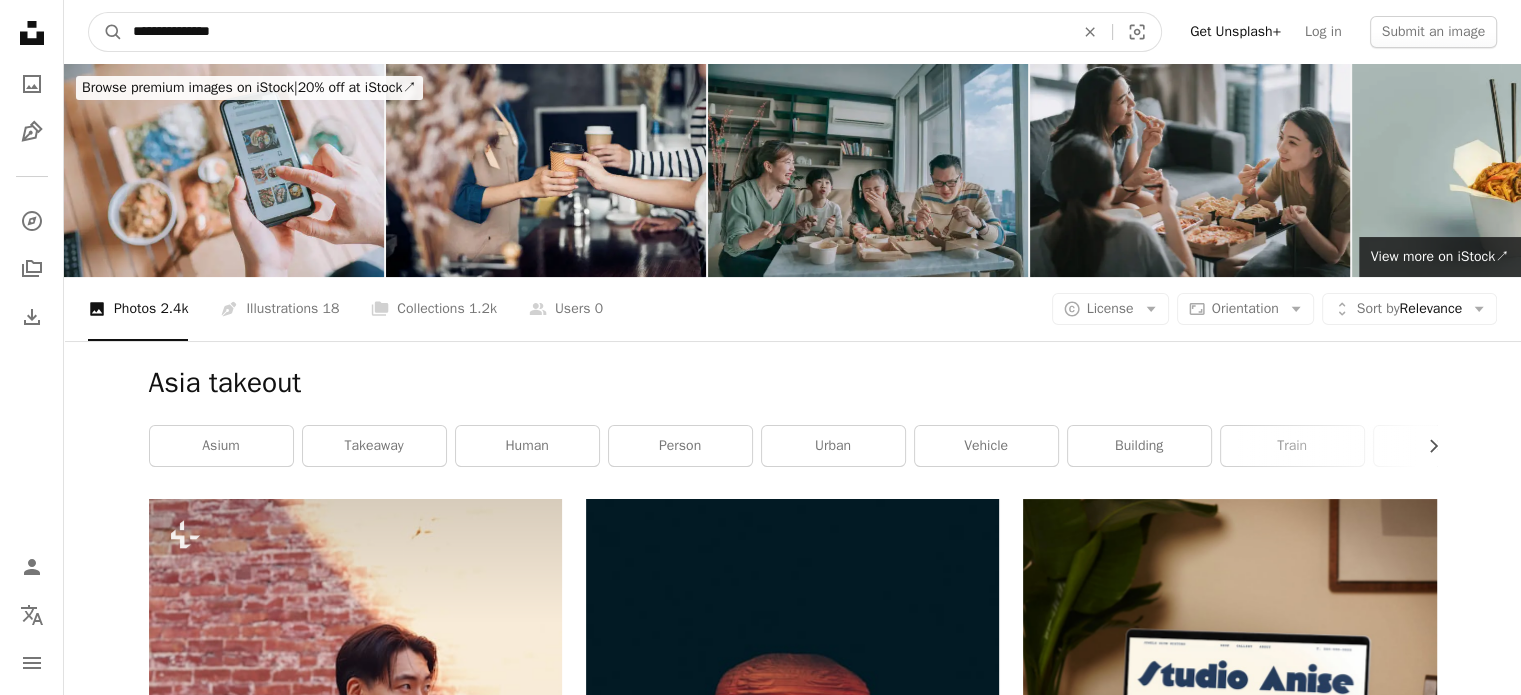 click on "A magnifying glass" at bounding box center [106, 32] 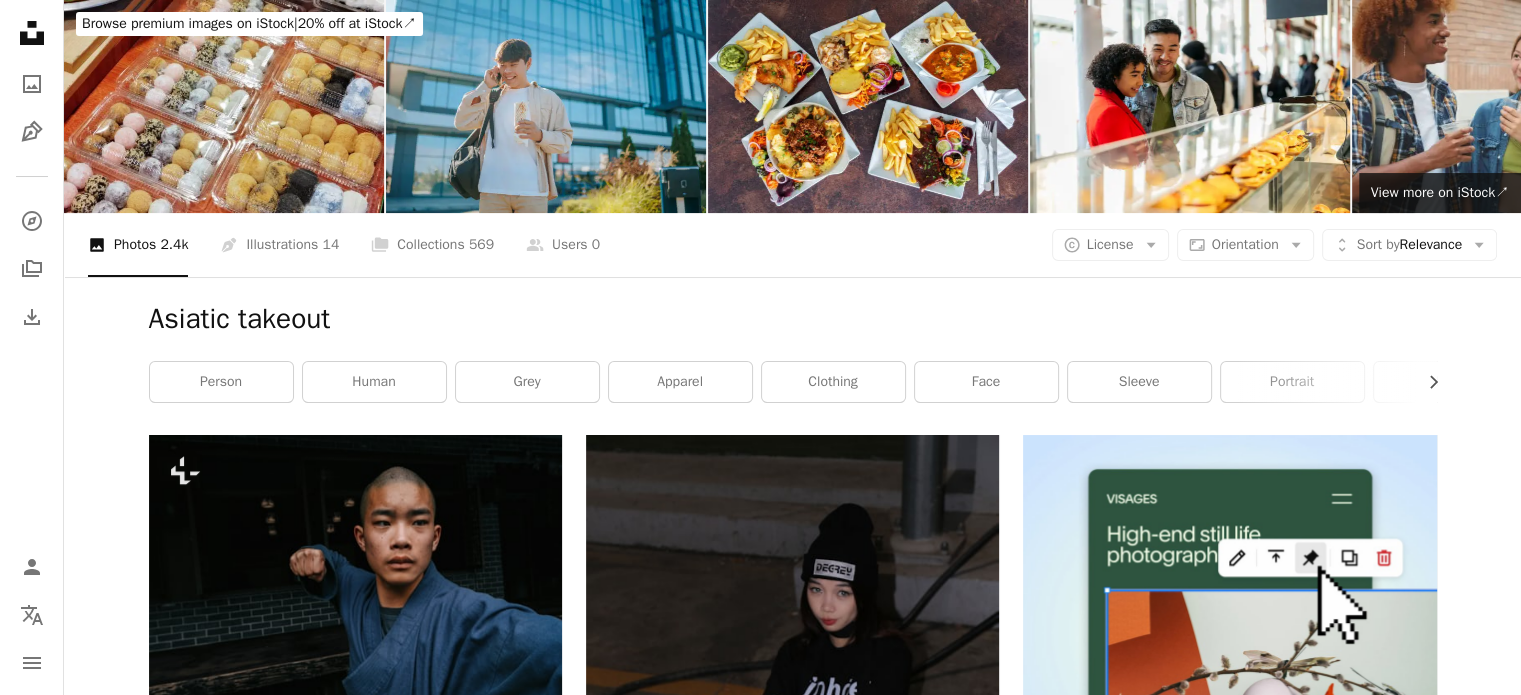 scroll, scrollTop: 0, scrollLeft: 0, axis: both 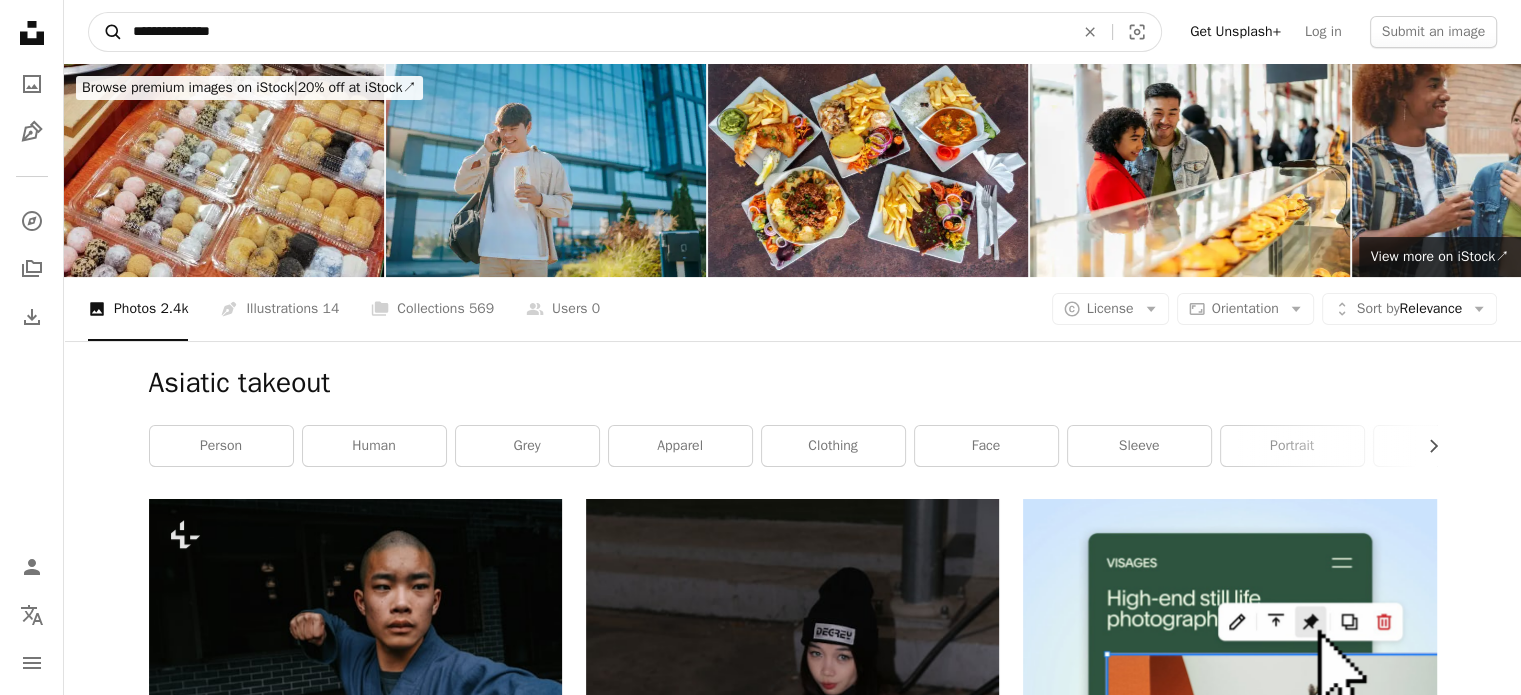 drag, startPoint x: 170, startPoint y: 31, endPoint x: 98, endPoint y: 31, distance: 72 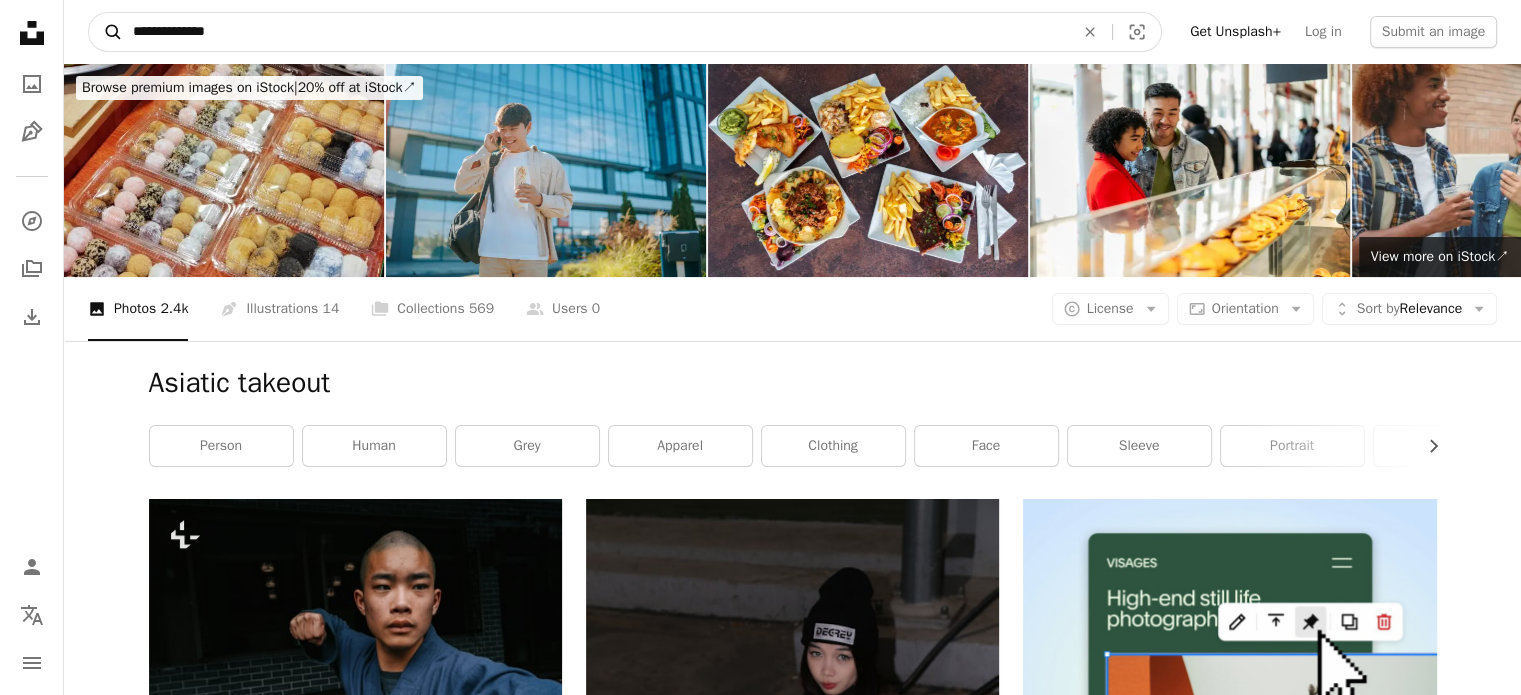 type on "**********" 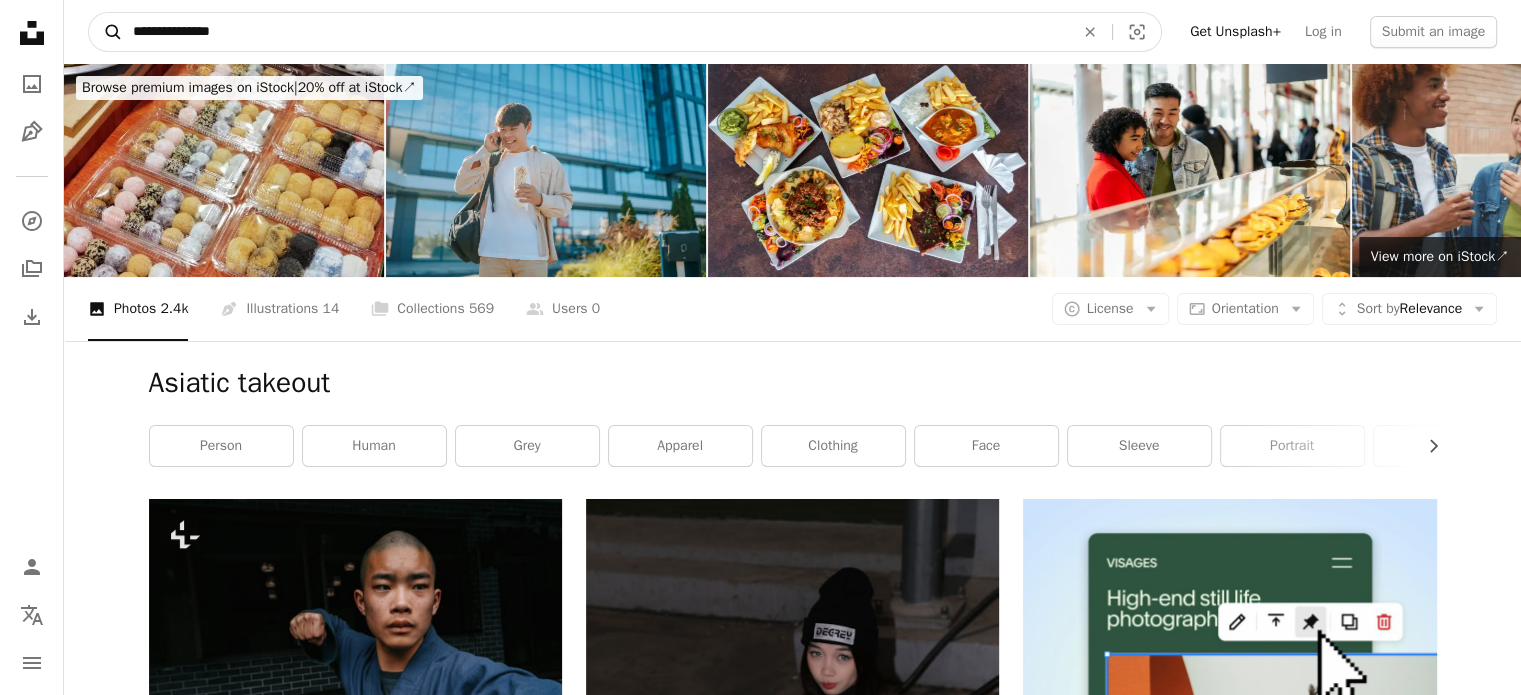 click on "A magnifying glass" at bounding box center [106, 32] 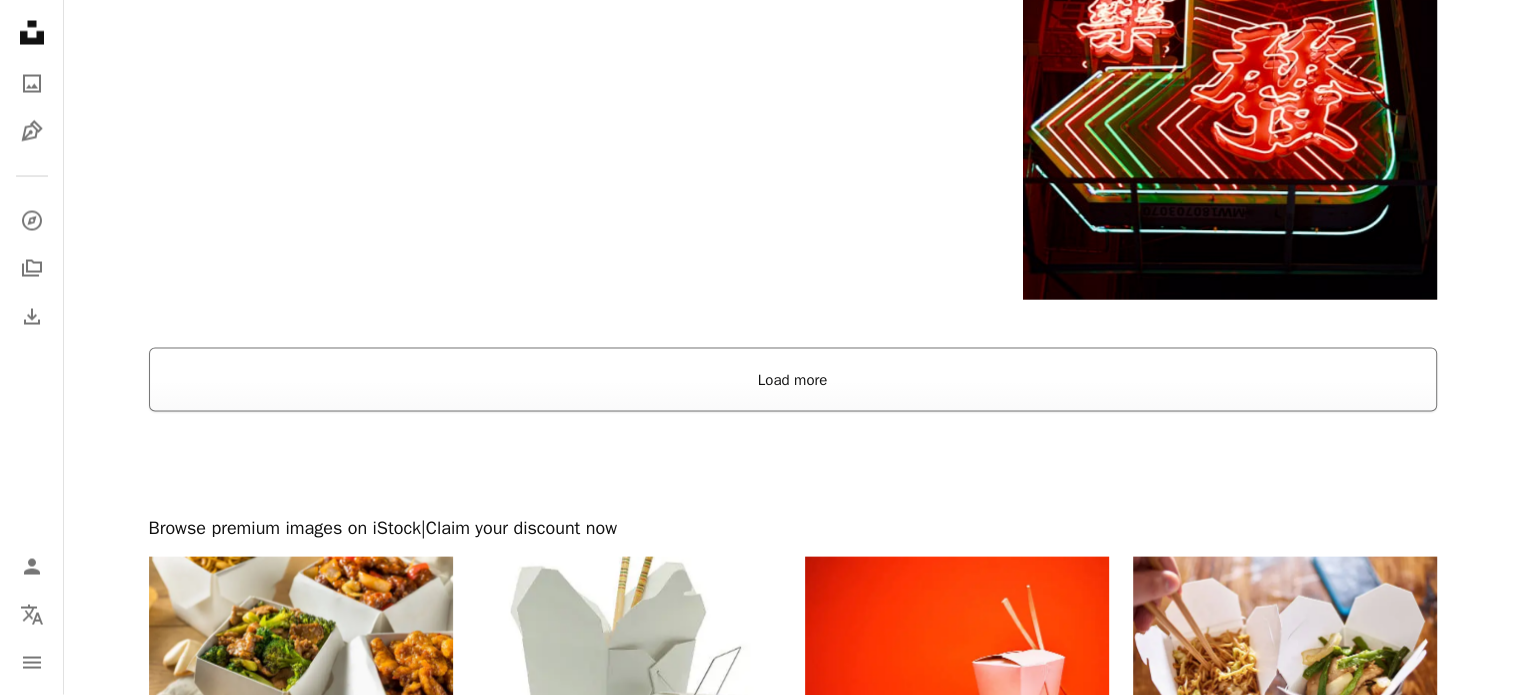 scroll, scrollTop: 4000, scrollLeft: 0, axis: vertical 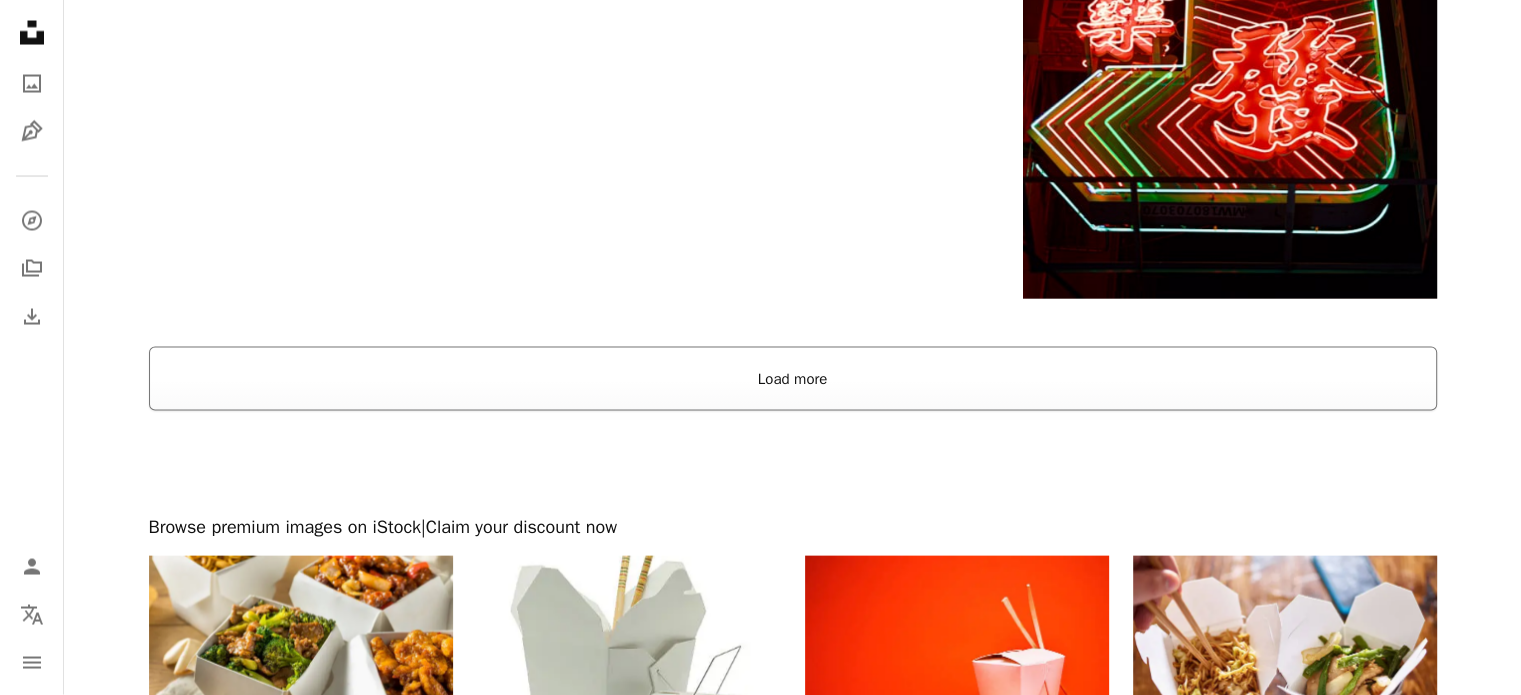 click on "Load more" at bounding box center (793, 379) 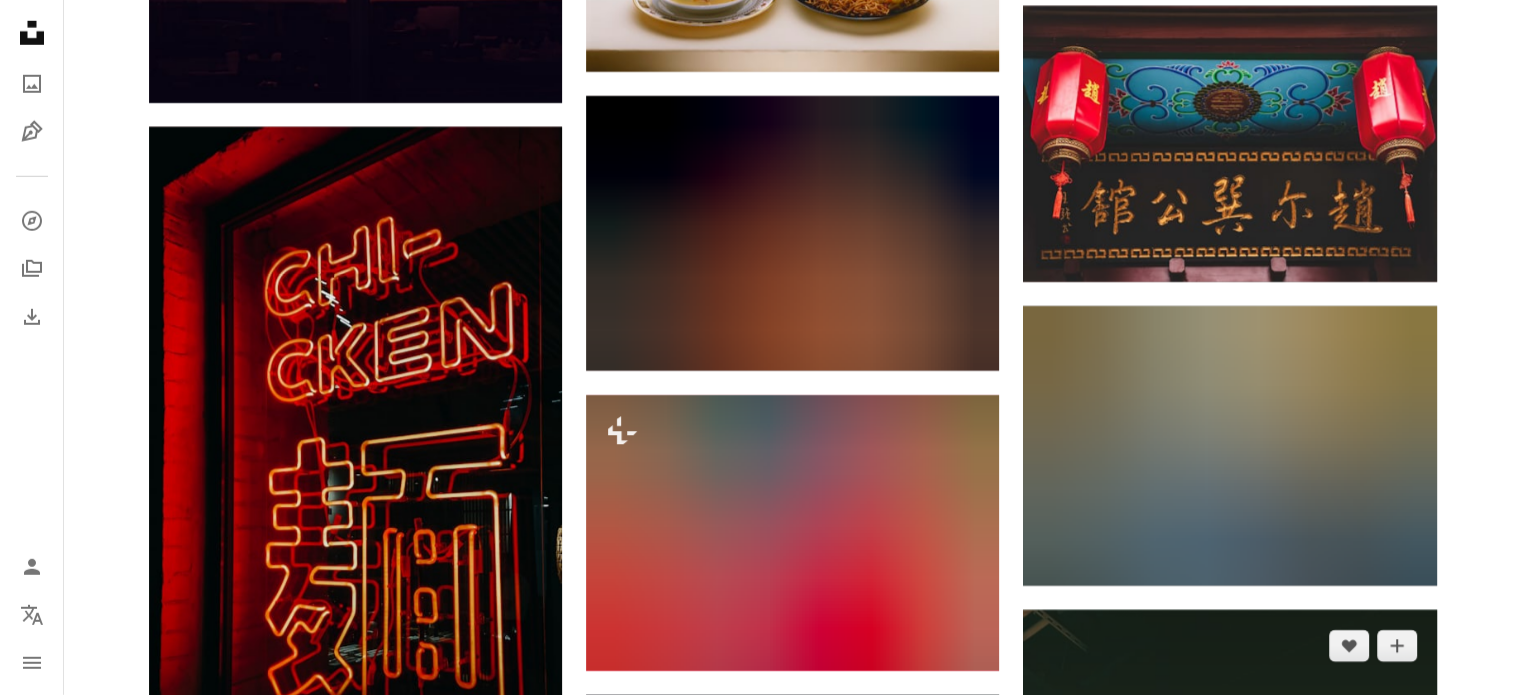scroll, scrollTop: 21492, scrollLeft: 0, axis: vertical 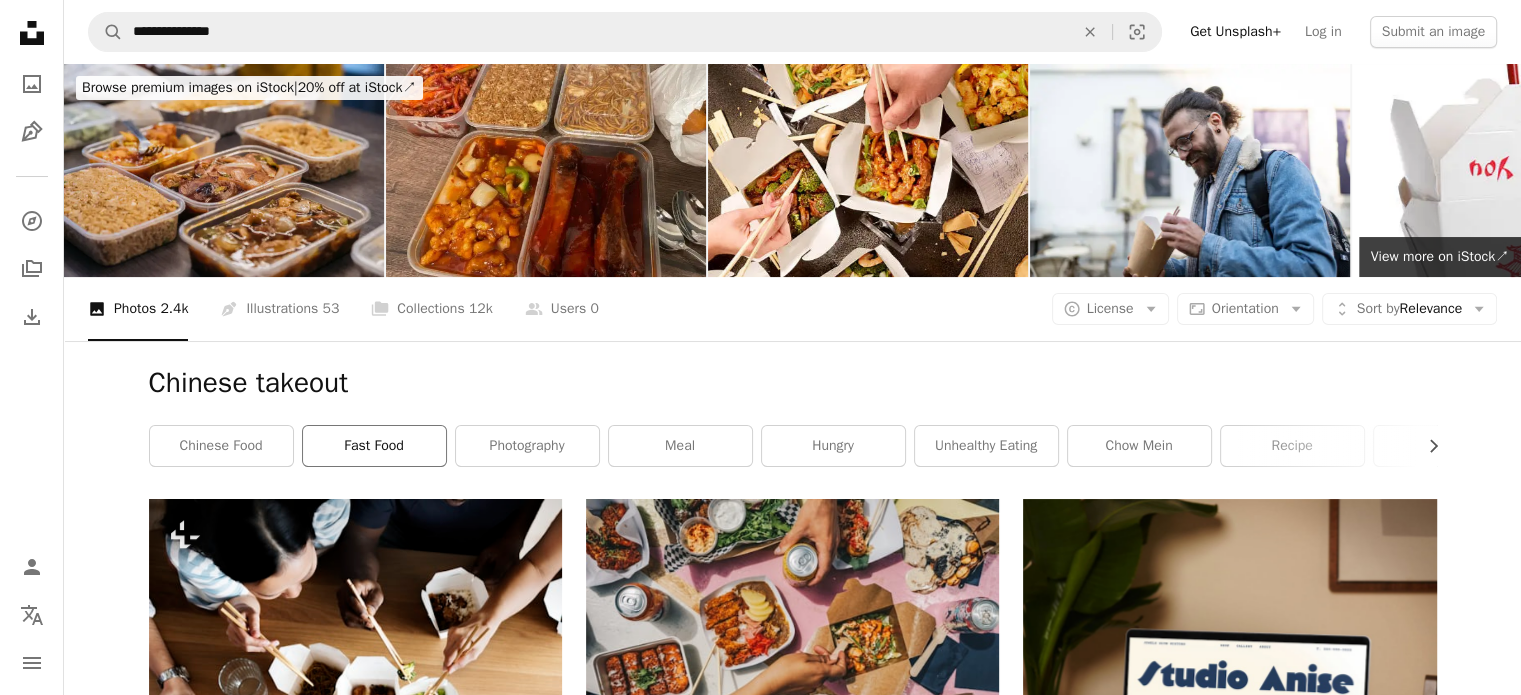 click on "fast food" at bounding box center [374, 446] 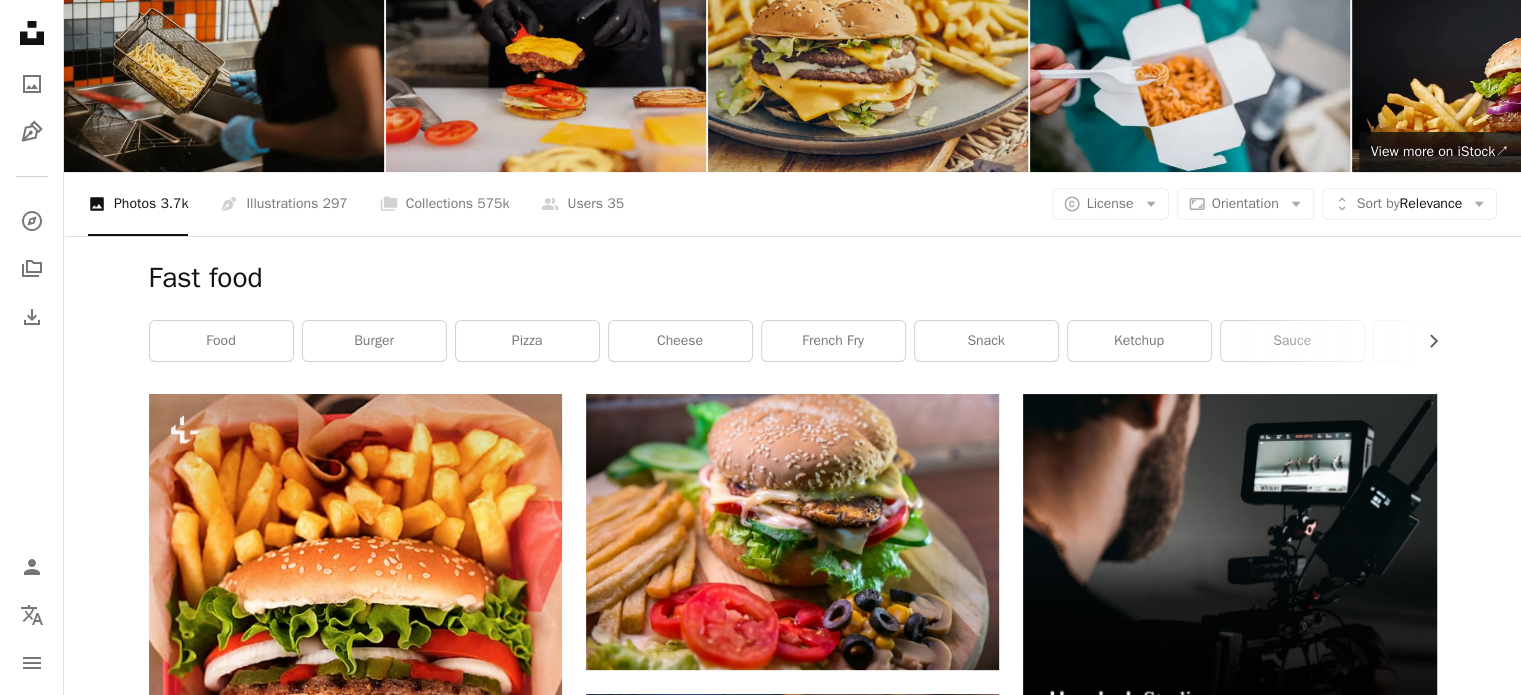 scroll, scrollTop: 0, scrollLeft: 0, axis: both 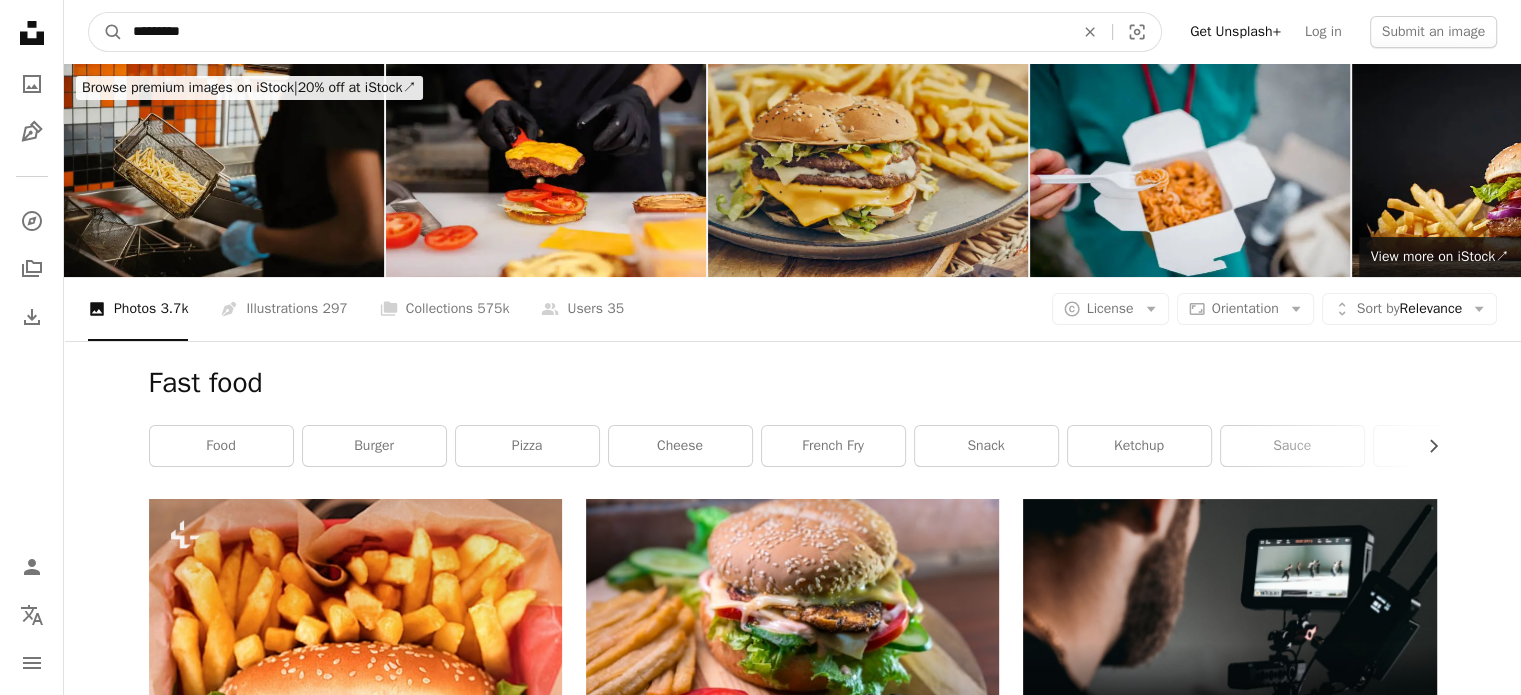 drag, startPoint x: 152, startPoint y: 30, endPoint x: 69, endPoint y: 41, distance: 83.725746 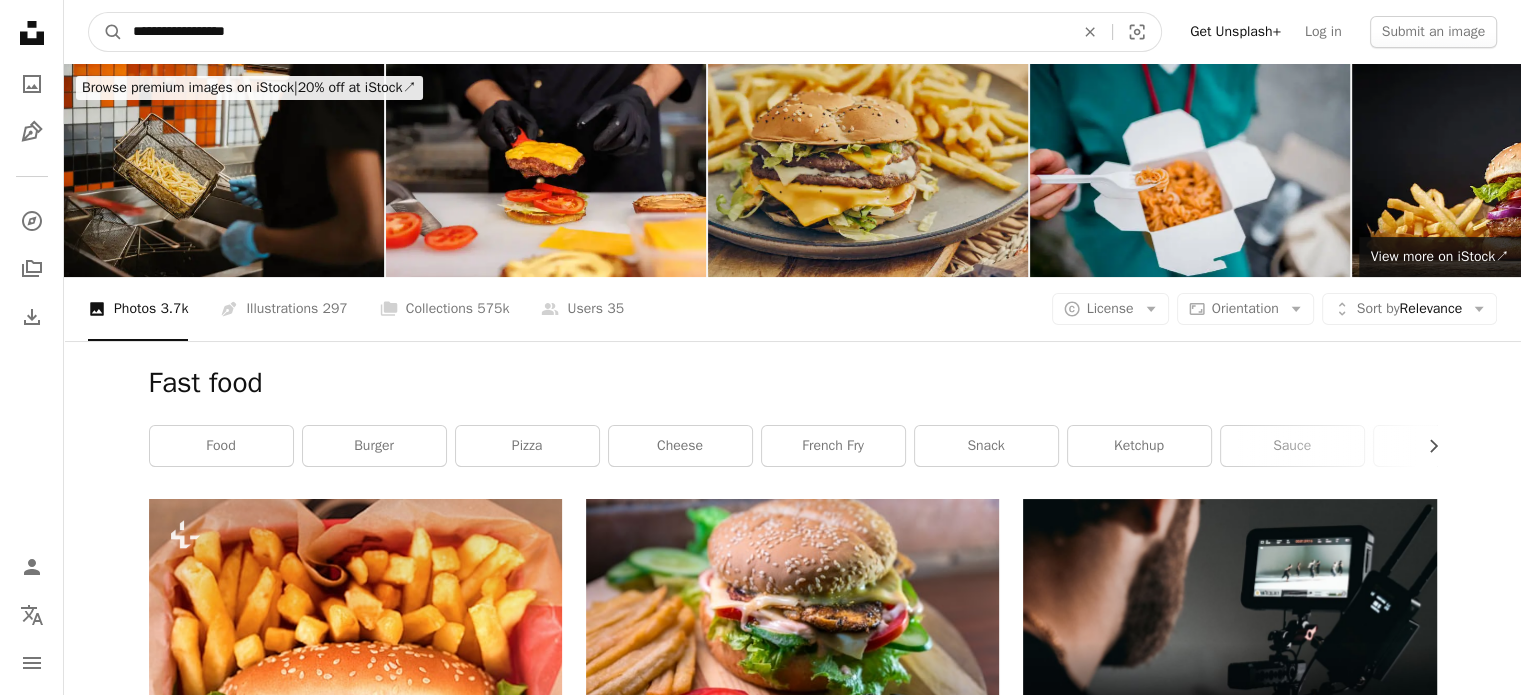type on "**********" 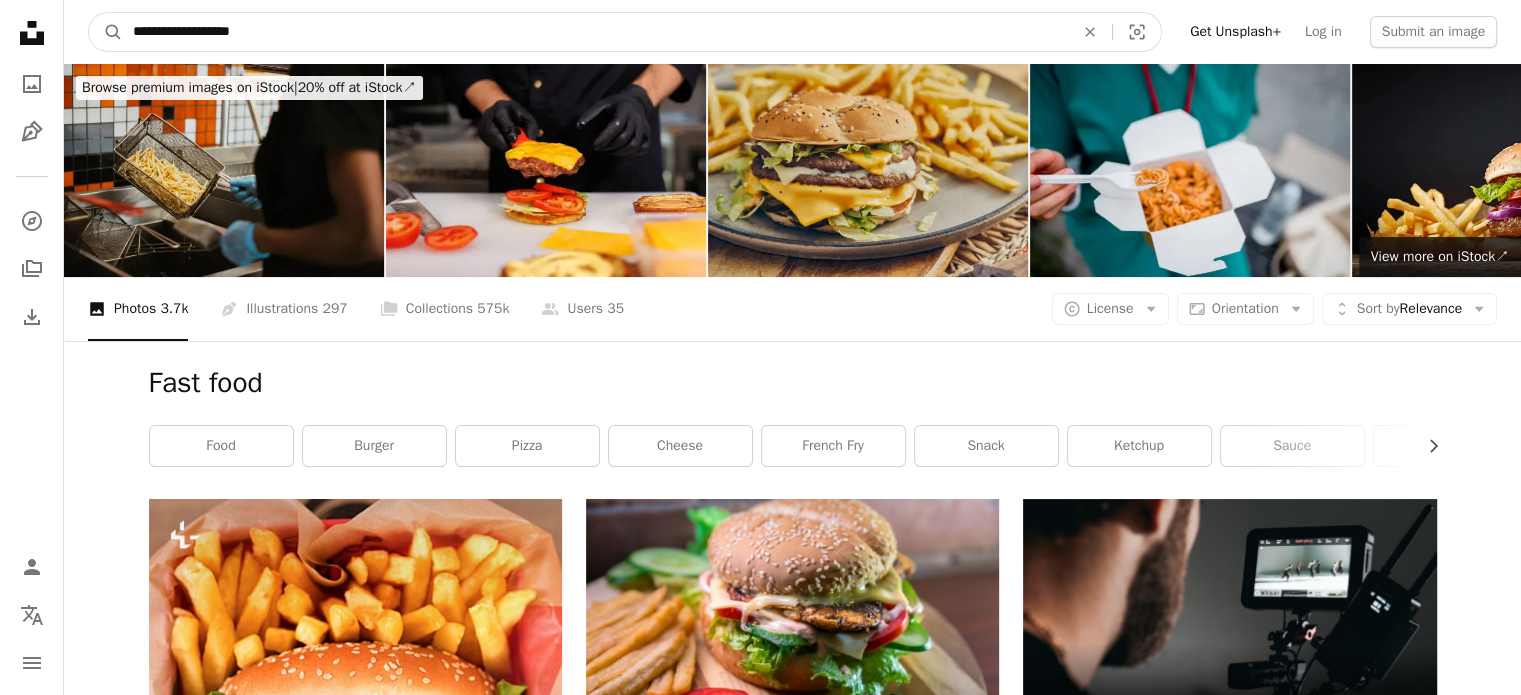 click on "A magnifying glass" at bounding box center (106, 32) 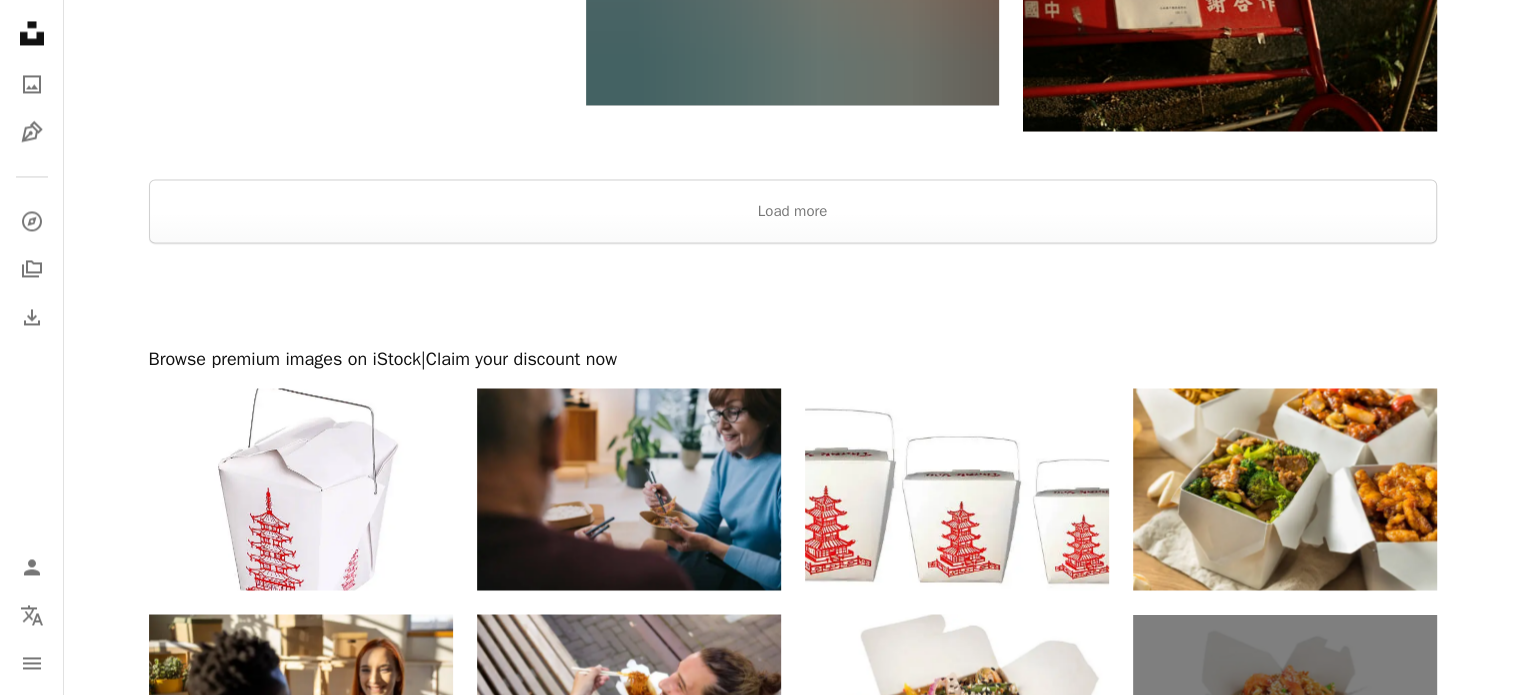 scroll, scrollTop: 3600, scrollLeft: 0, axis: vertical 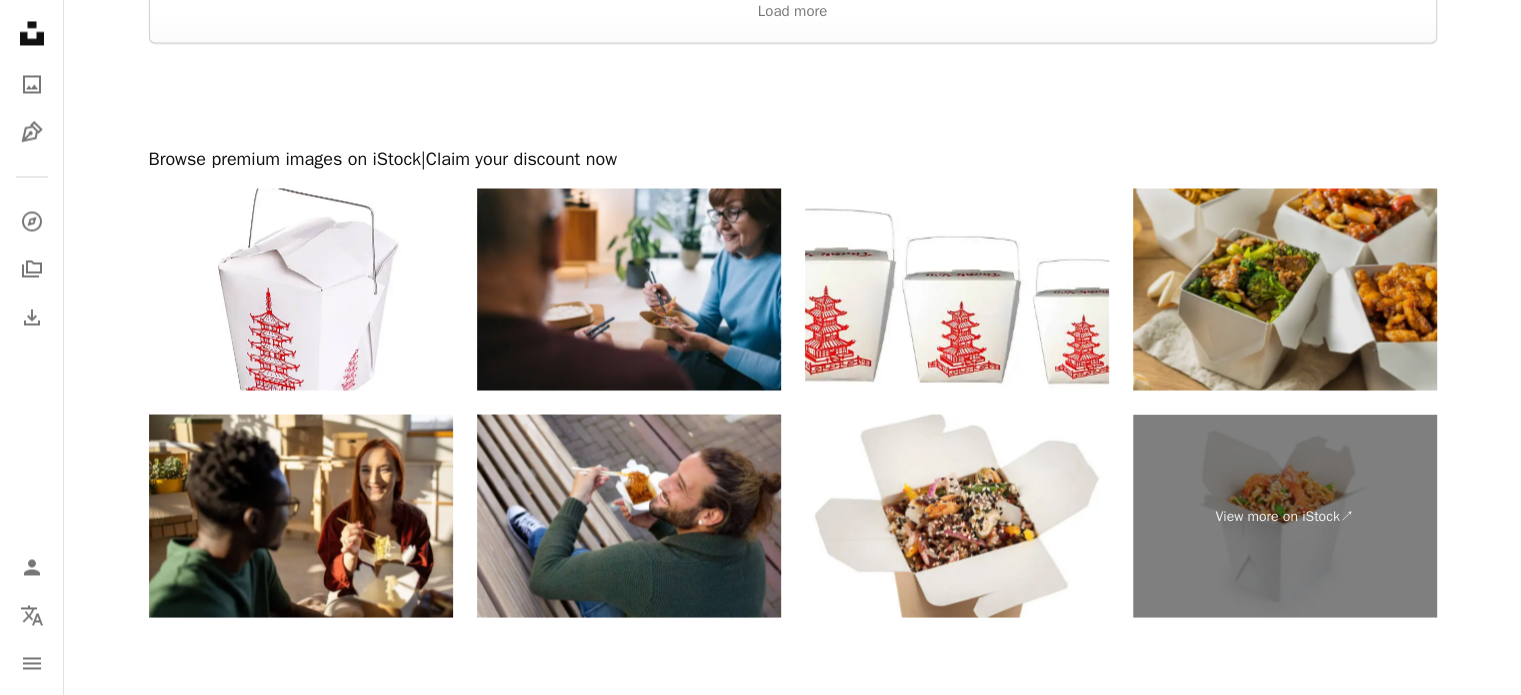 click at bounding box center (1285, 289) 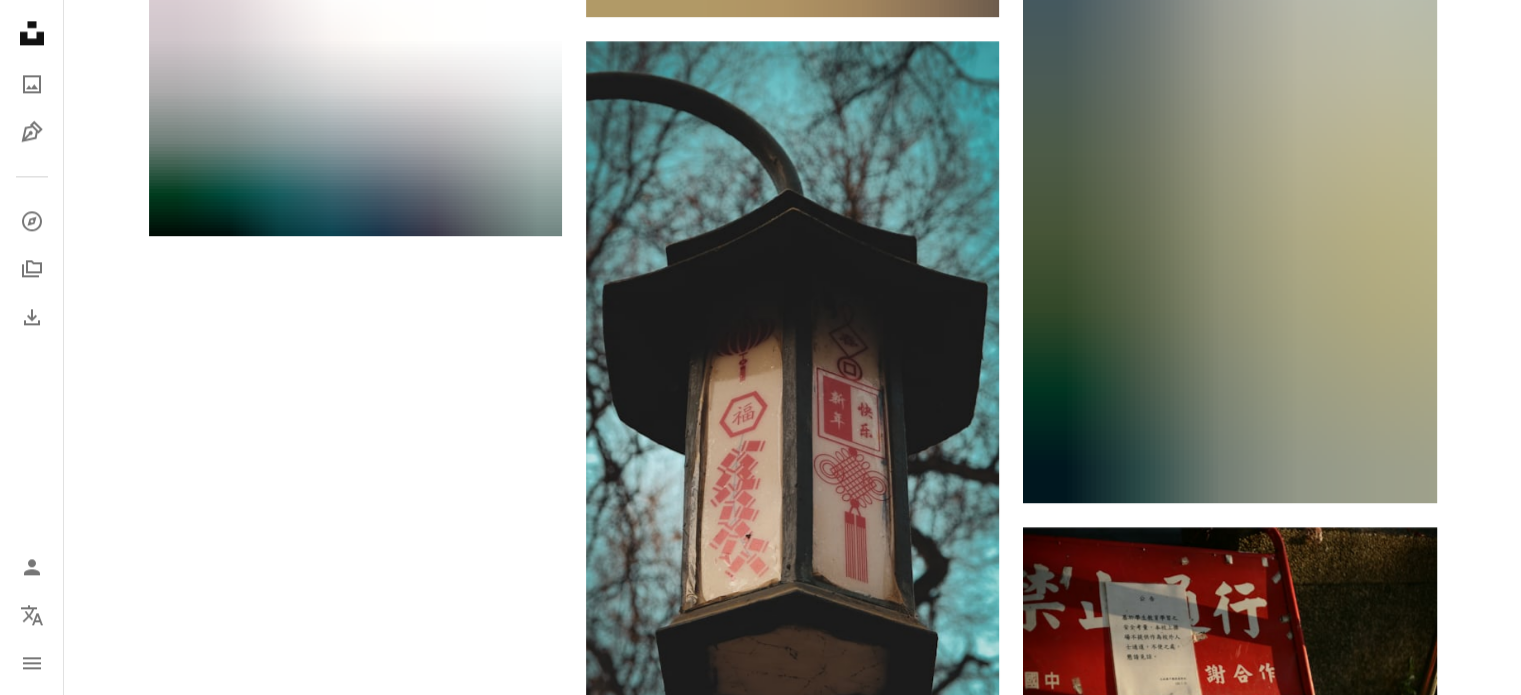 scroll, scrollTop: 3000, scrollLeft: 0, axis: vertical 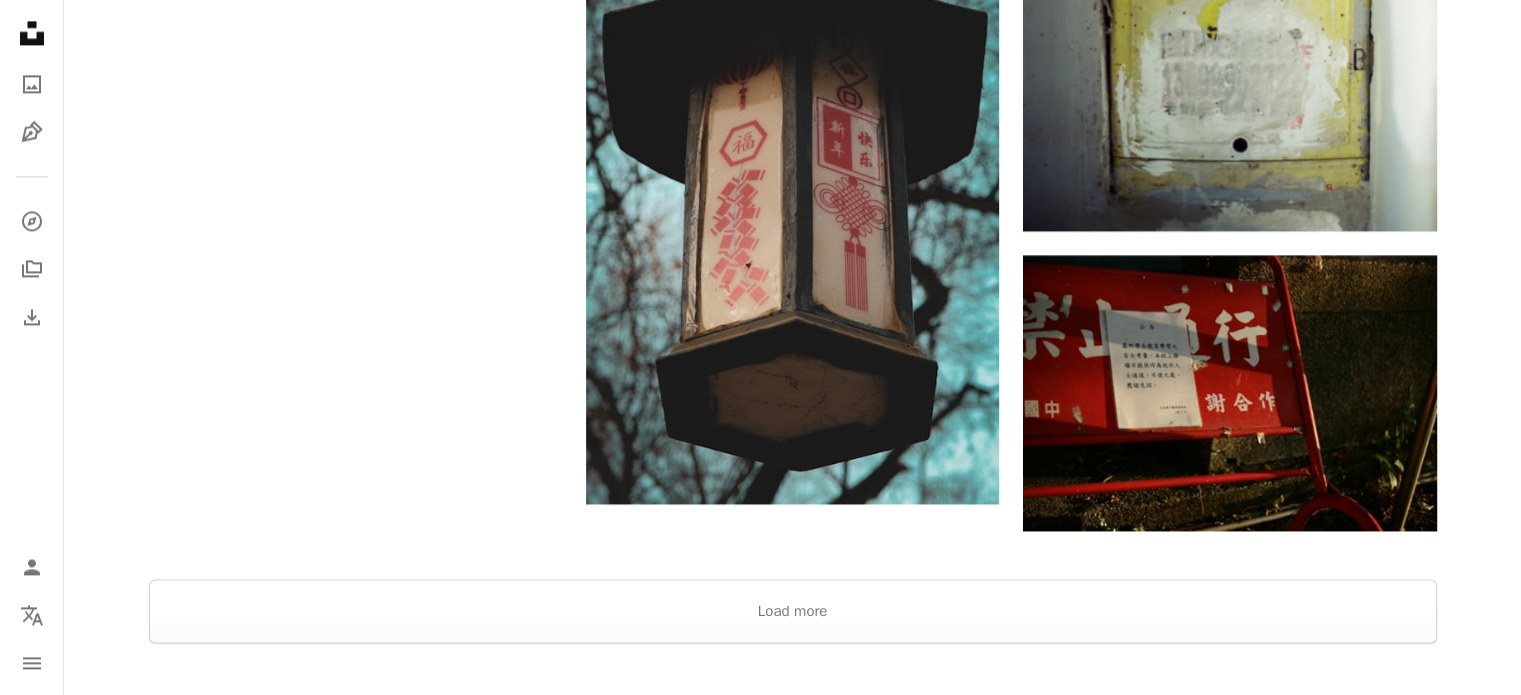 click at bounding box center (792, 555) 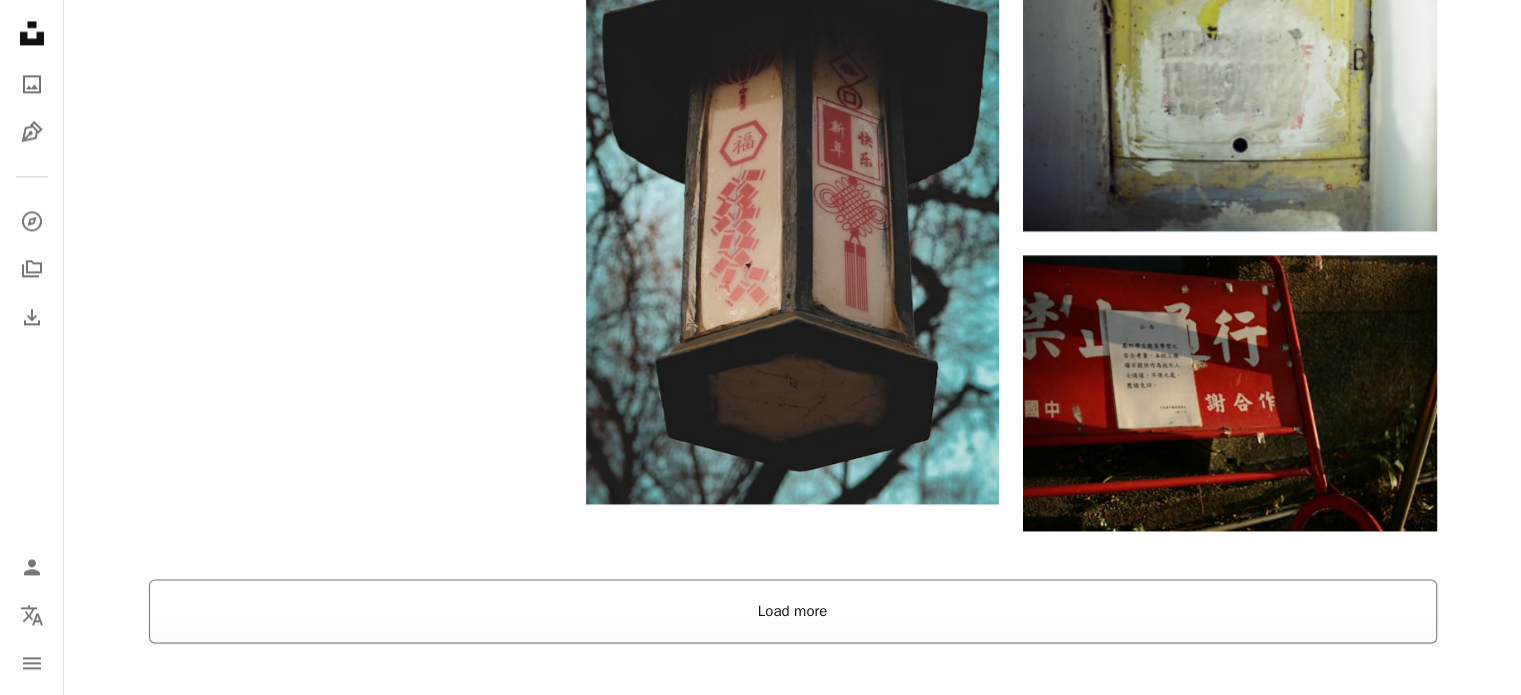 click on "Load more" at bounding box center (793, 611) 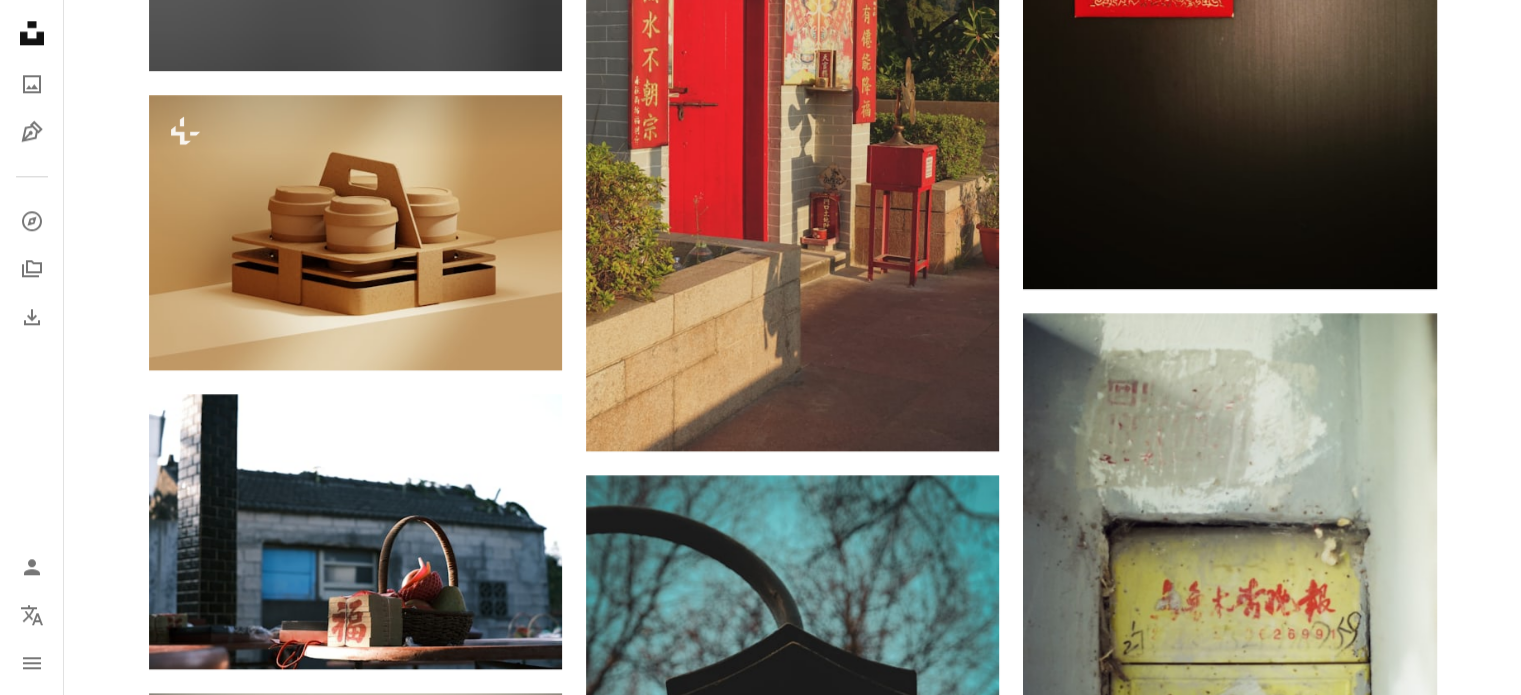 scroll, scrollTop: 0, scrollLeft: 0, axis: both 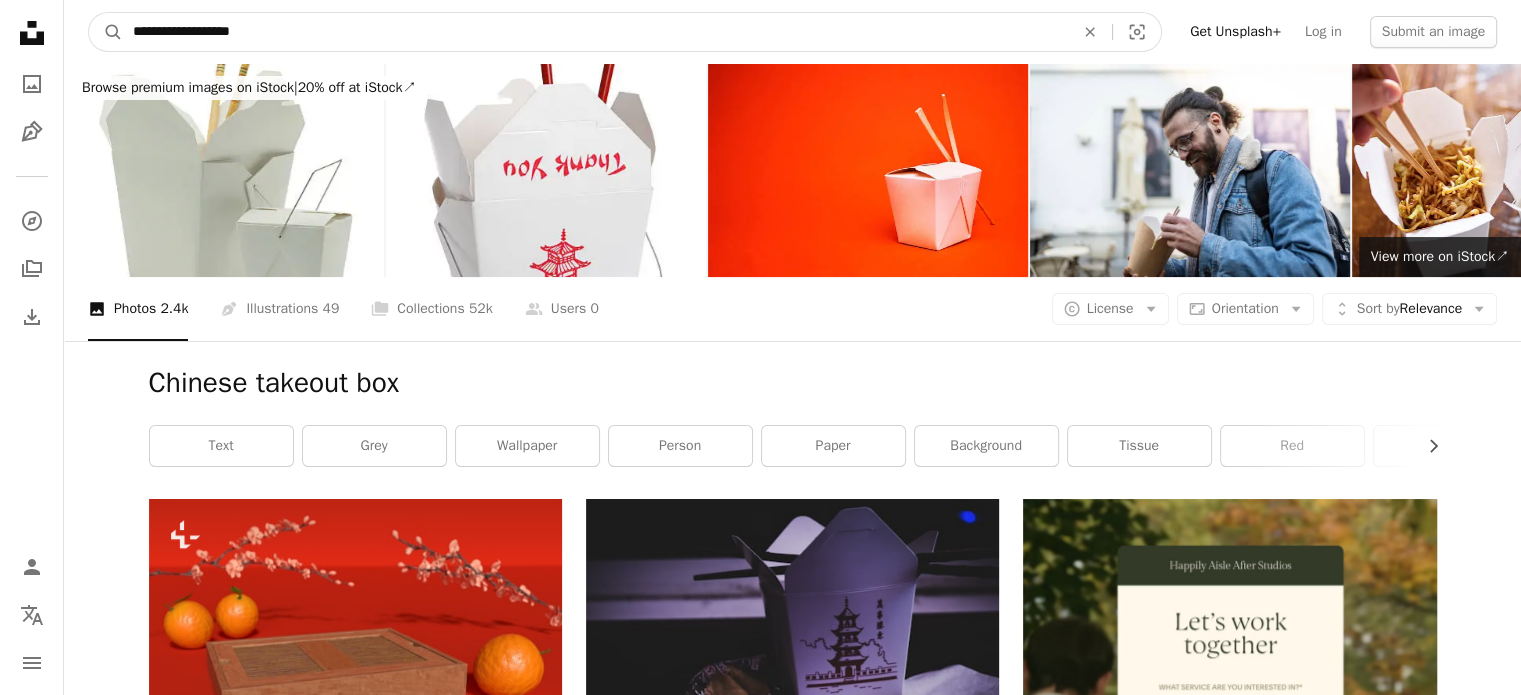 drag, startPoint x: 166, startPoint y: 31, endPoint x: 0, endPoint y: 30, distance: 166.003 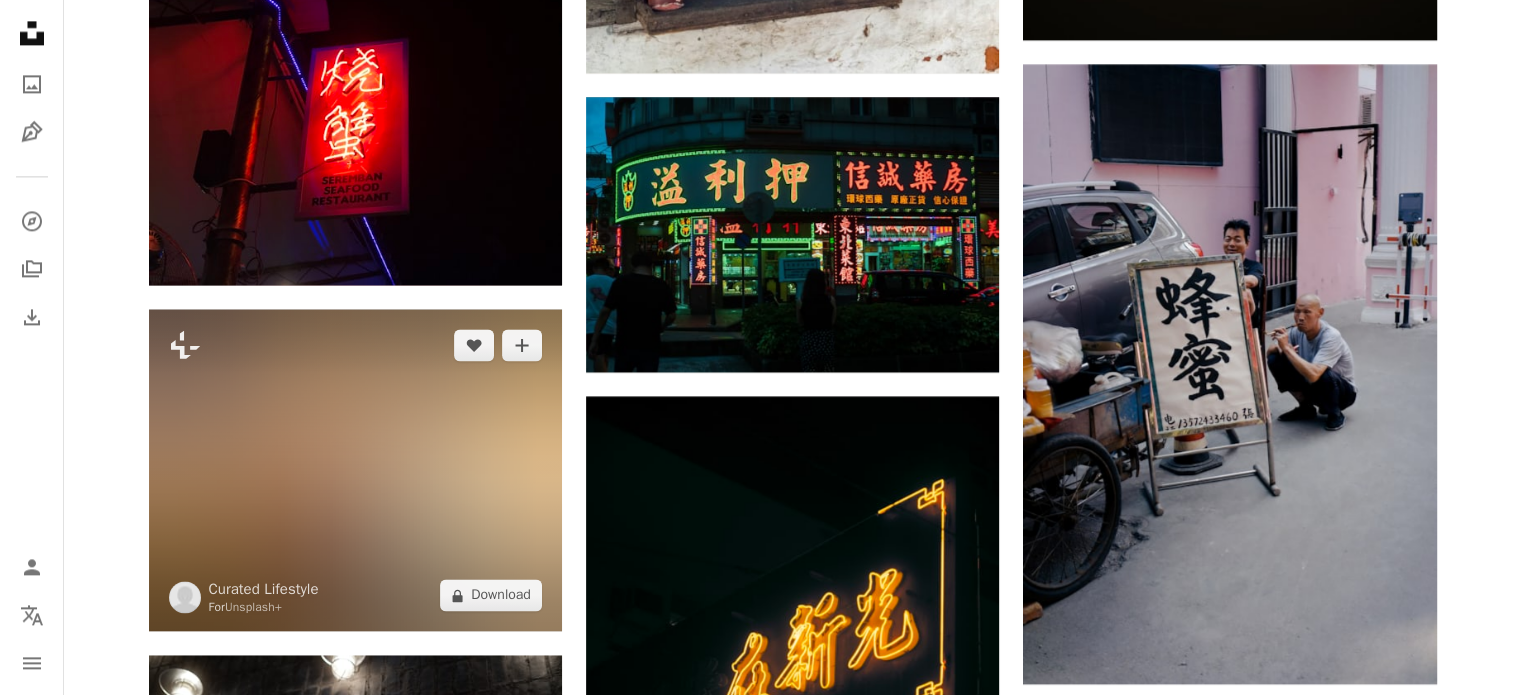 scroll, scrollTop: 2900, scrollLeft: 0, axis: vertical 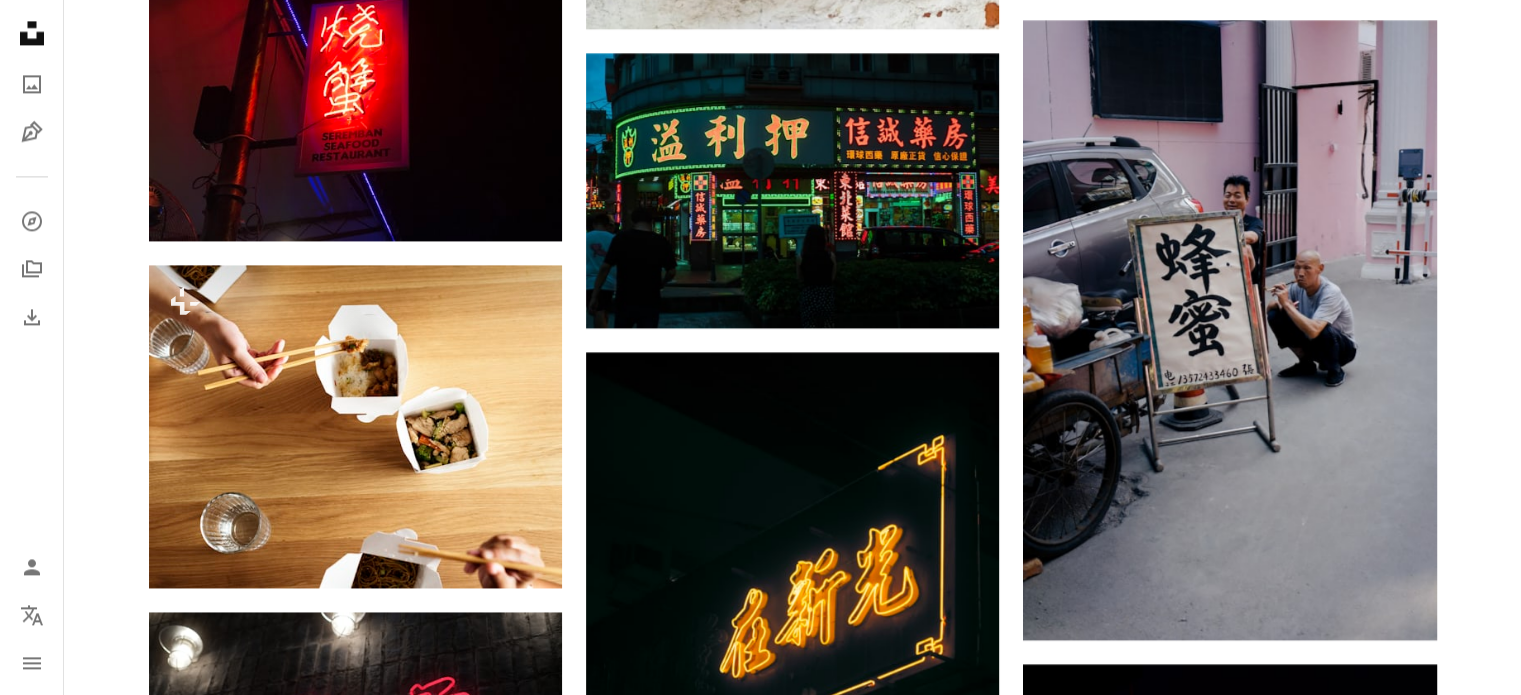drag, startPoint x: 496, startPoint y: 416, endPoint x: 117, endPoint y: 432, distance: 379.3376 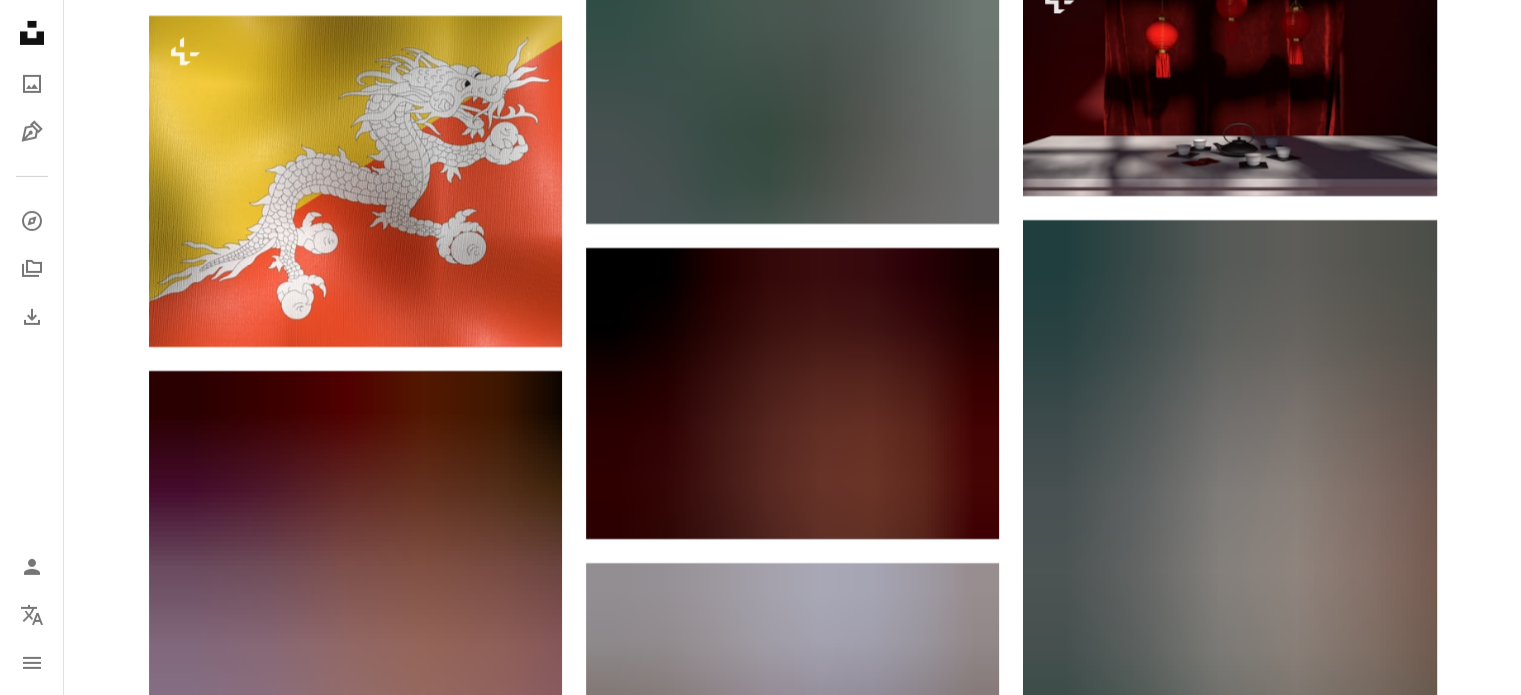 scroll, scrollTop: 14500, scrollLeft: 0, axis: vertical 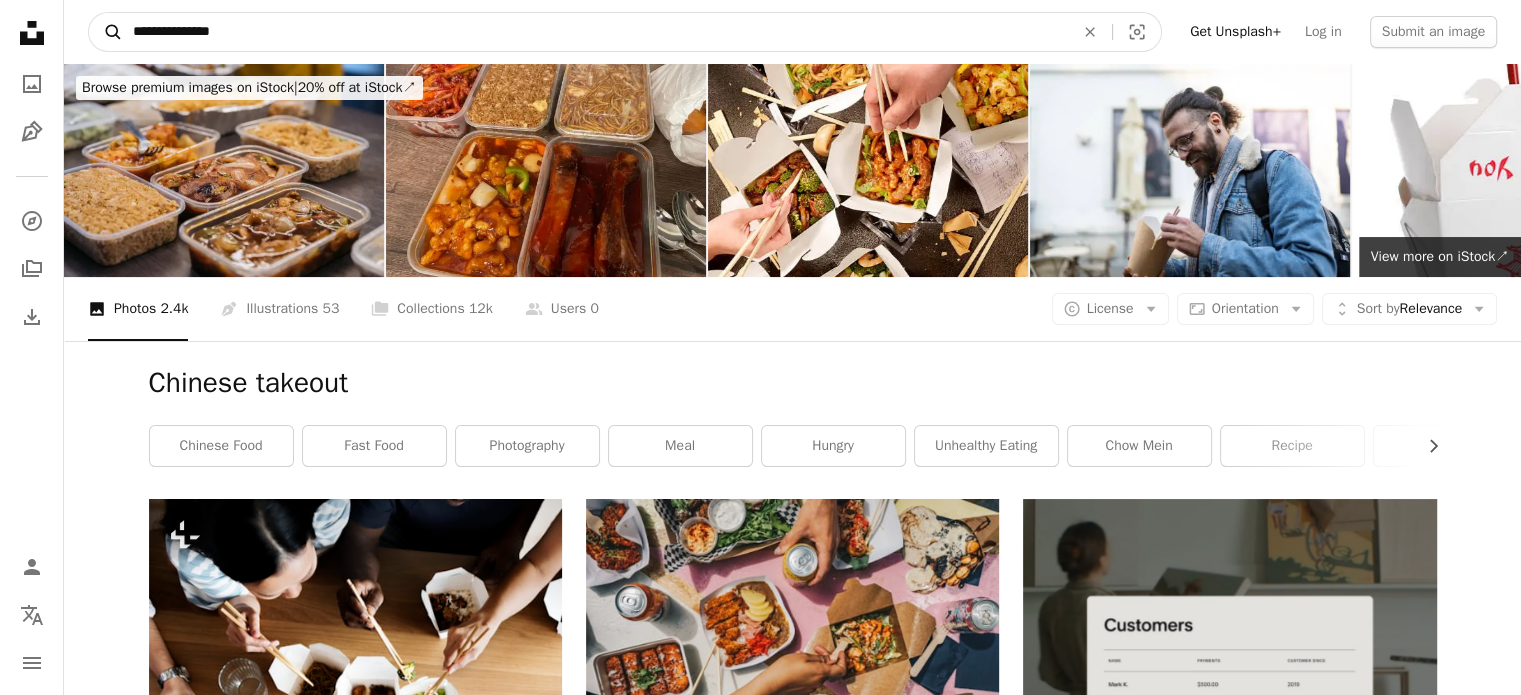 drag, startPoint x: 180, startPoint y: 28, endPoint x: 99, endPoint y: 32, distance: 81.09871 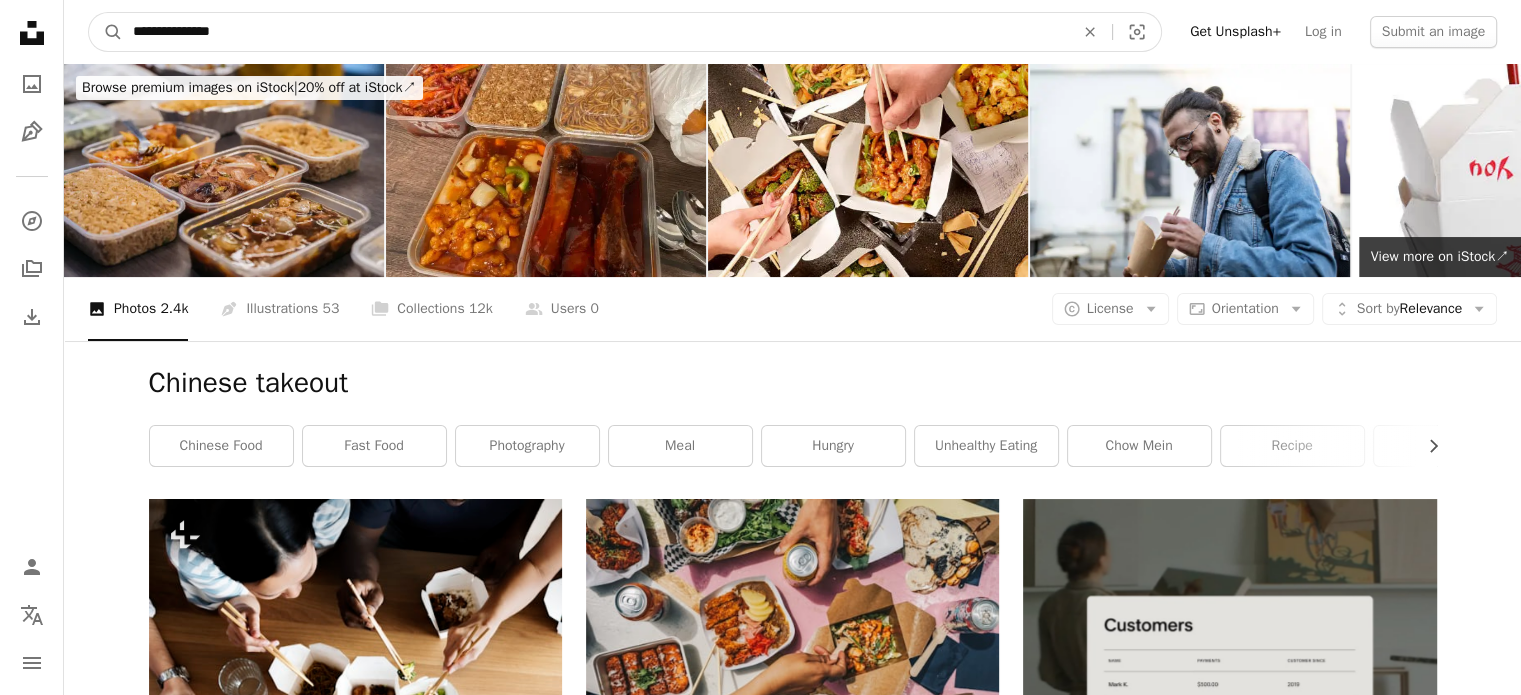 click on "**********" at bounding box center [595, 32] 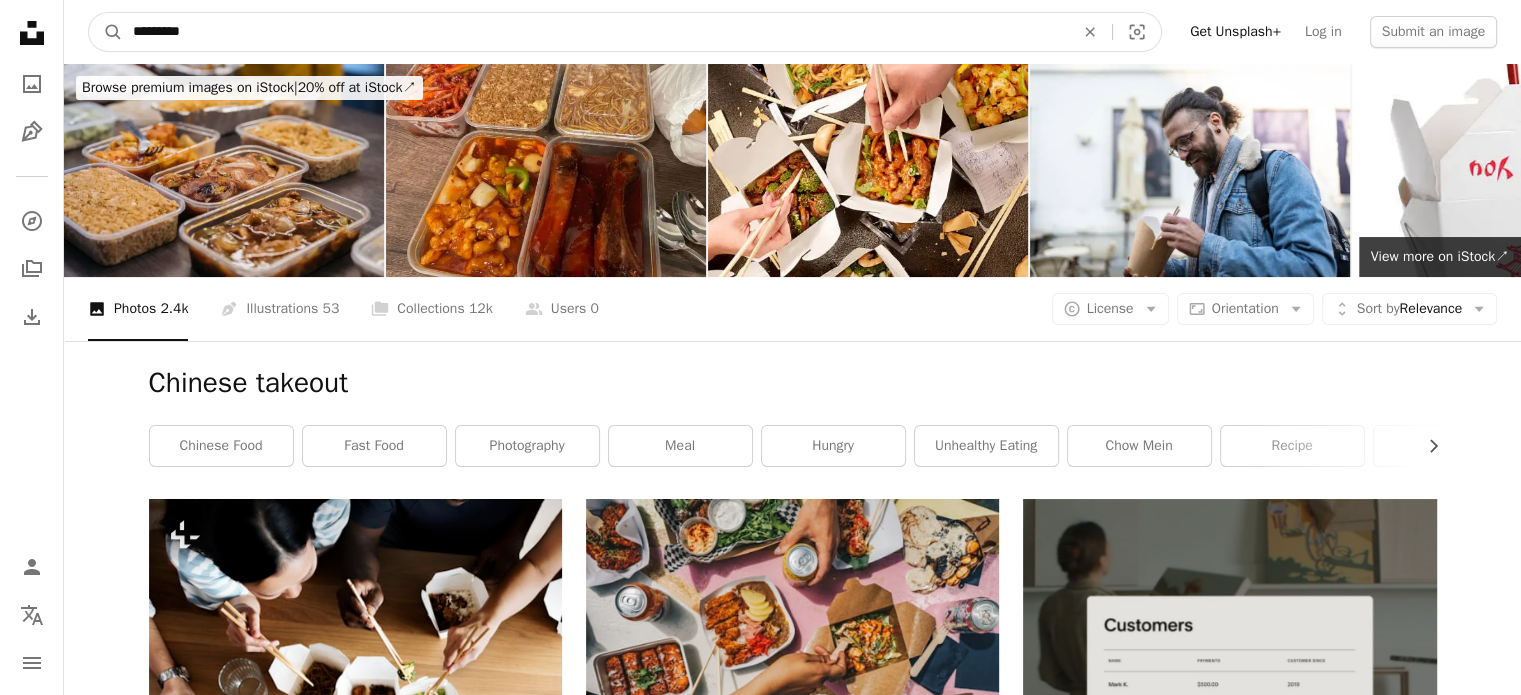 click on "*********" at bounding box center (595, 32) 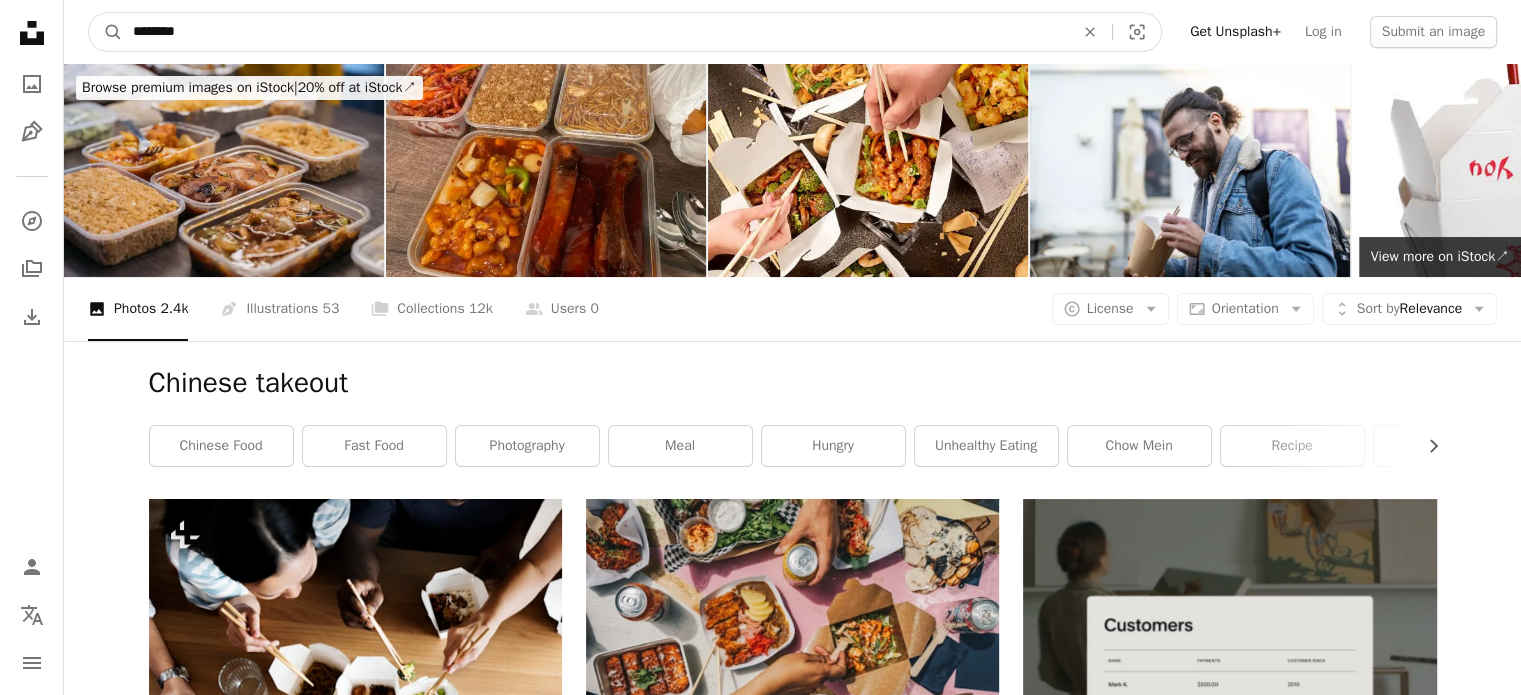 click on "*******" at bounding box center (595, 32) 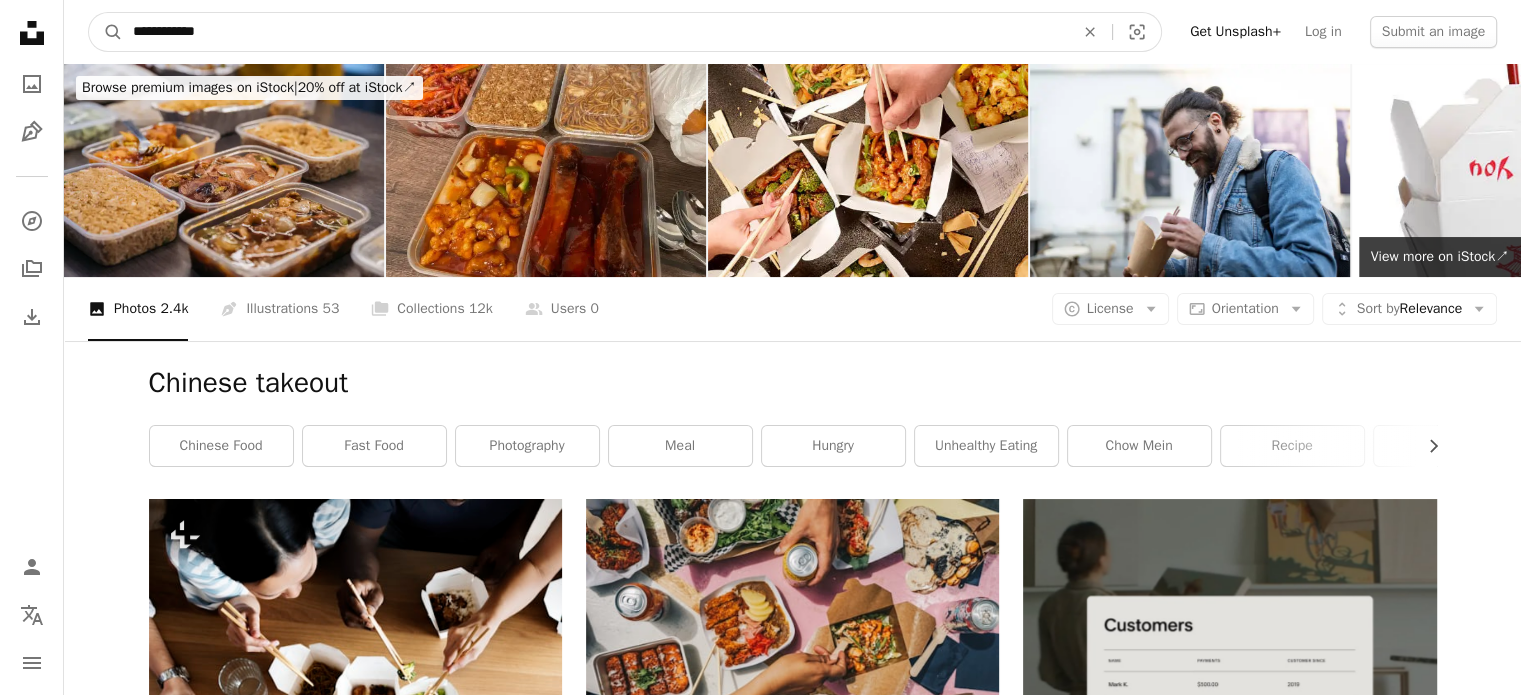 type on "**********" 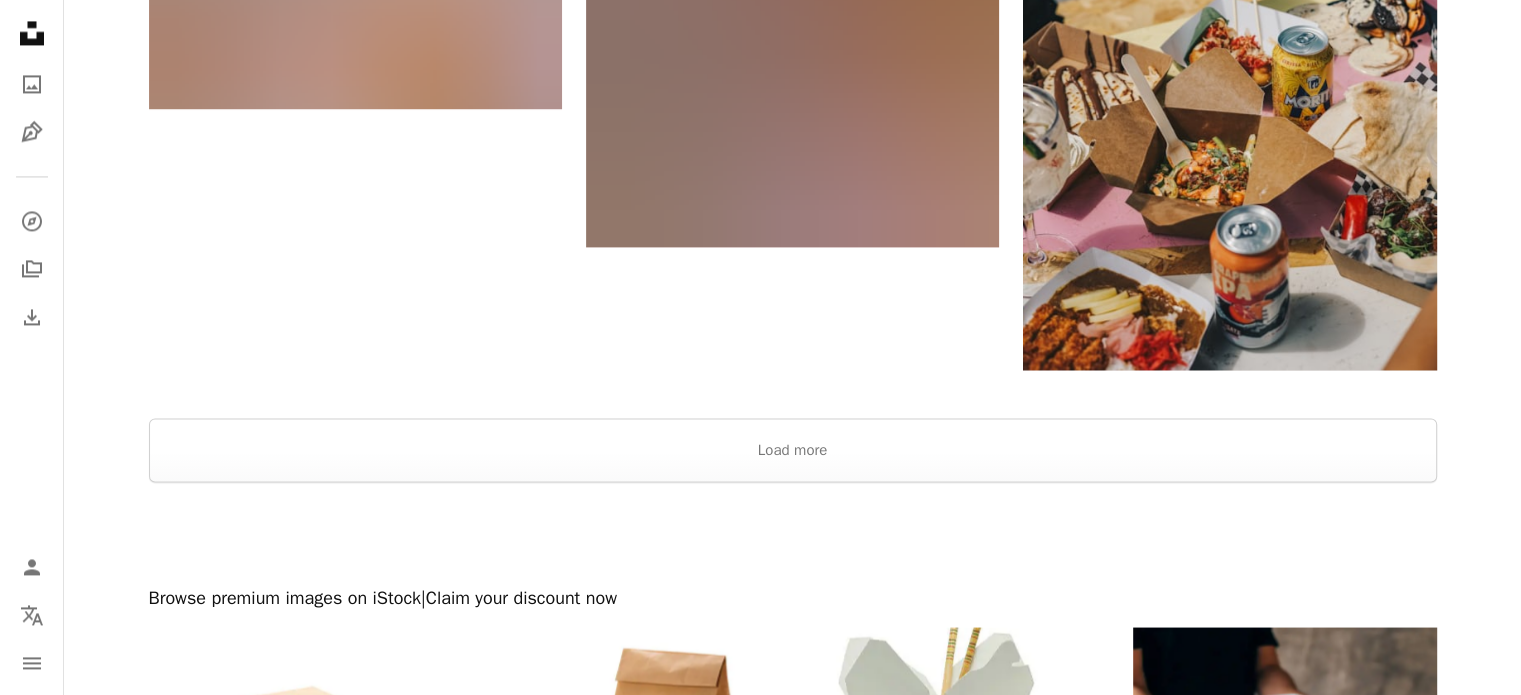 scroll, scrollTop: 3200, scrollLeft: 0, axis: vertical 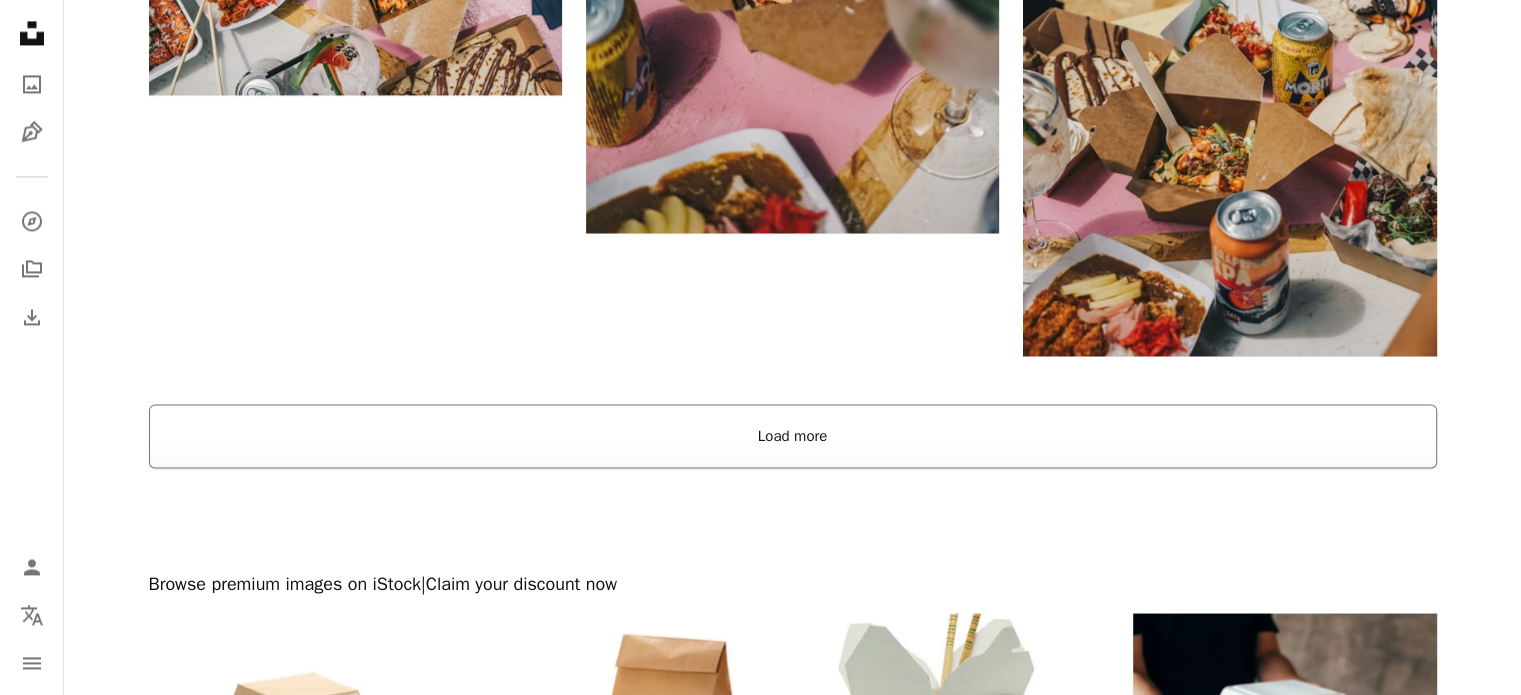 click on "Load more" at bounding box center [793, 436] 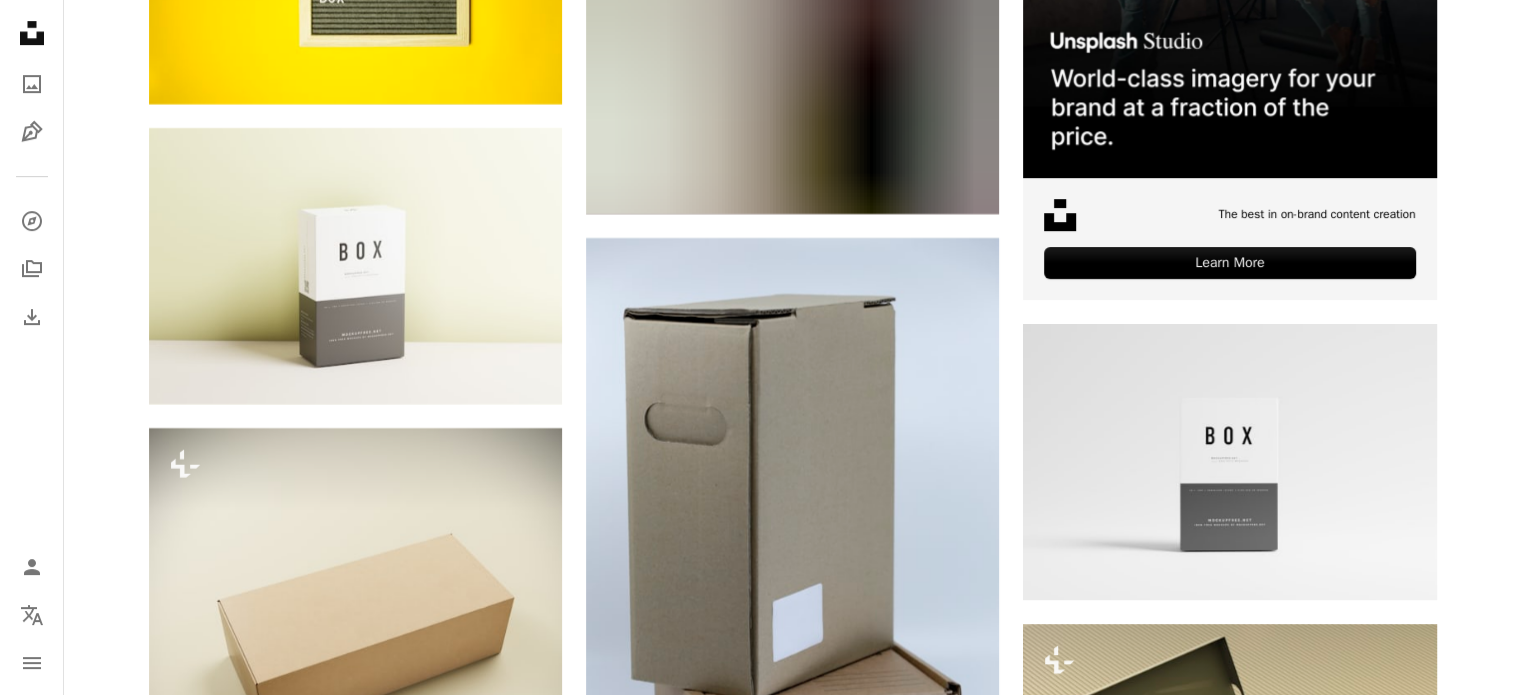 scroll, scrollTop: 9000, scrollLeft: 0, axis: vertical 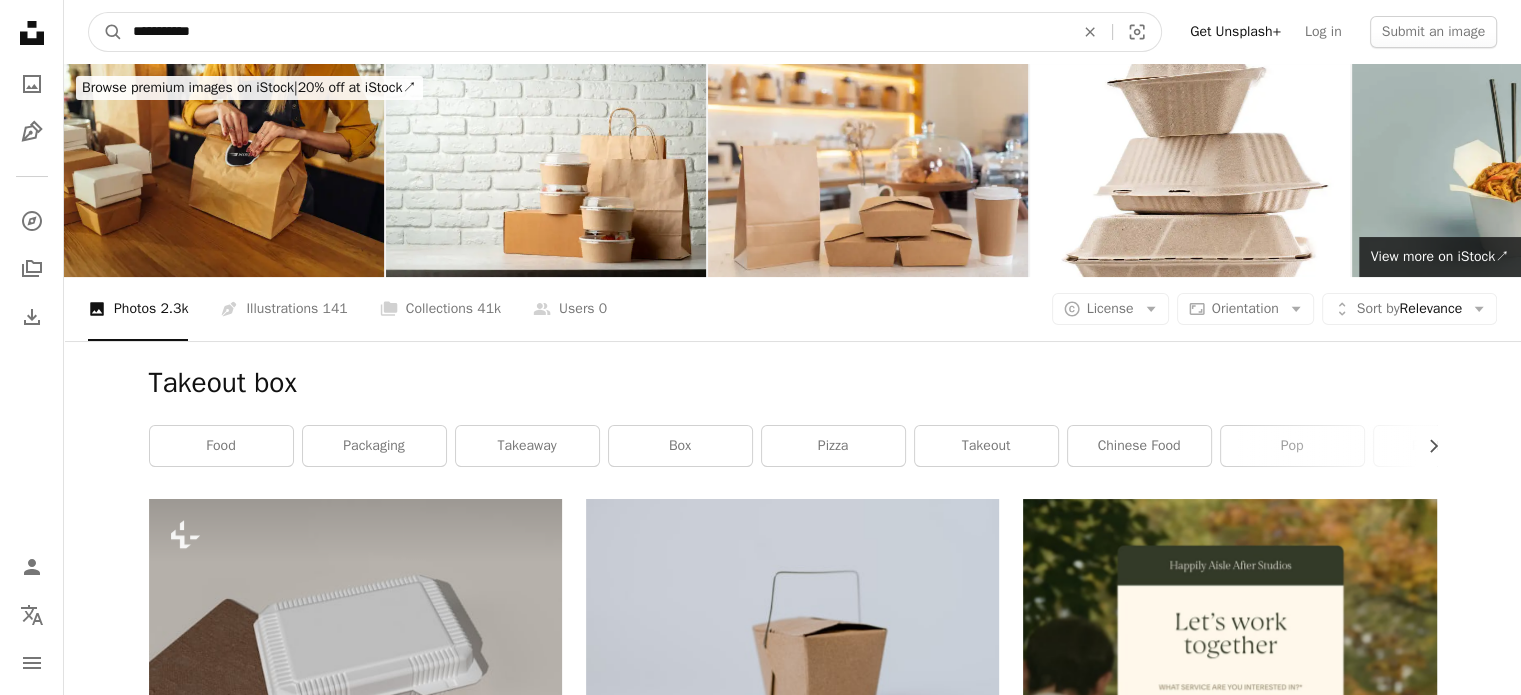 click on "**********" at bounding box center (595, 32) 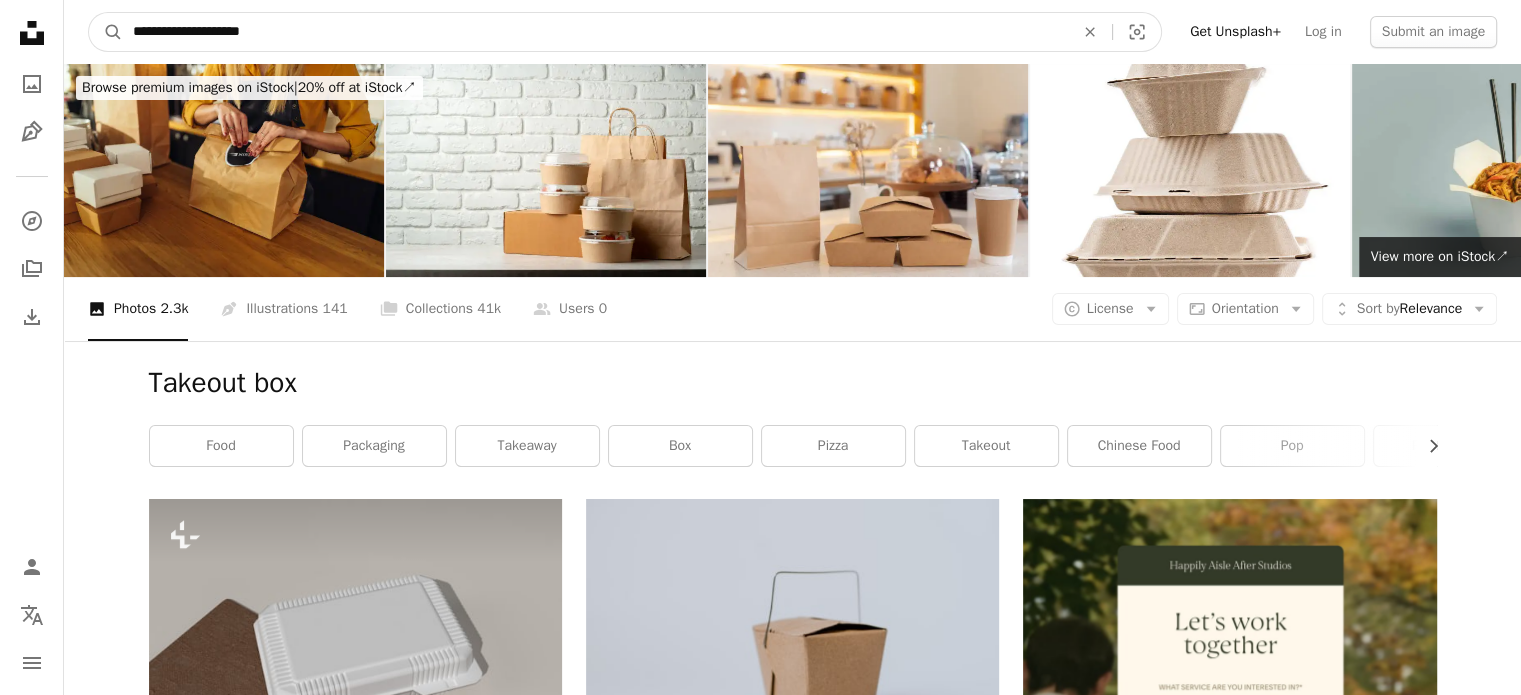 type on "**********" 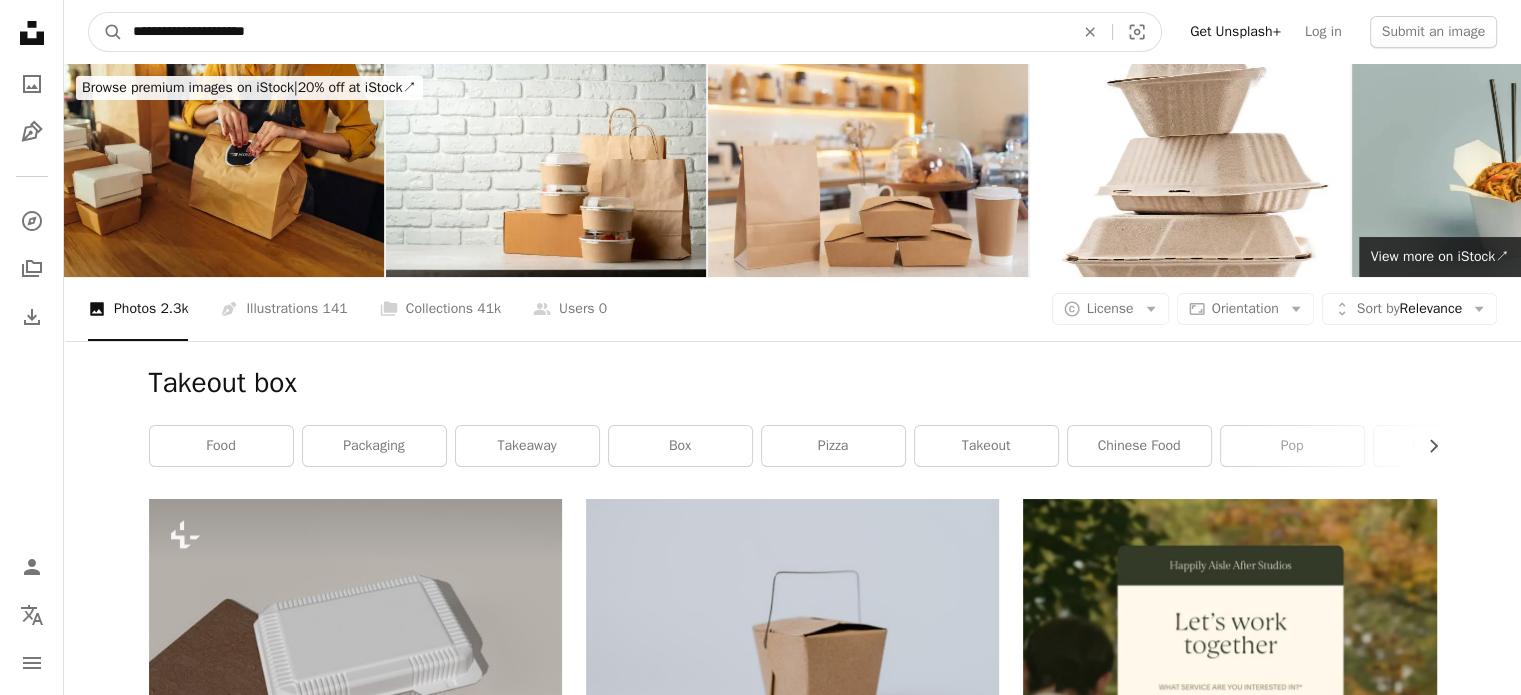 click on "A magnifying glass" at bounding box center (106, 32) 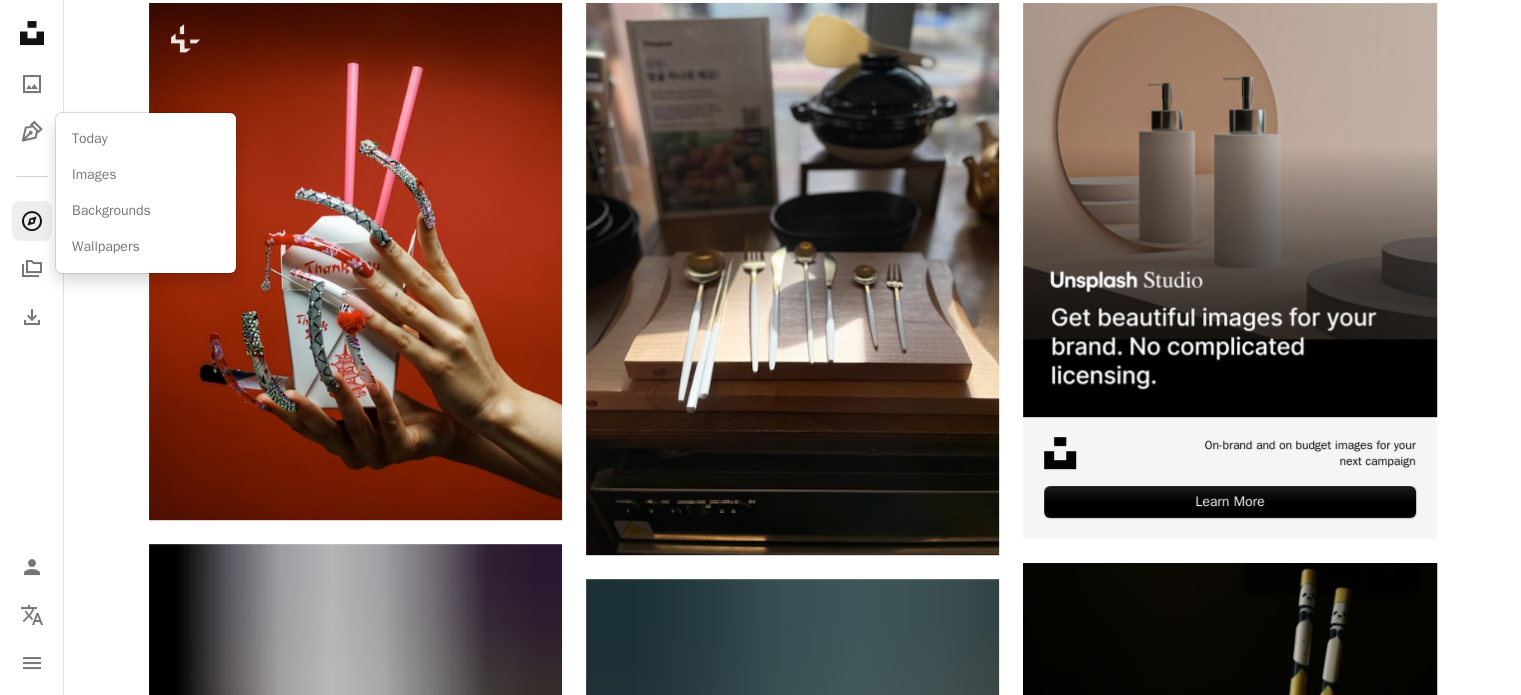 scroll, scrollTop: 500, scrollLeft: 0, axis: vertical 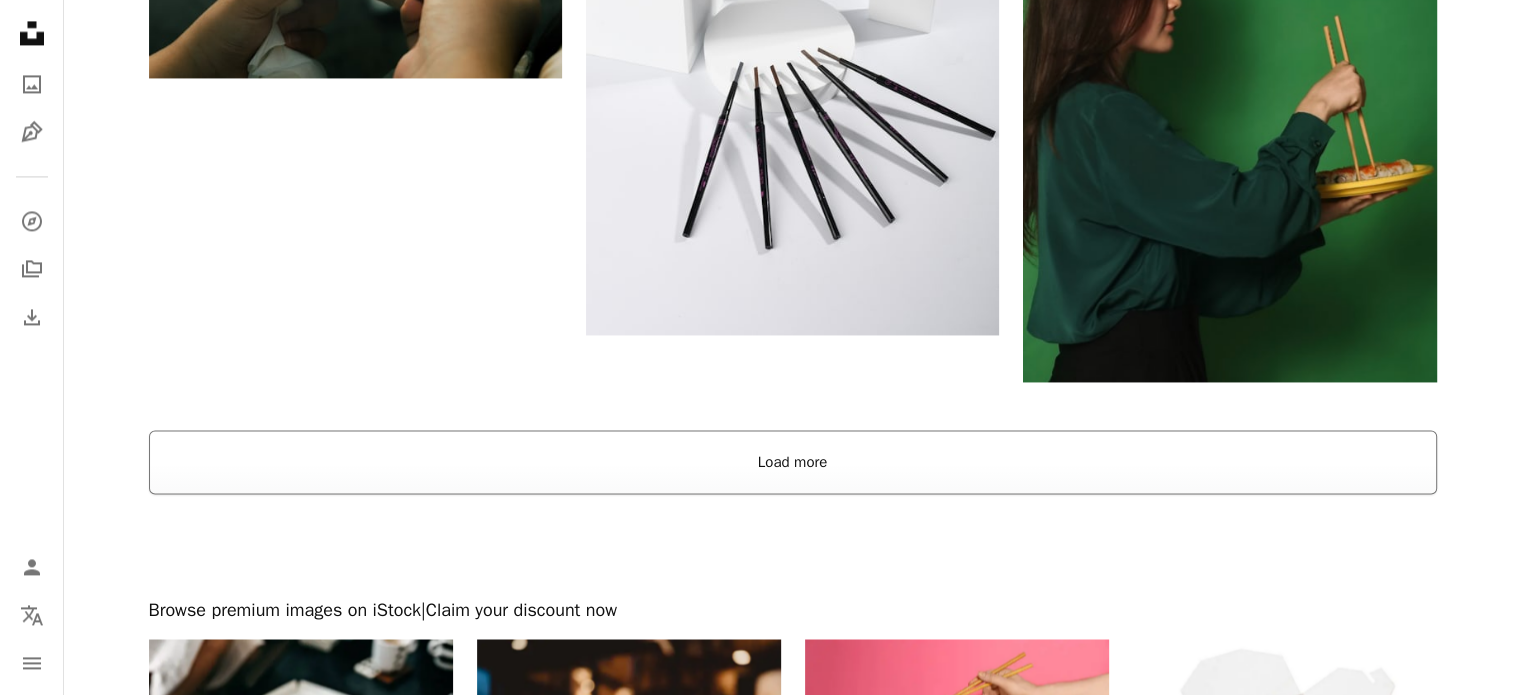 click on "Load more" at bounding box center (793, 462) 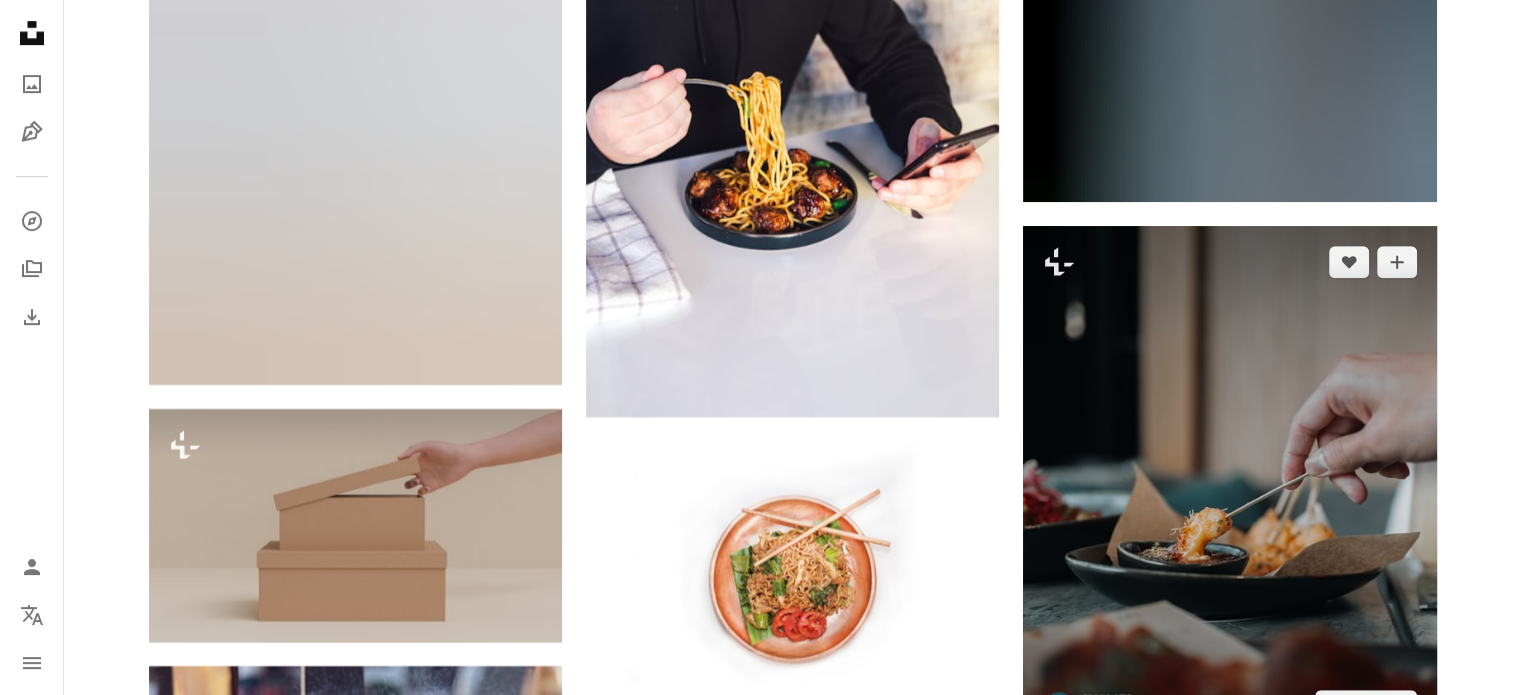 scroll, scrollTop: 24000, scrollLeft: 0, axis: vertical 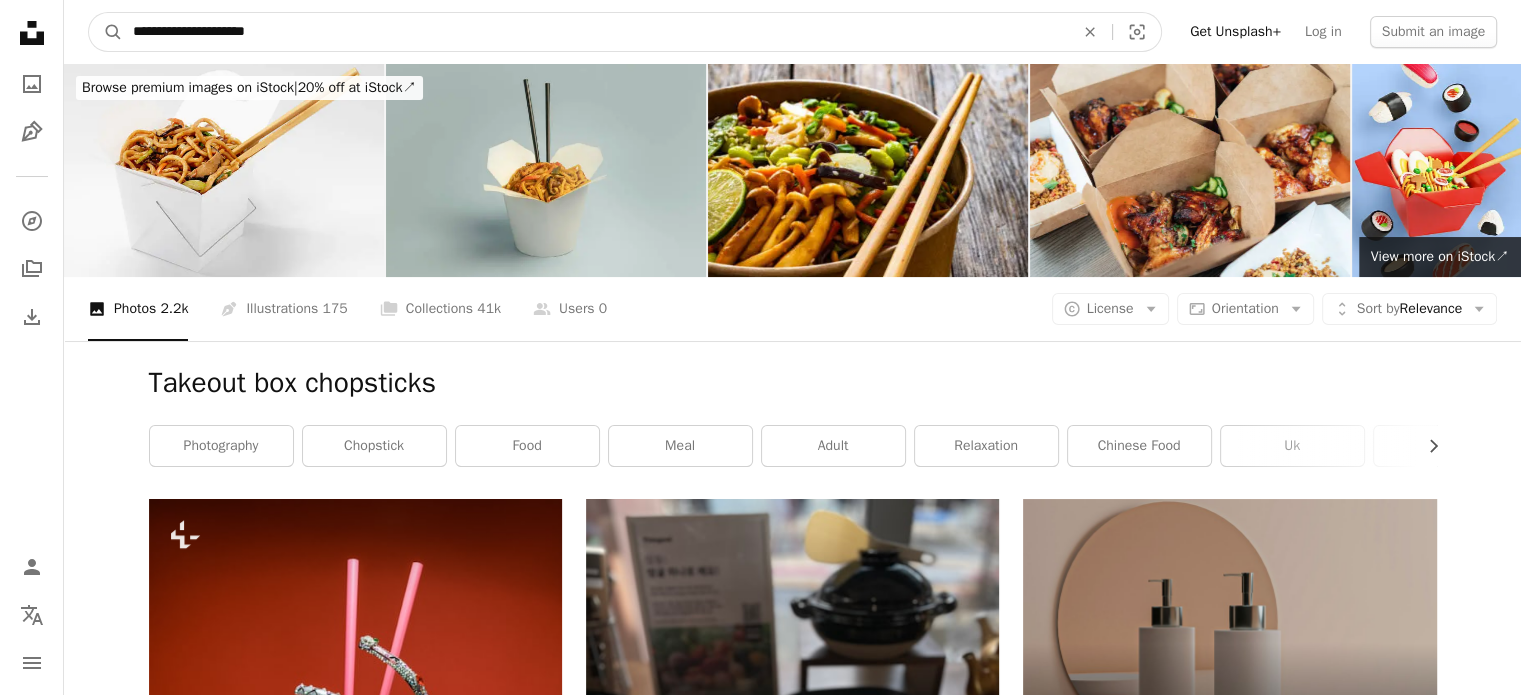 drag, startPoint x: 376, startPoint y: 29, endPoint x: 210, endPoint y: 35, distance: 166.1084 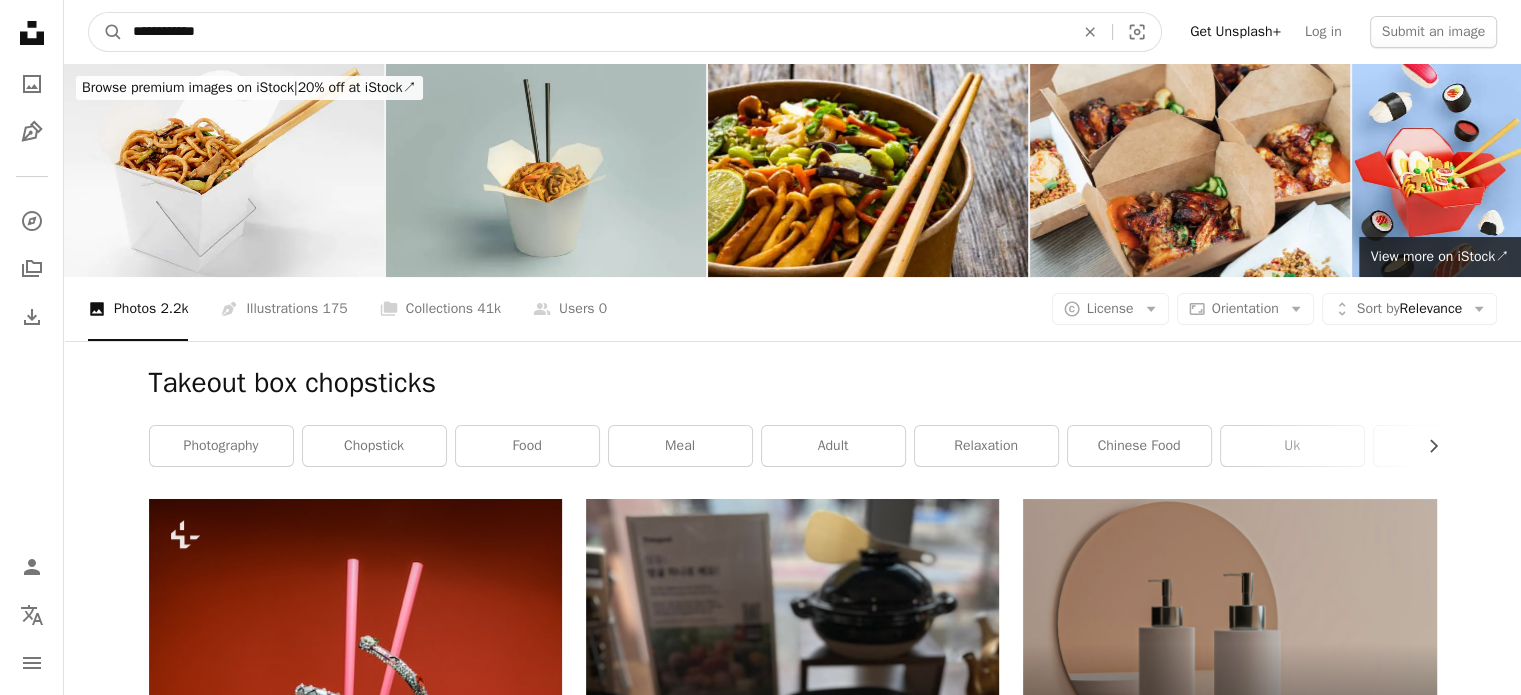 type on "**********" 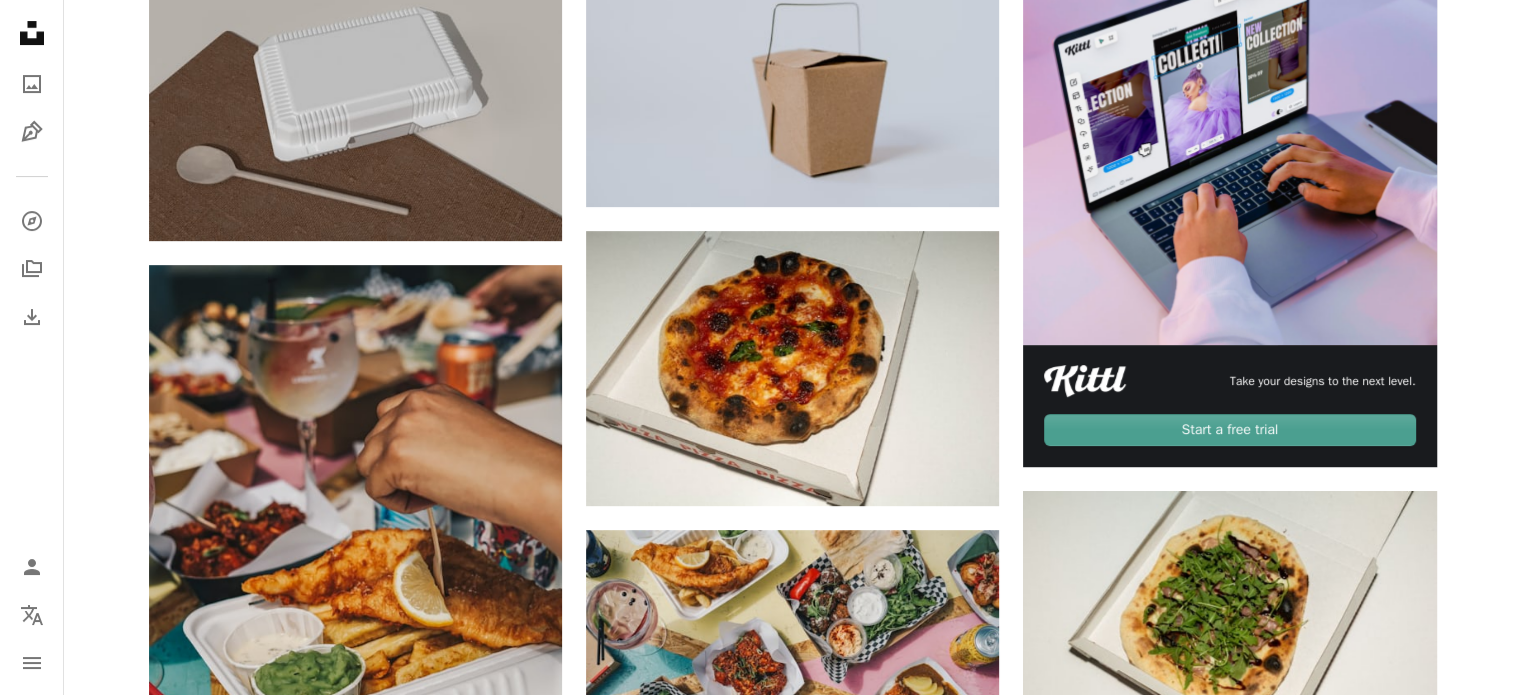 scroll, scrollTop: 500, scrollLeft: 0, axis: vertical 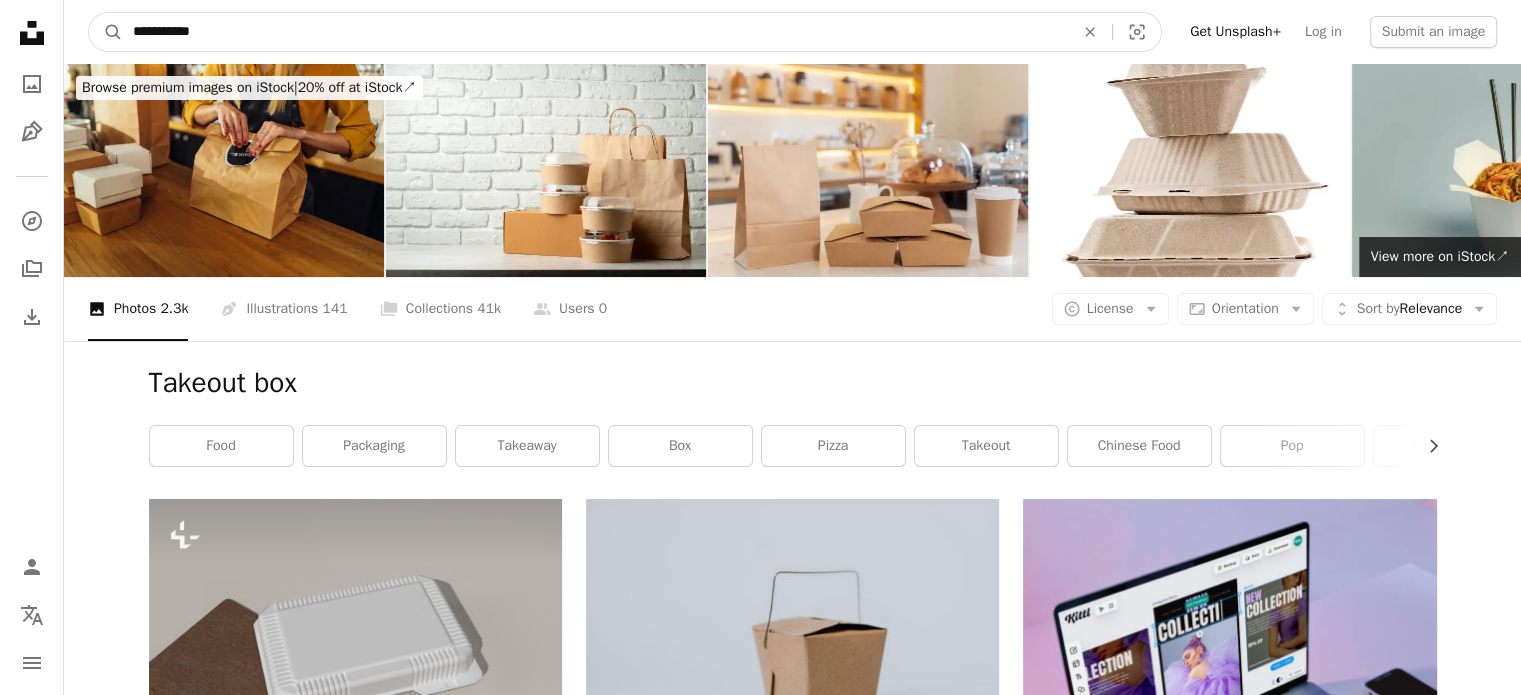 click on "**********" at bounding box center [595, 32] 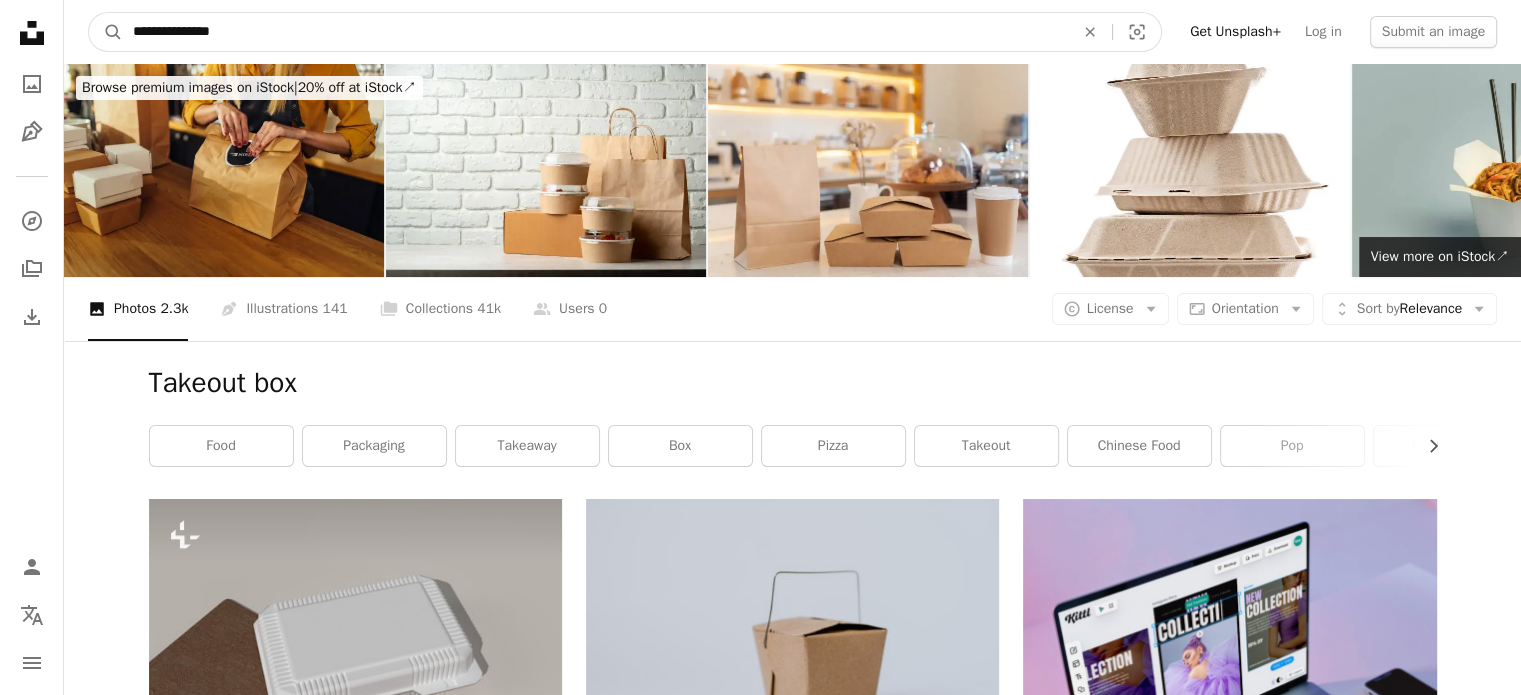 type on "**********" 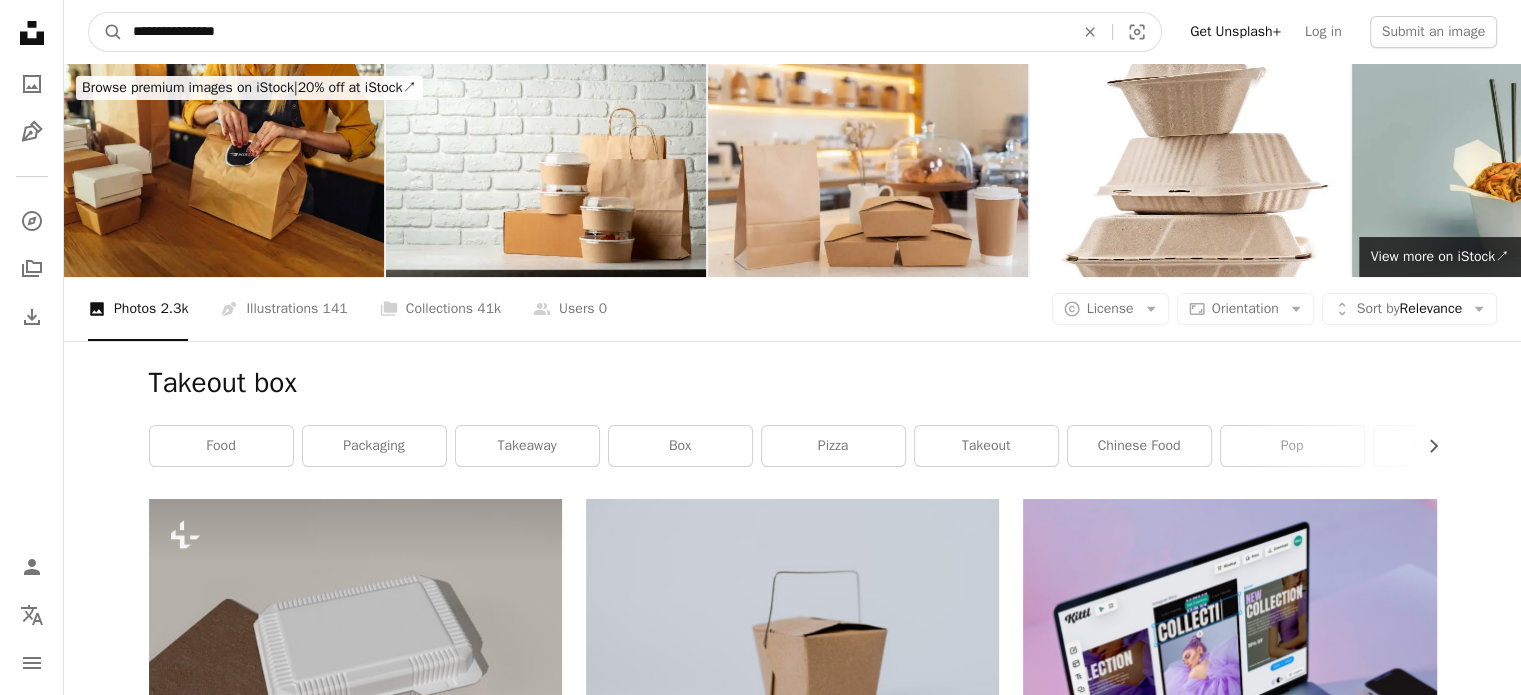 click on "A magnifying glass" at bounding box center [106, 32] 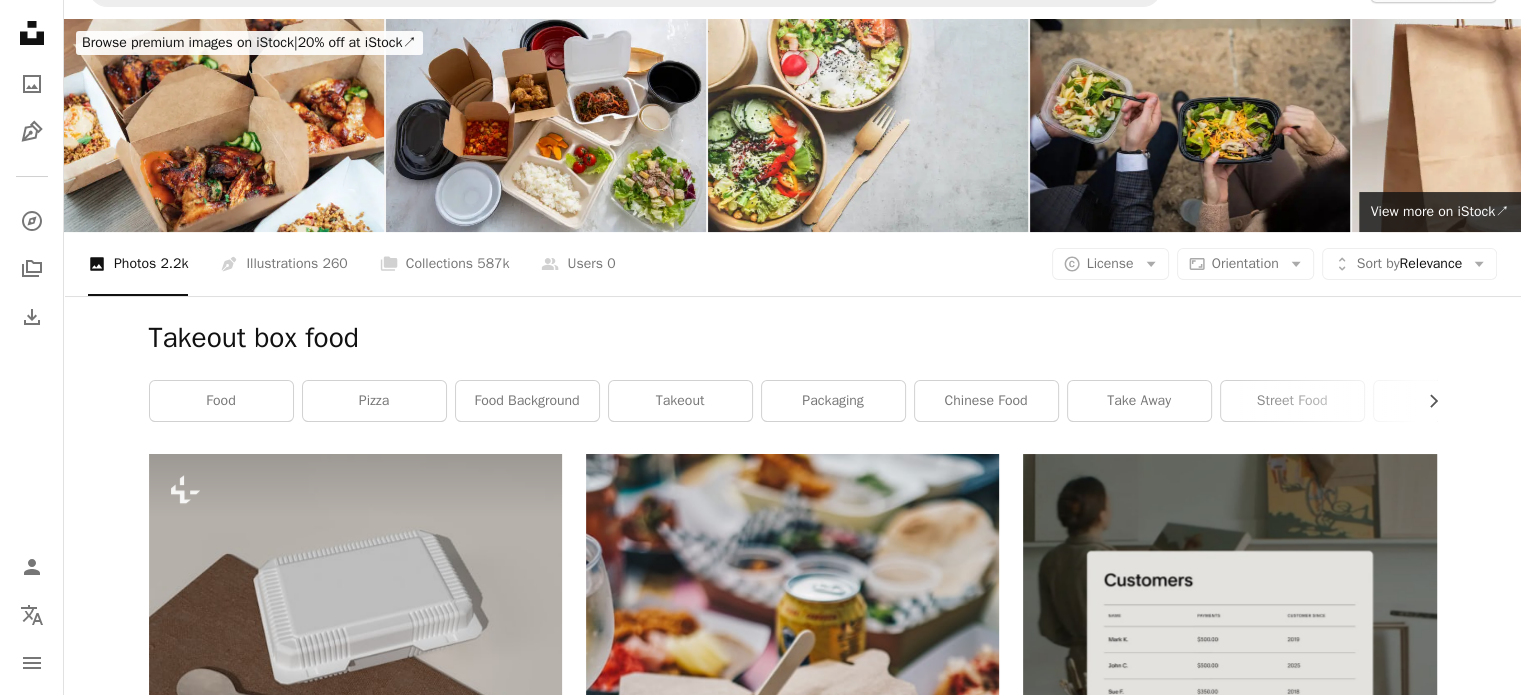 scroll, scrollTop: 0, scrollLeft: 0, axis: both 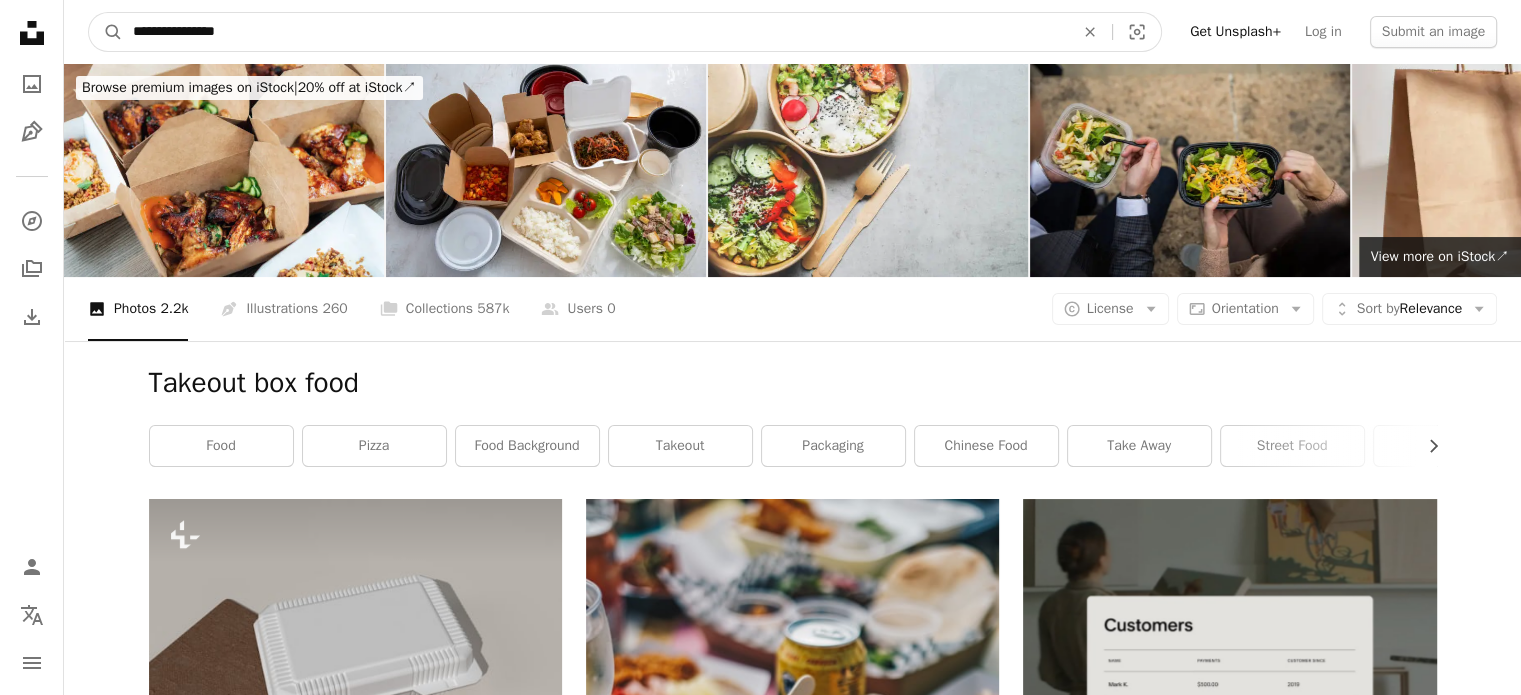drag, startPoint x: 289, startPoint y: 24, endPoint x: 100, endPoint y: -7, distance: 191.52545 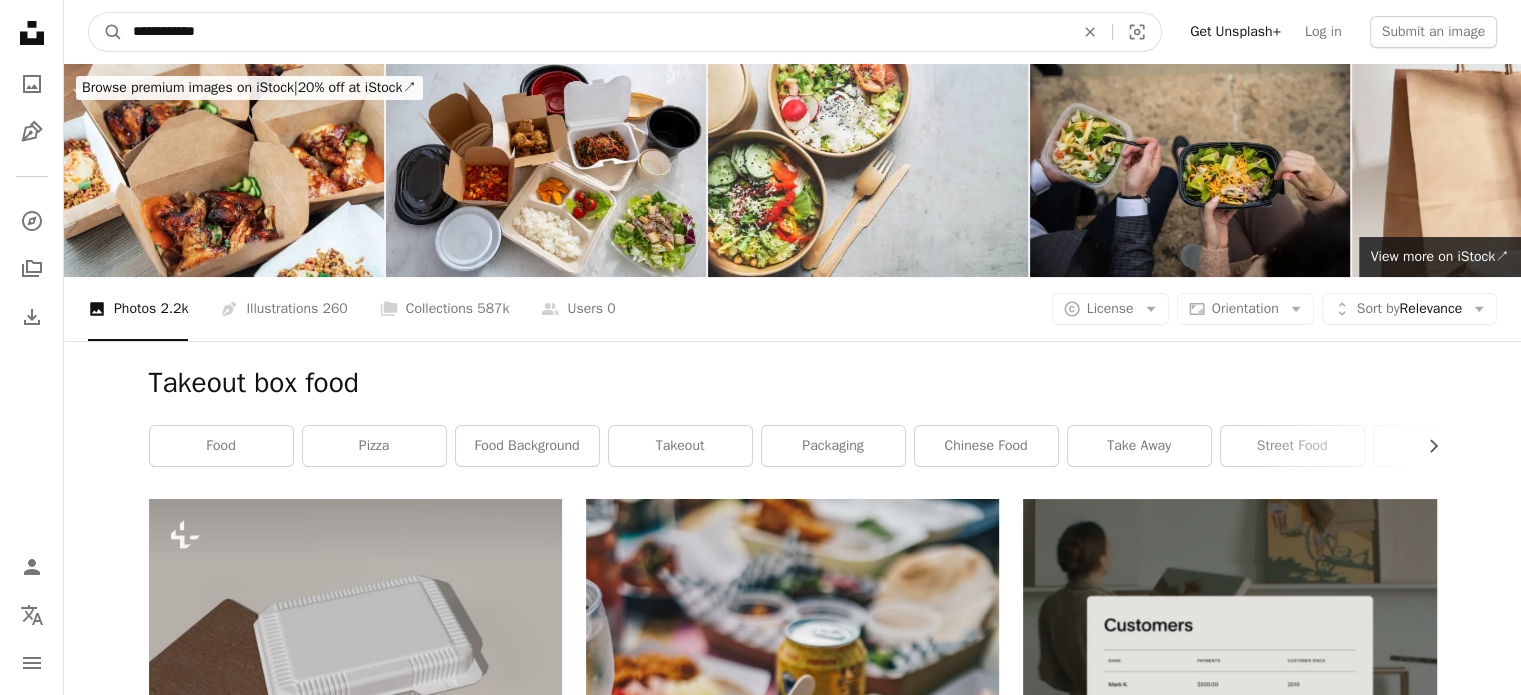 type on "**********" 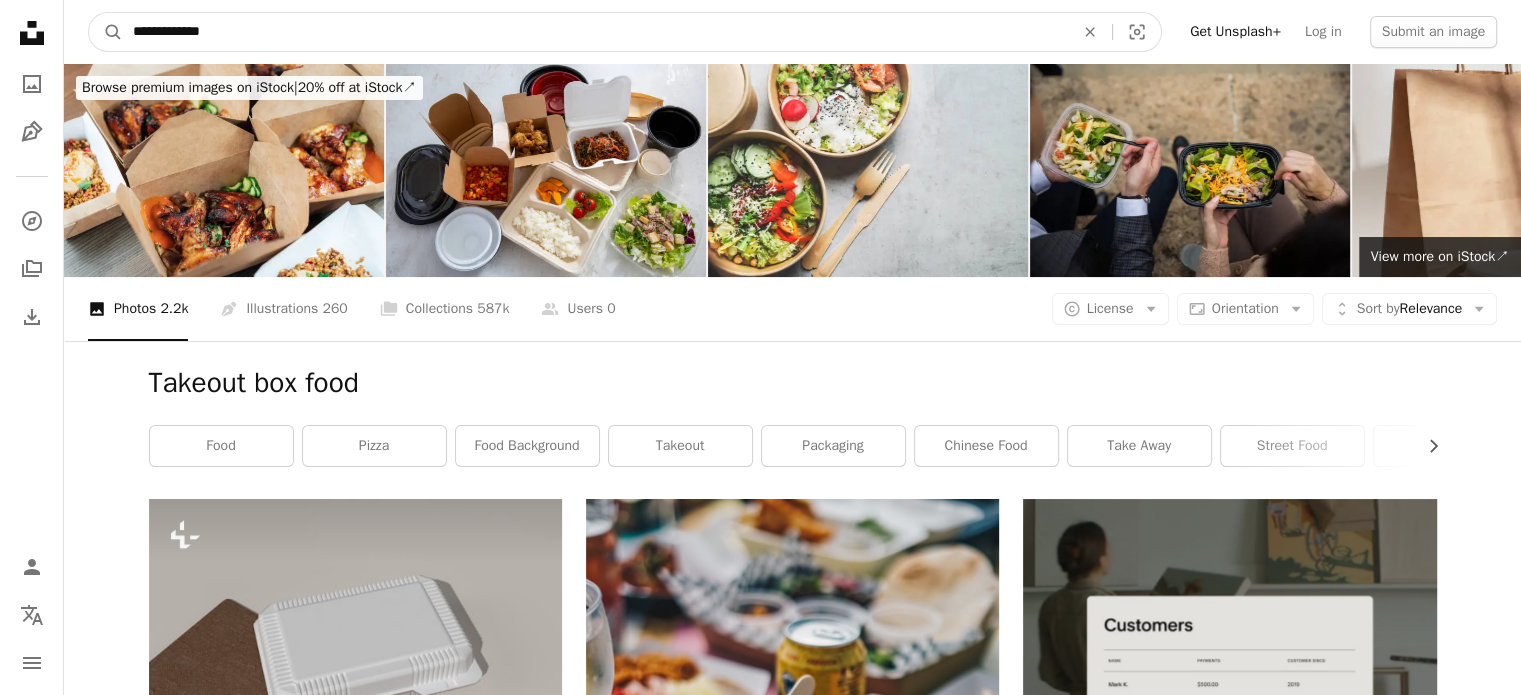 click on "A magnifying glass" at bounding box center [106, 32] 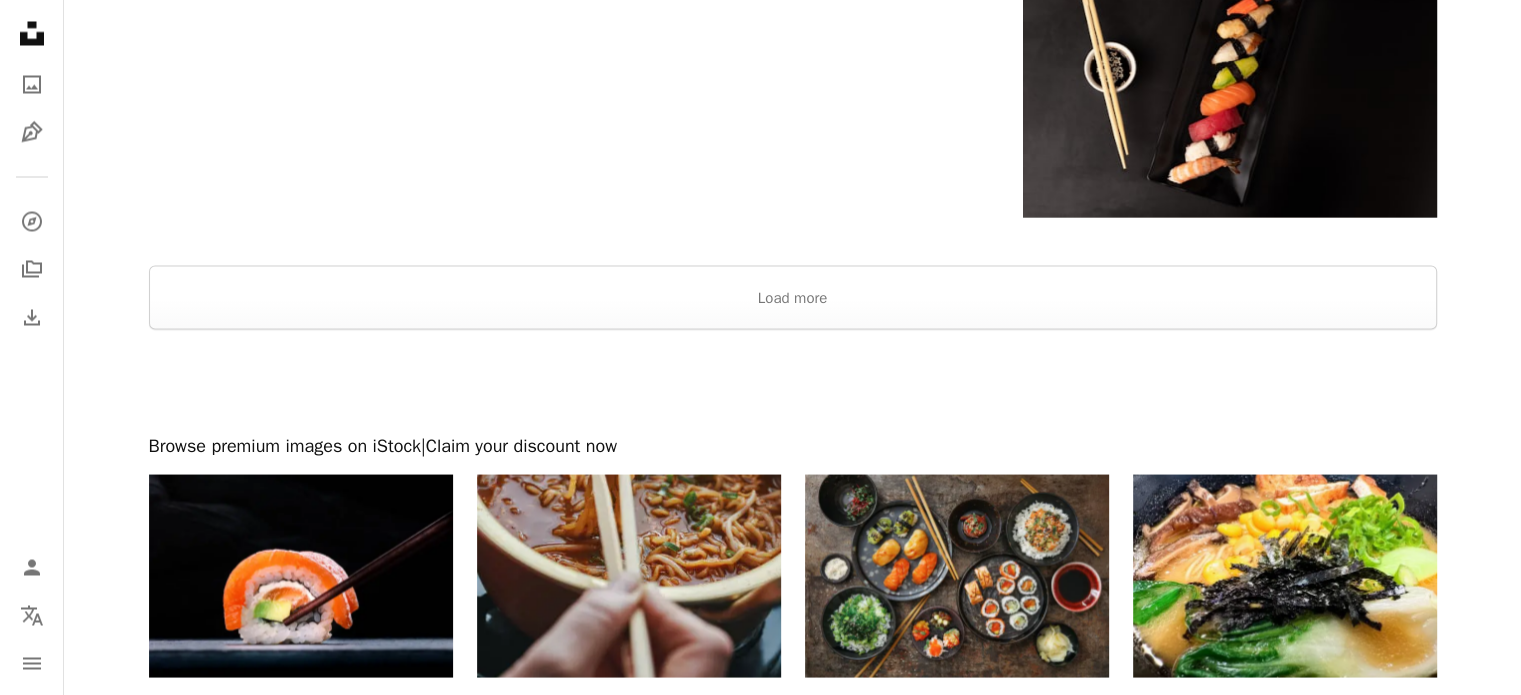 scroll, scrollTop: 3800, scrollLeft: 0, axis: vertical 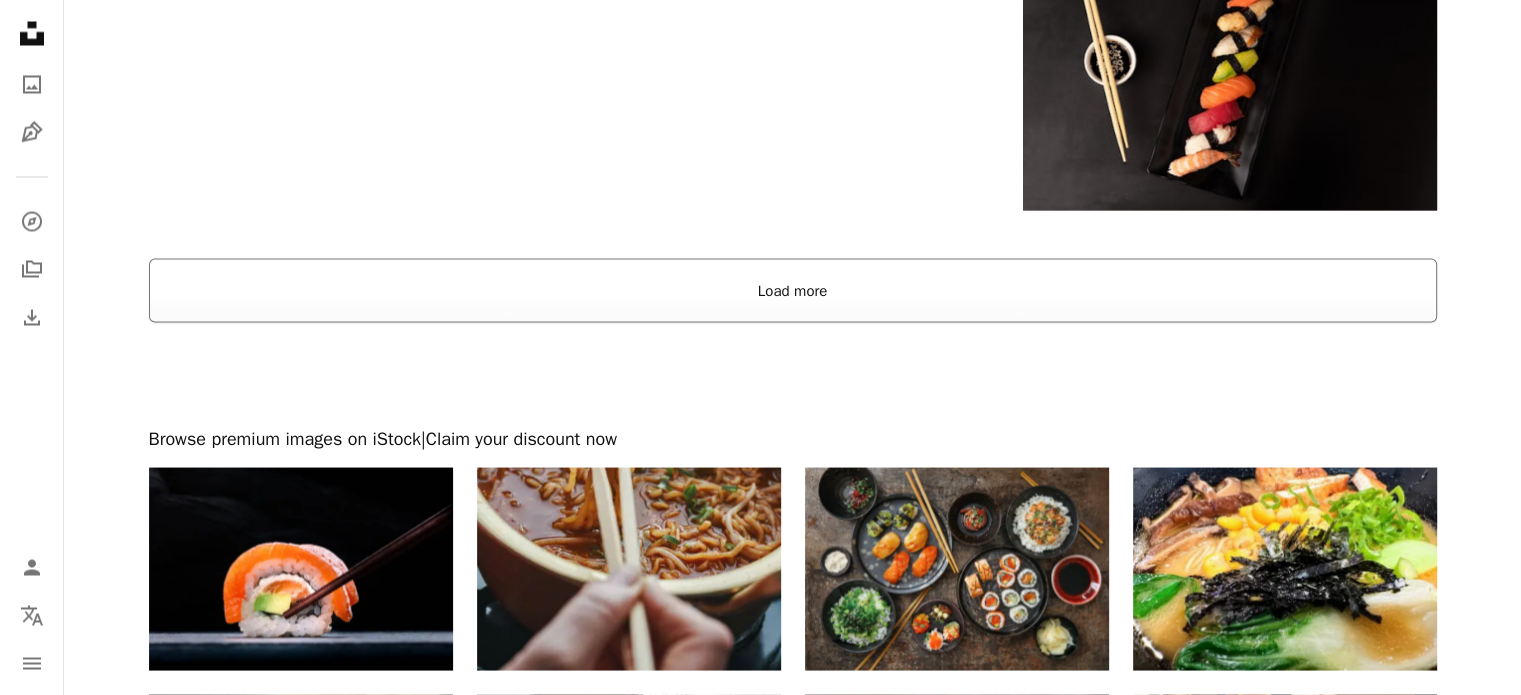 click on "Load more" at bounding box center (793, 290) 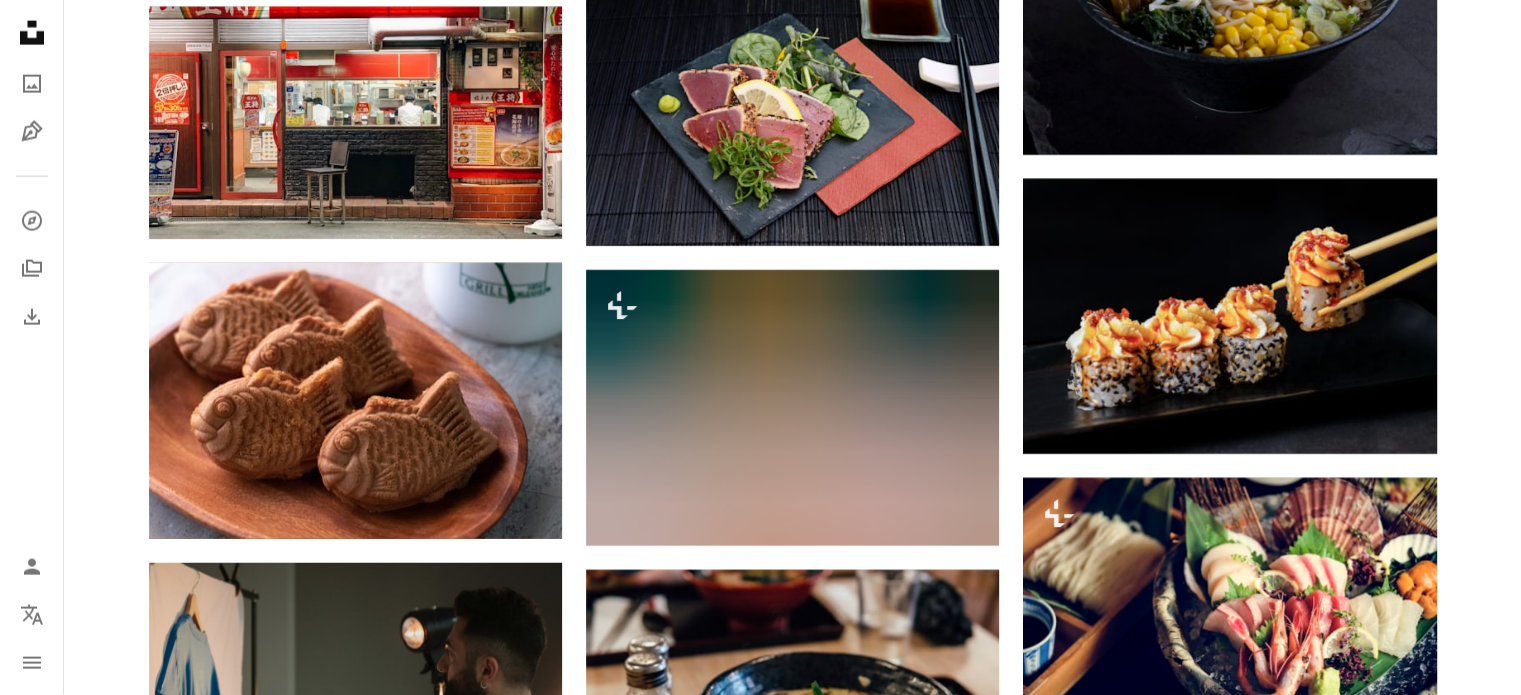 scroll, scrollTop: 4800, scrollLeft: 0, axis: vertical 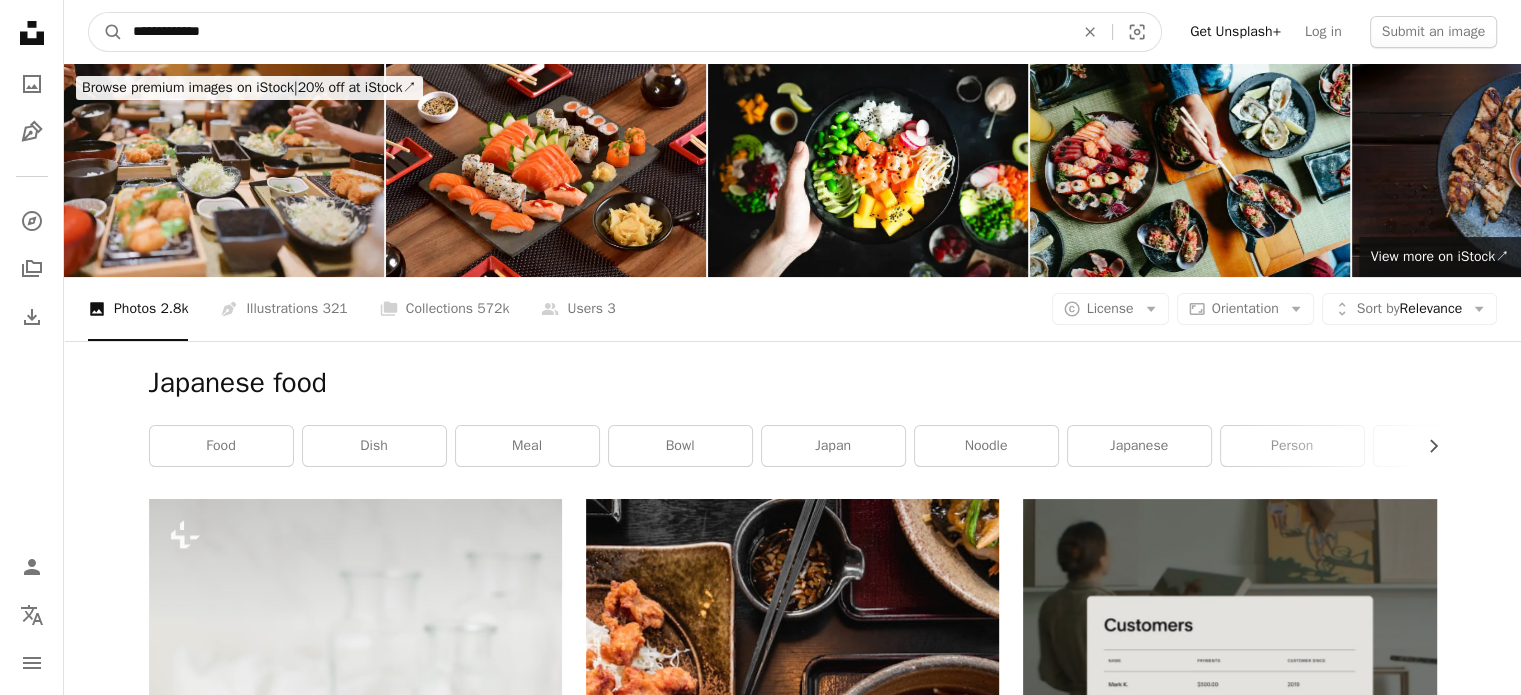 click on "**********" at bounding box center (595, 32) 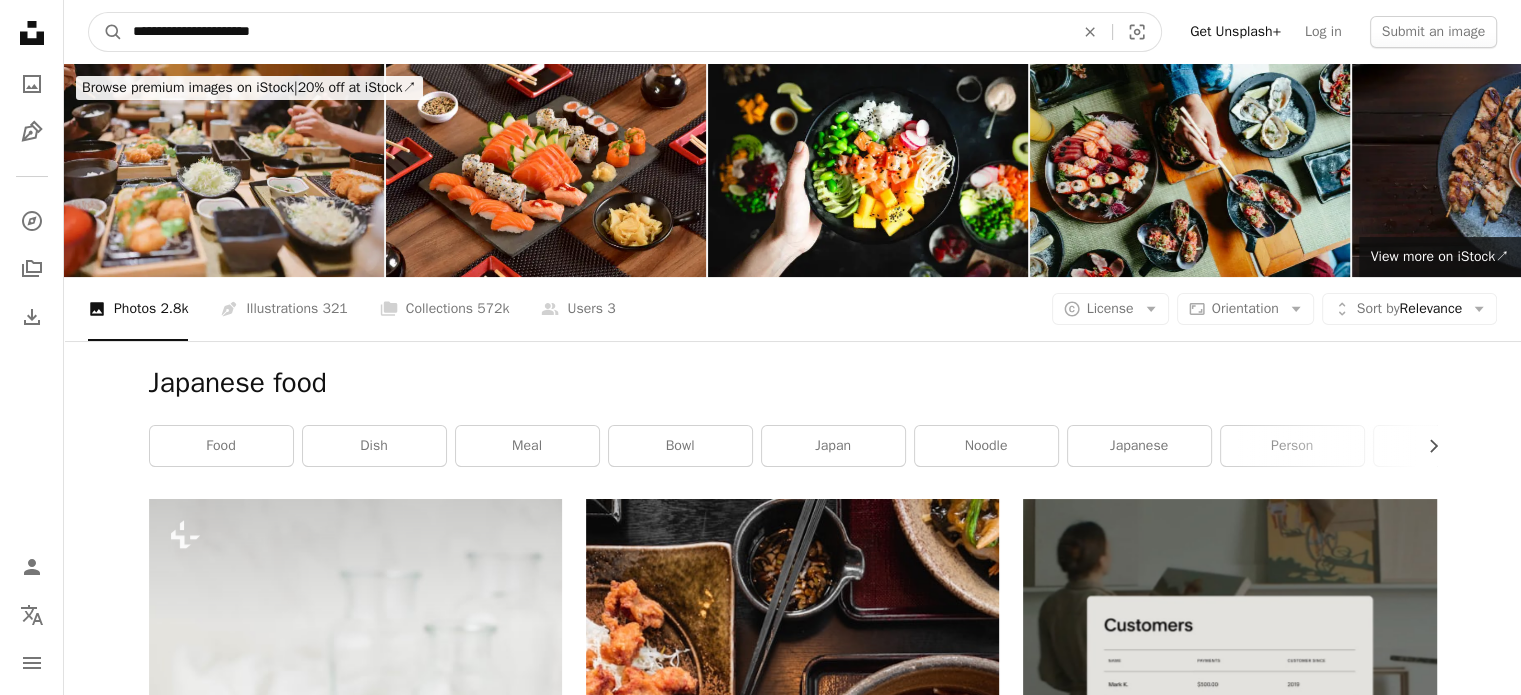 type on "**********" 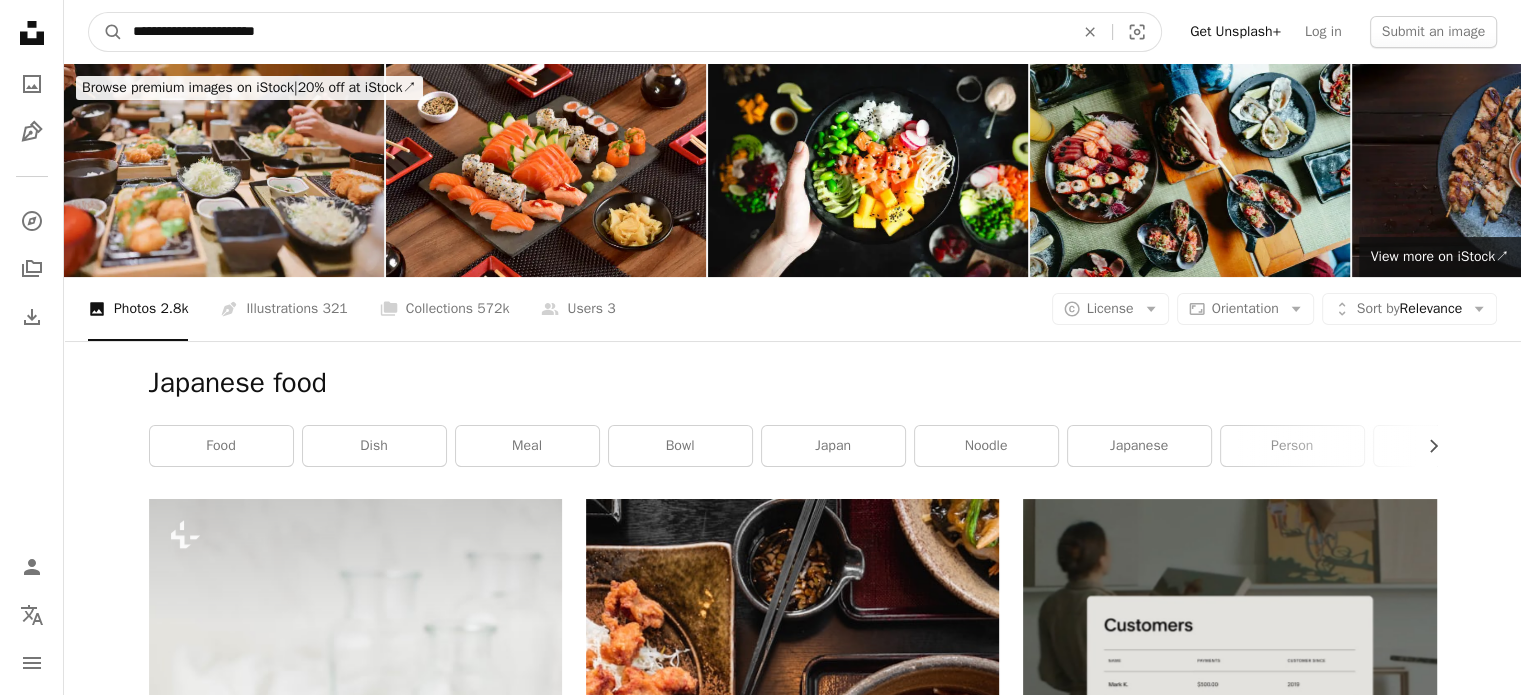 click on "A magnifying glass" at bounding box center [106, 32] 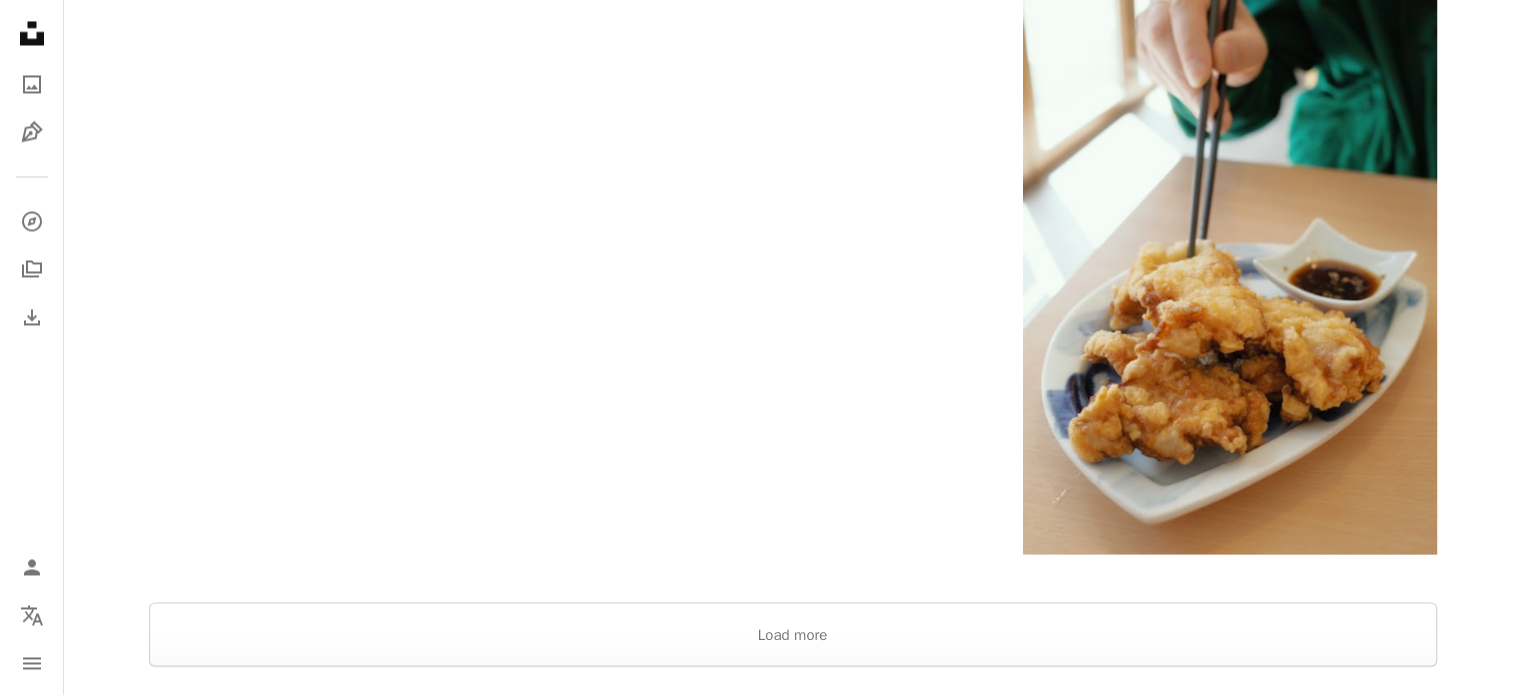 scroll, scrollTop: 3800, scrollLeft: 0, axis: vertical 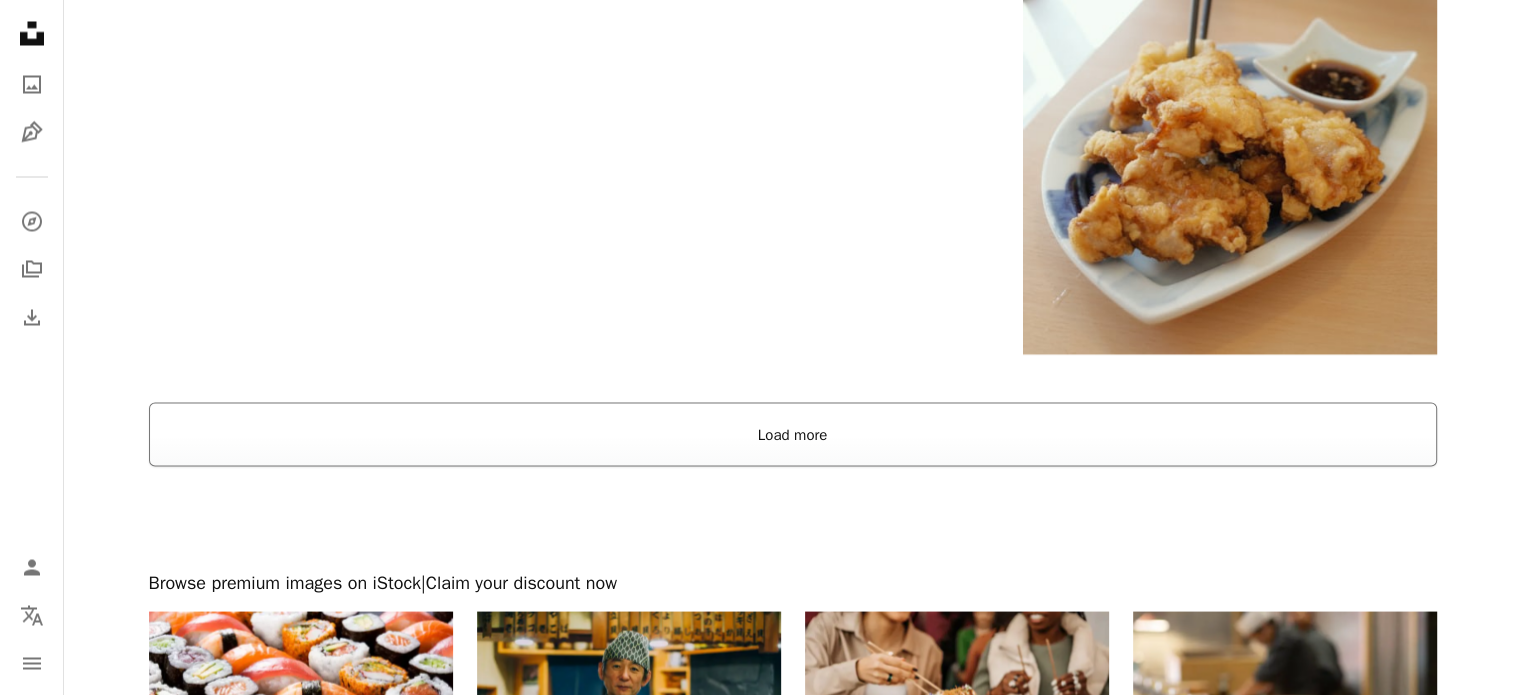 click on "Load more" at bounding box center (793, 434) 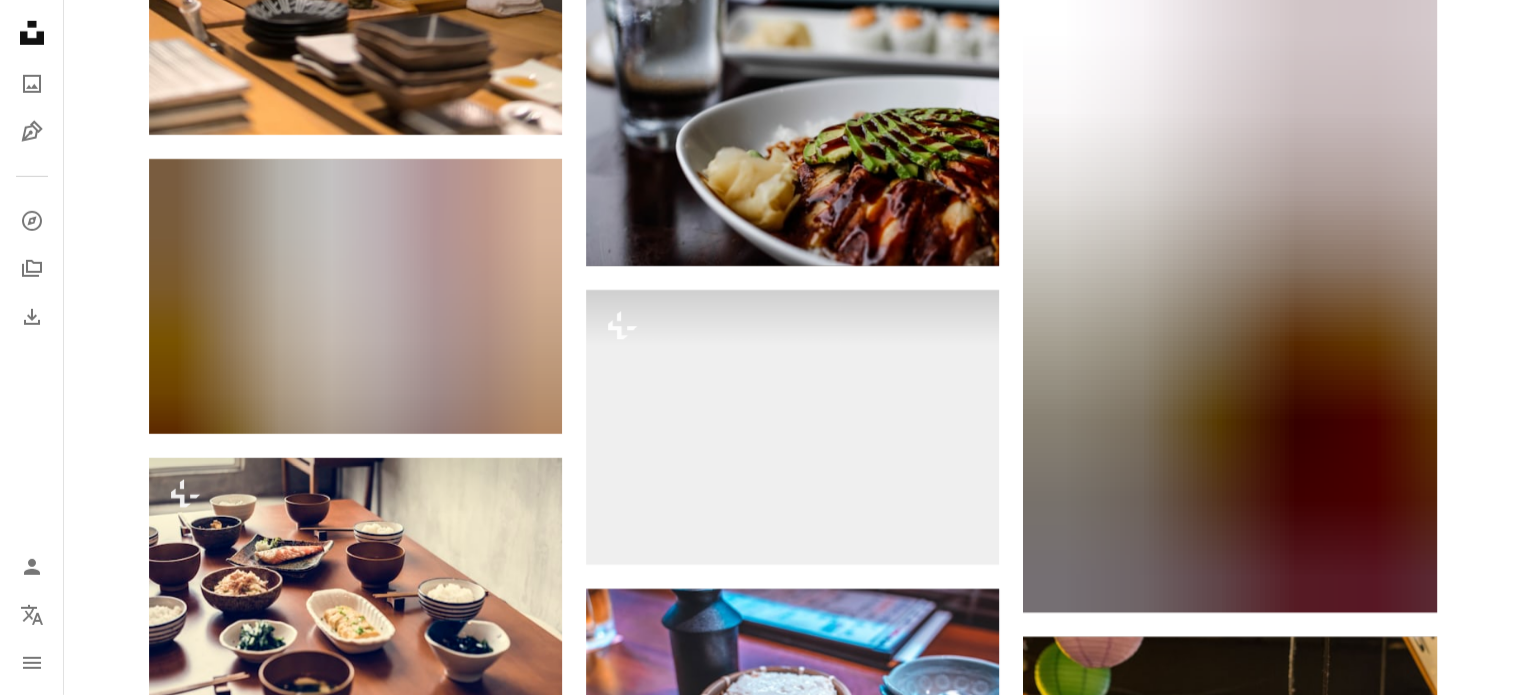 scroll, scrollTop: 6300, scrollLeft: 0, axis: vertical 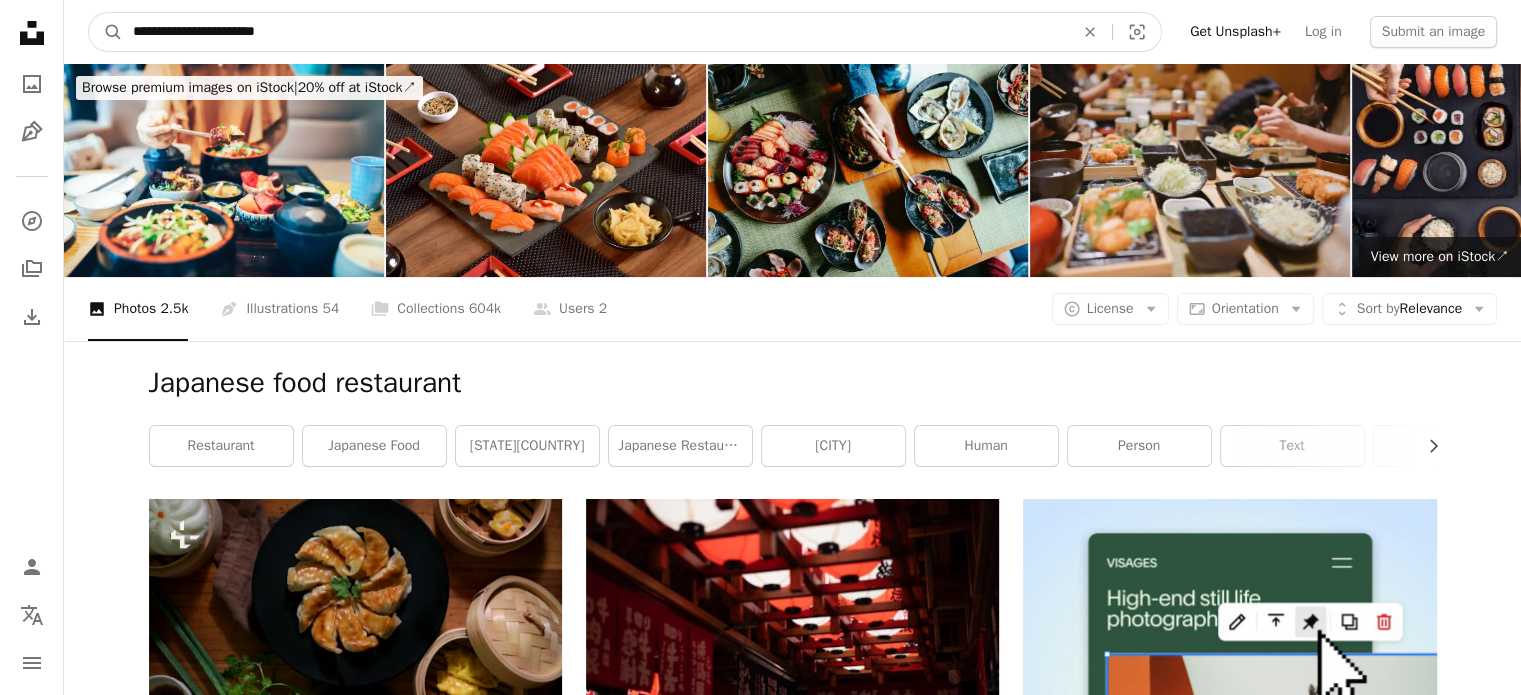 drag, startPoint x: 684, startPoint y: 56, endPoint x: 0, endPoint y: 71, distance: 684.1644 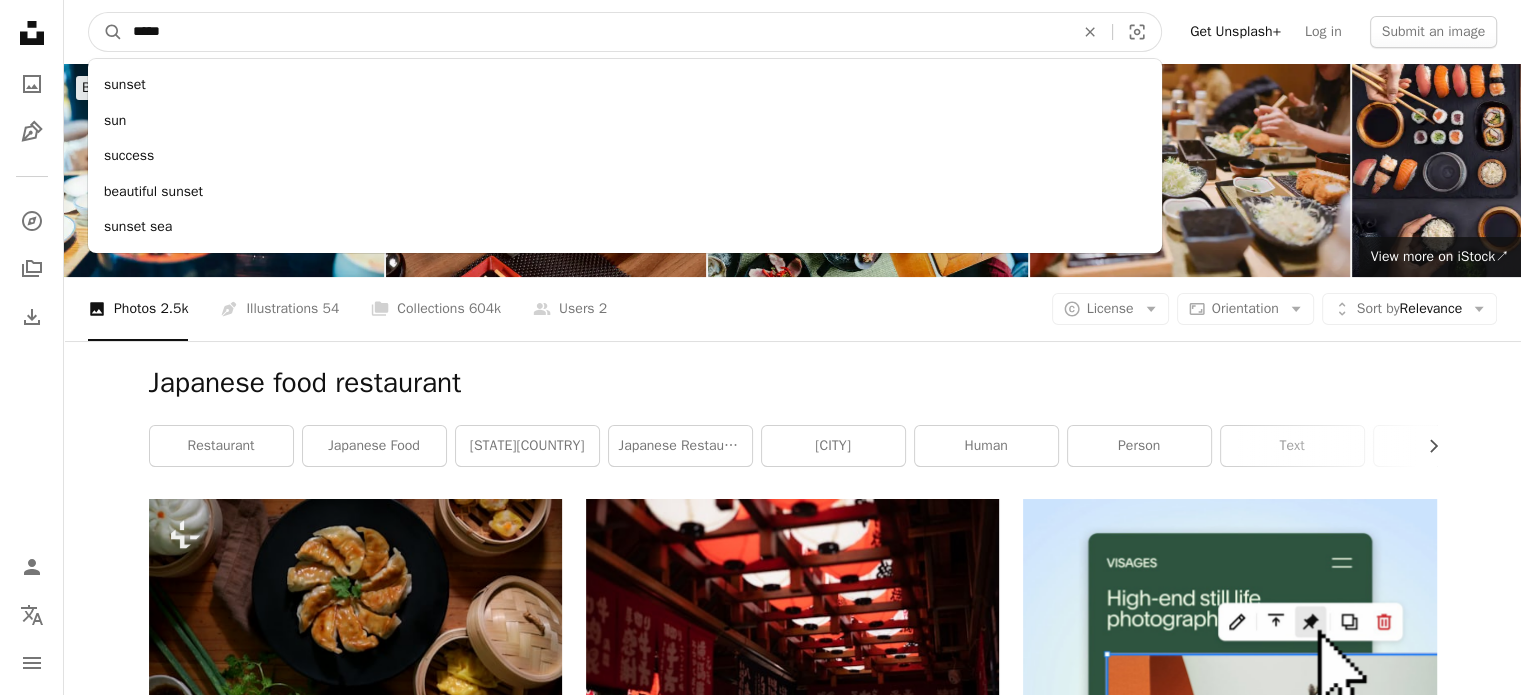 type on "*****" 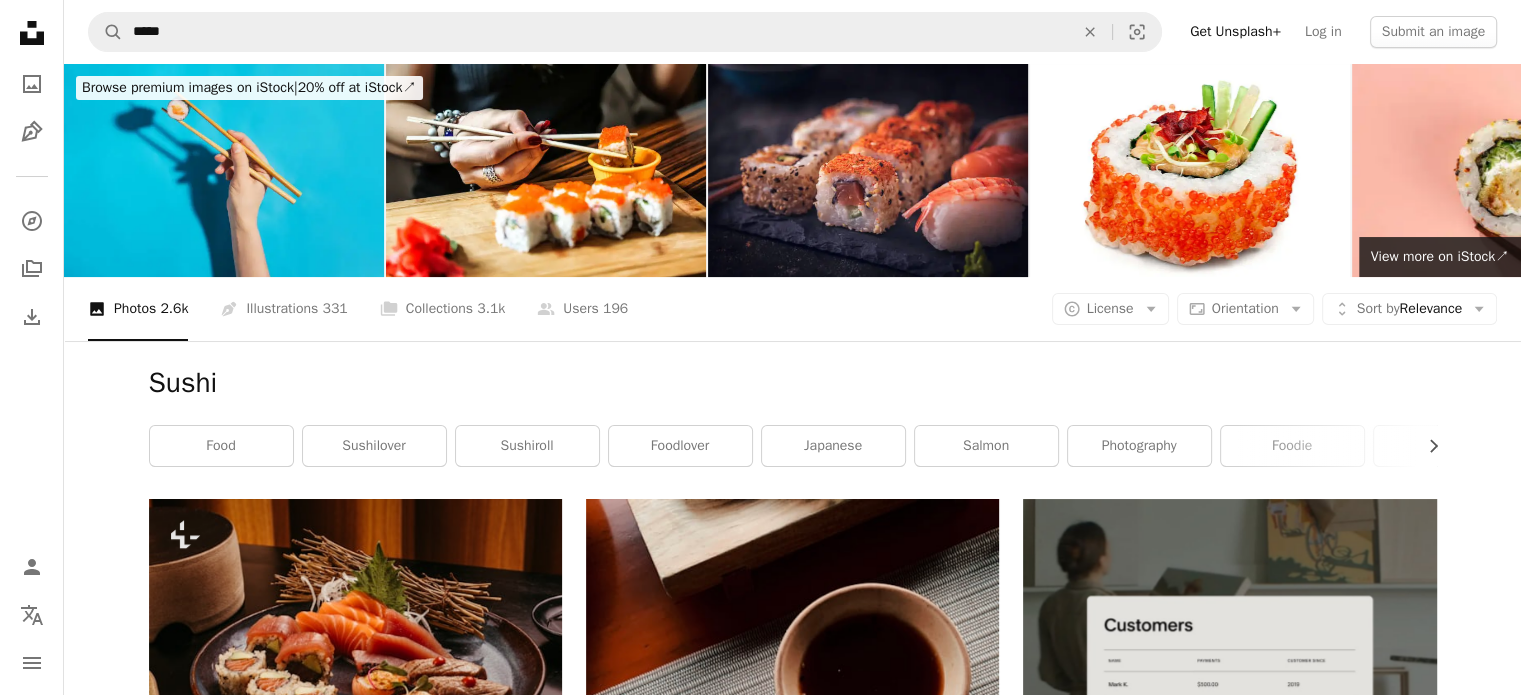 scroll, scrollTop: 0, scrollLeft: 0, axis: both 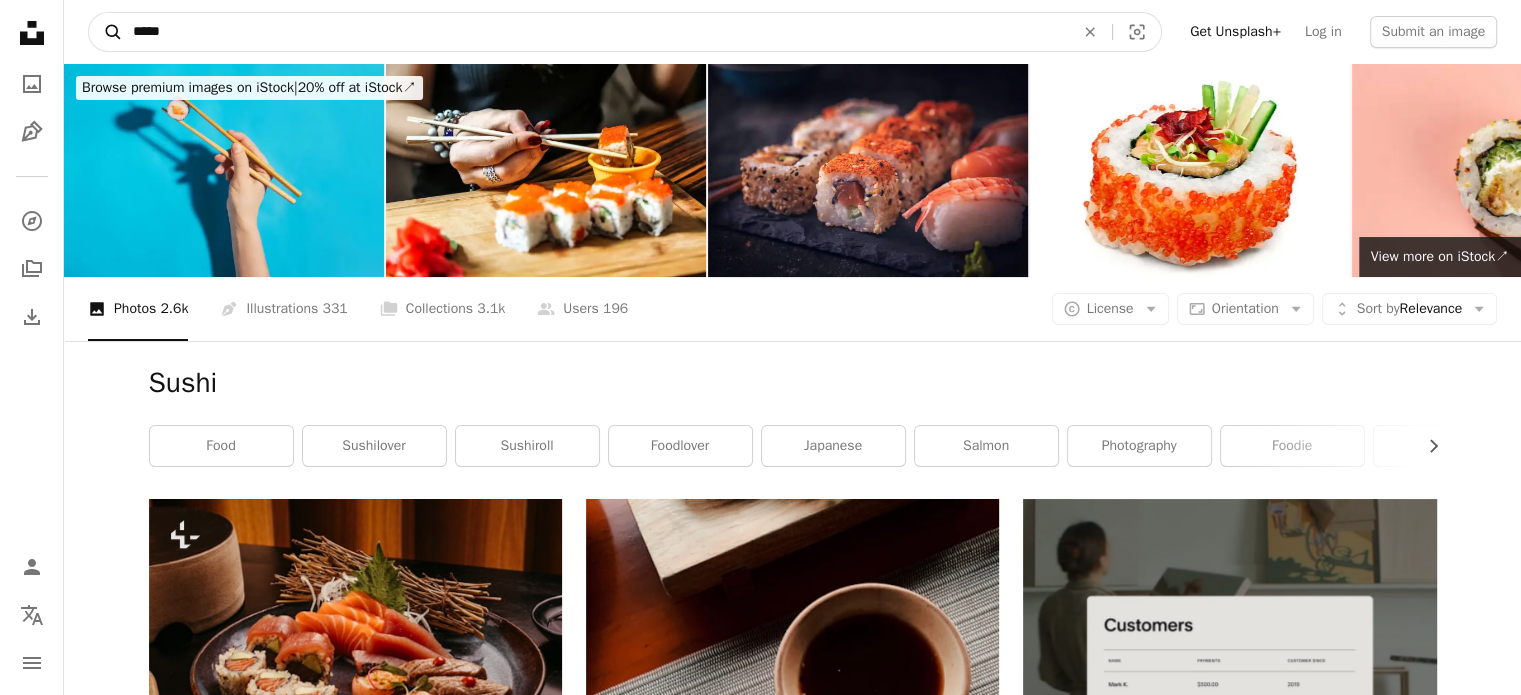drag, startPoint x: 424, startPoint y: 26, endPoint x: 112, endPoint y: 51, distance: 313 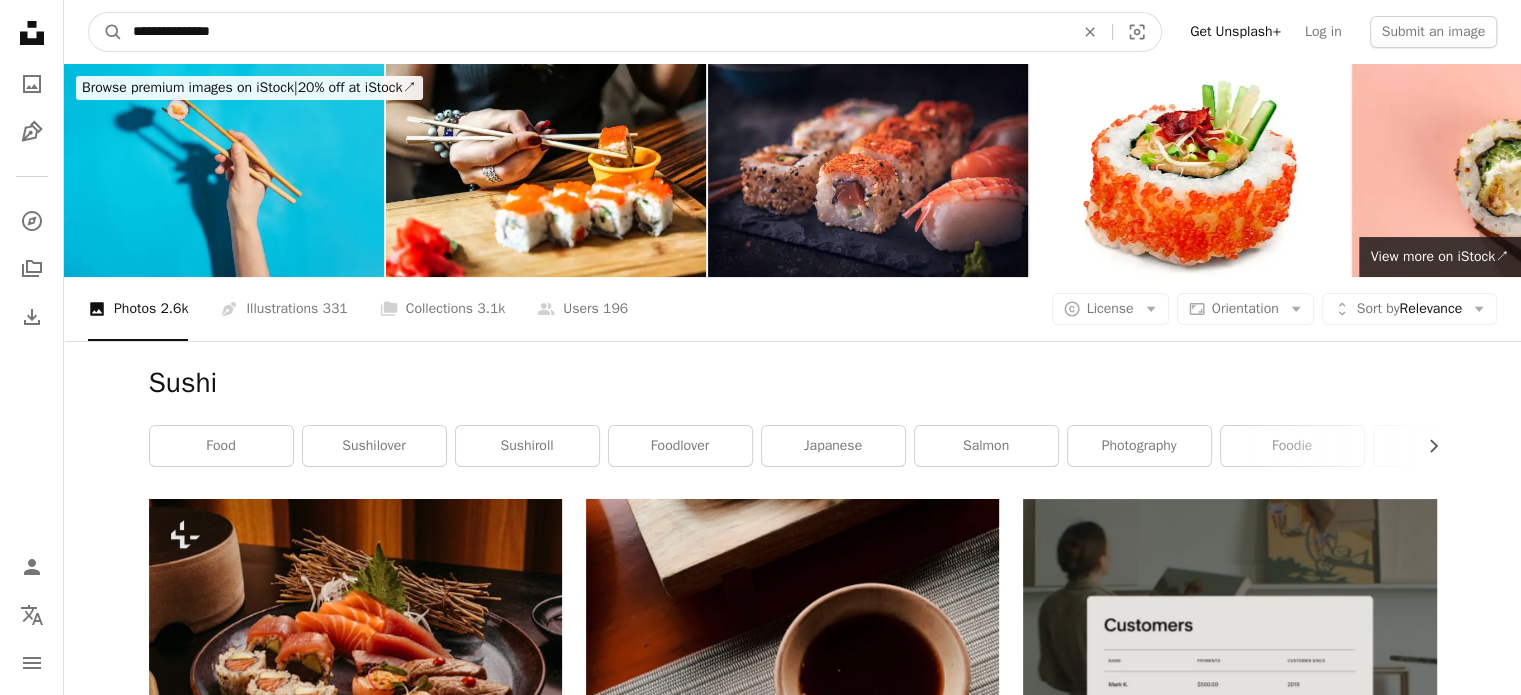 type on "**********" 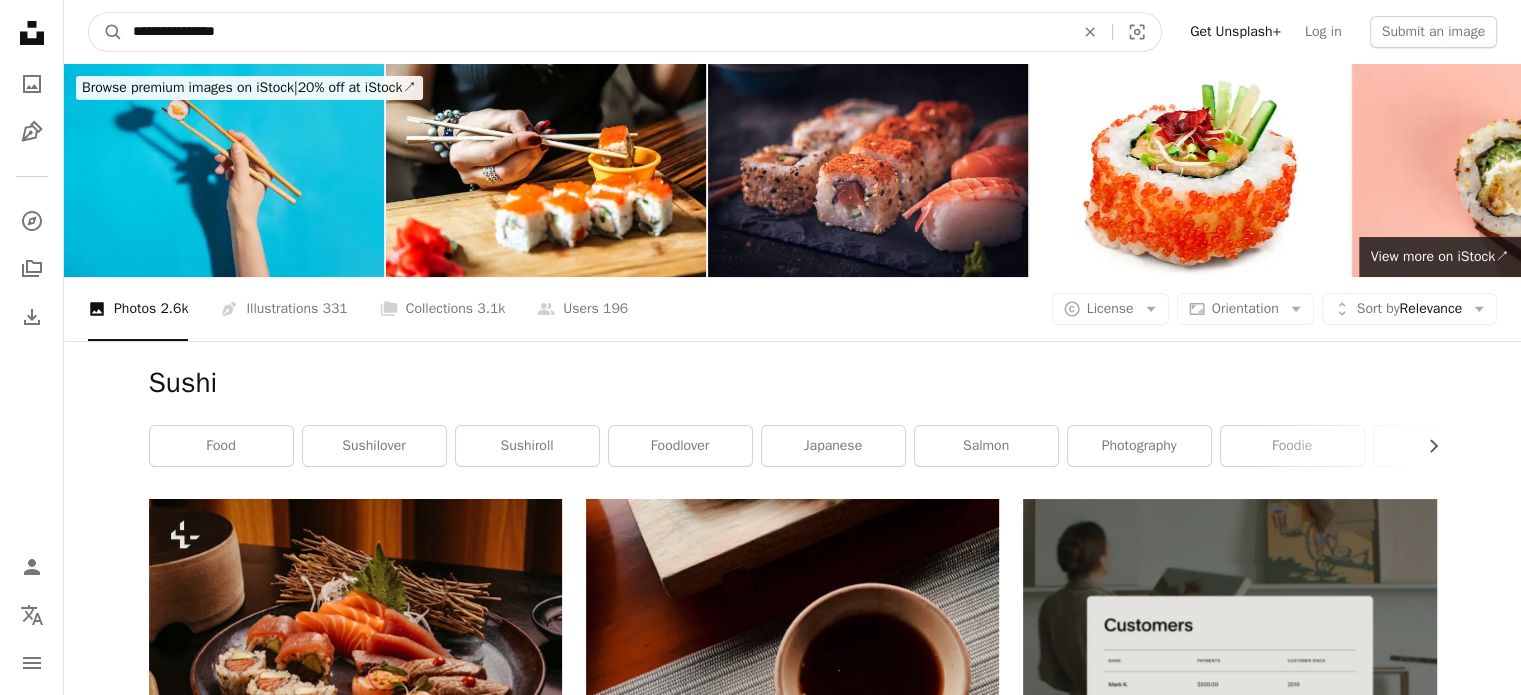 click on "A magnifying glass" at bounding box center (106, 32) 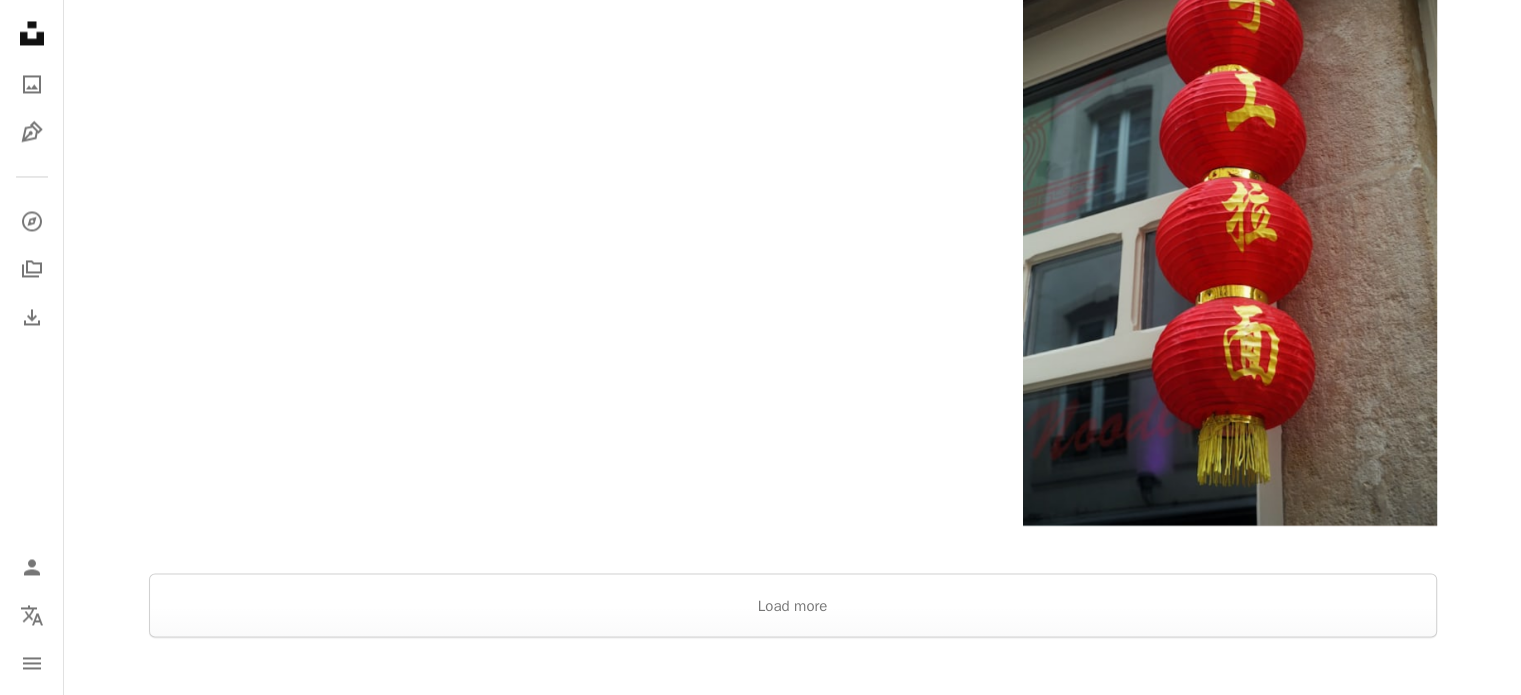 scroll, scrollTop: 3800, scrollLeft: 0, axis: vertical 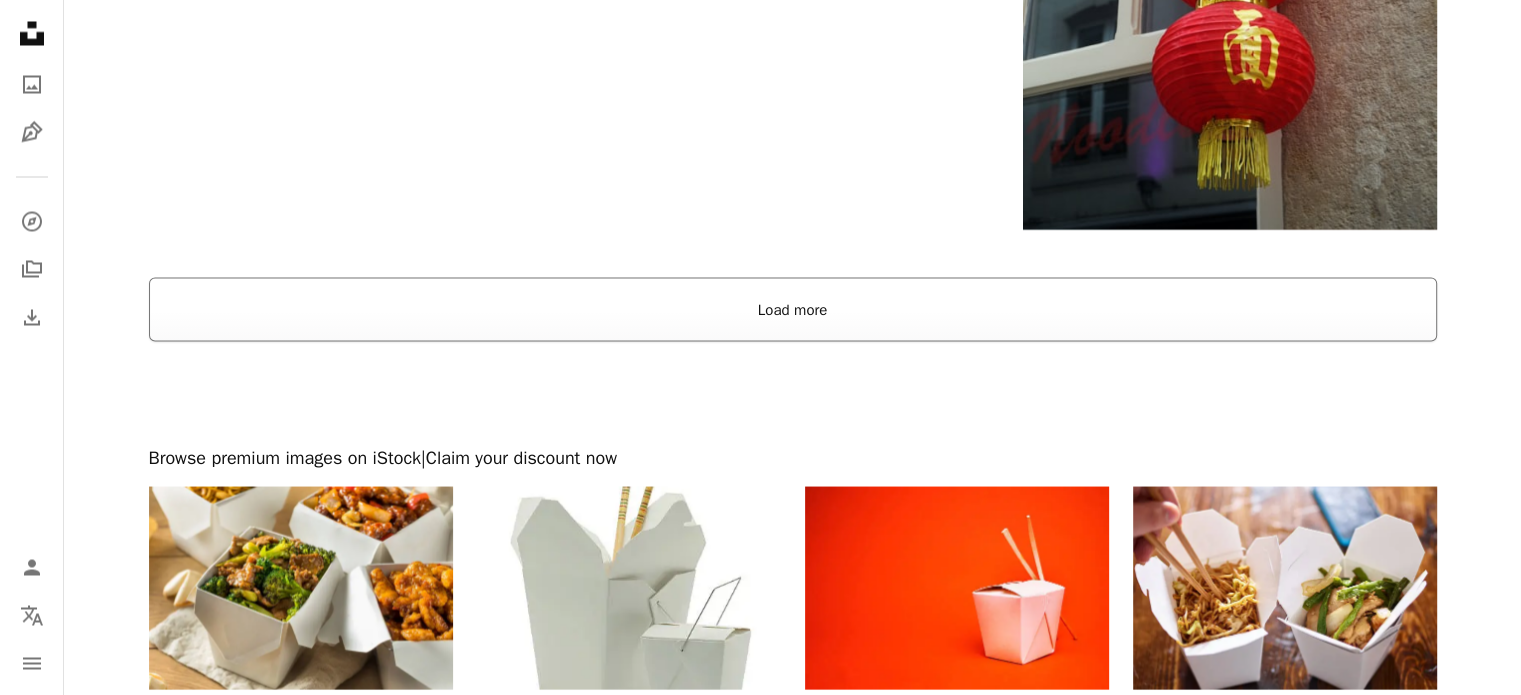 click on "Load more" at bounding box center (793, 309) 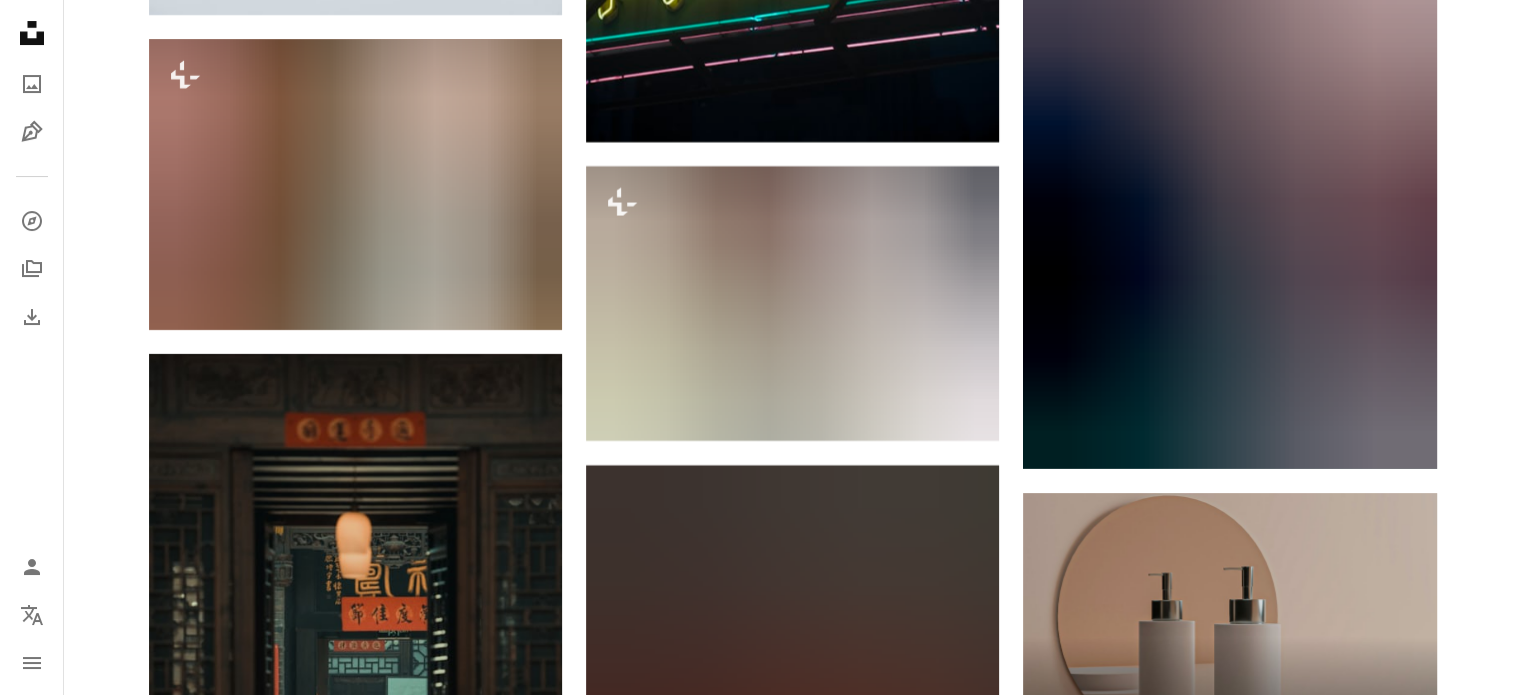 scroll, scrollTop: 8000, scrollLeft: 0, axis: vertical 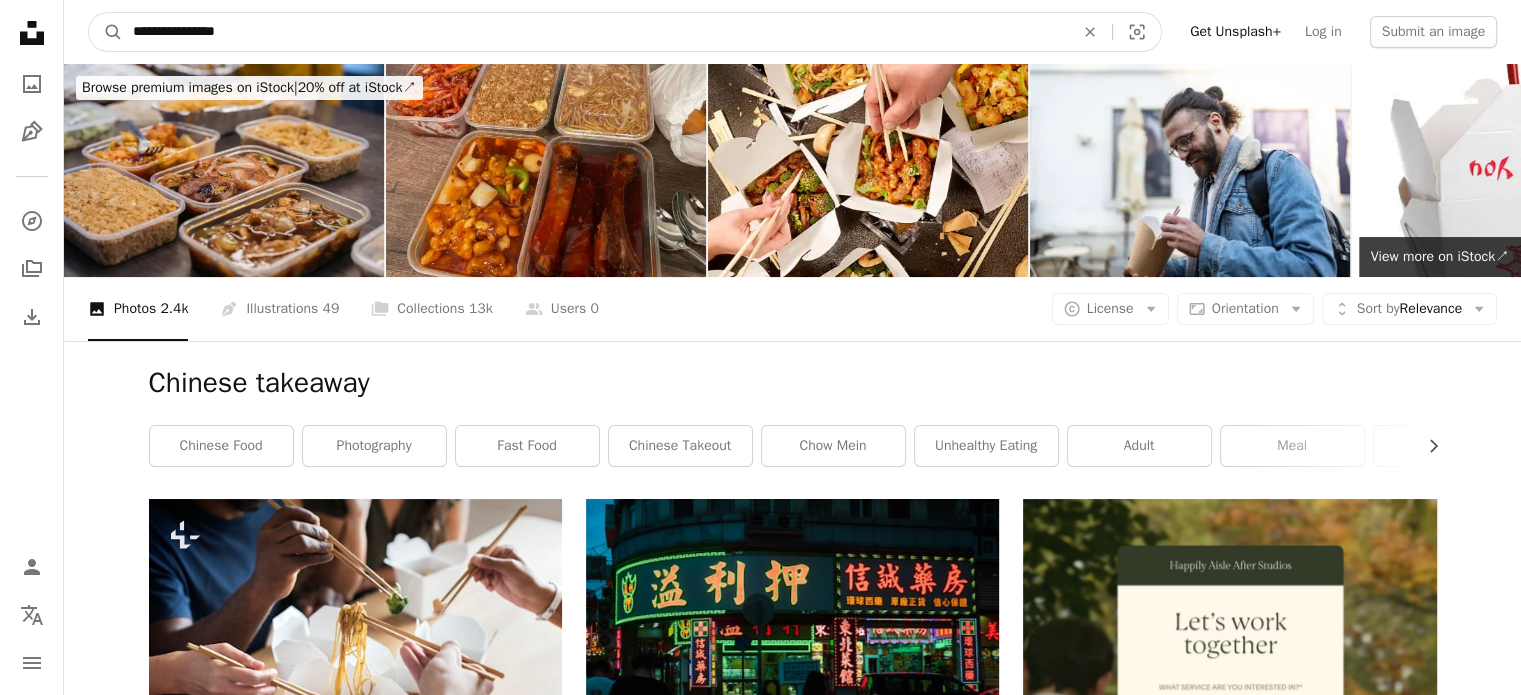 drag, startPoint x: 178, startPoint y: 32, endPoint x: 49, endPoint y: 30, distance: 129.0155 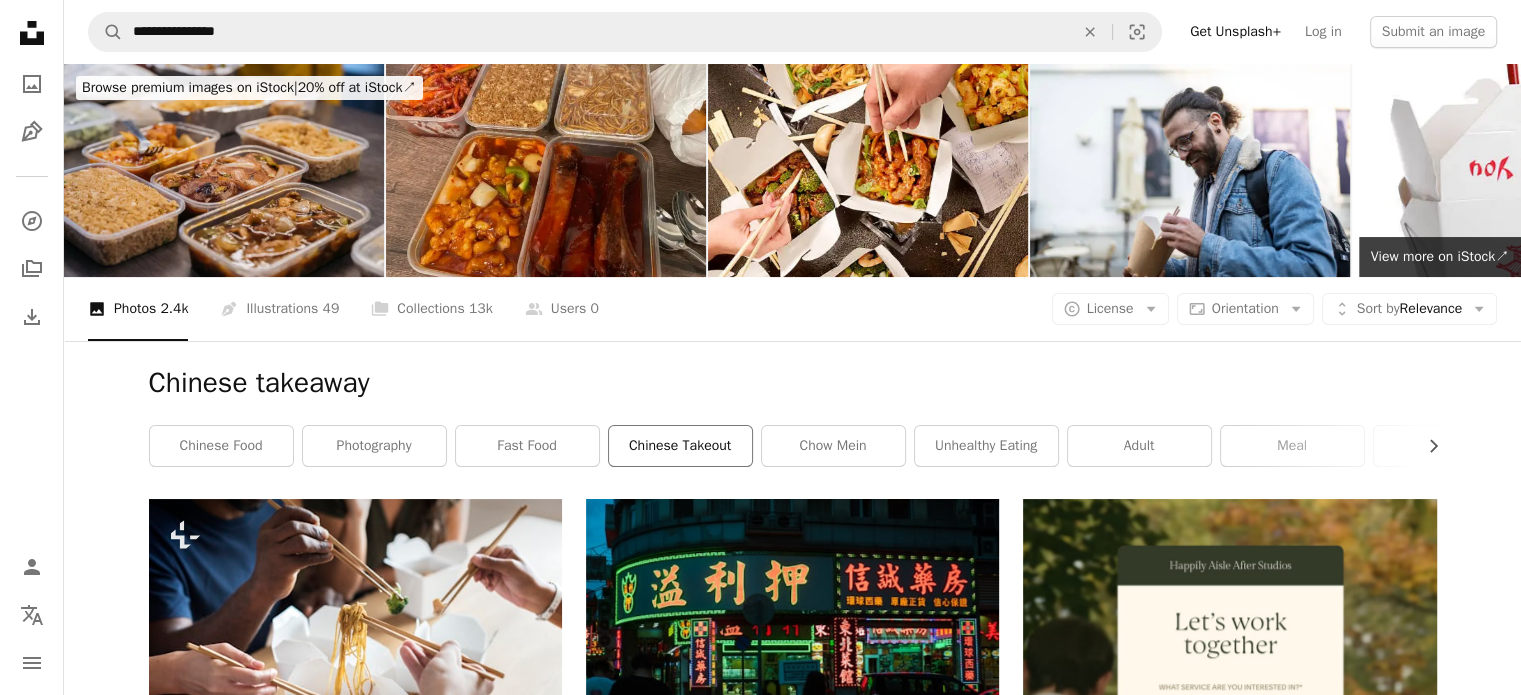 click on "chinese takeout" at bounding box center [680, 446] 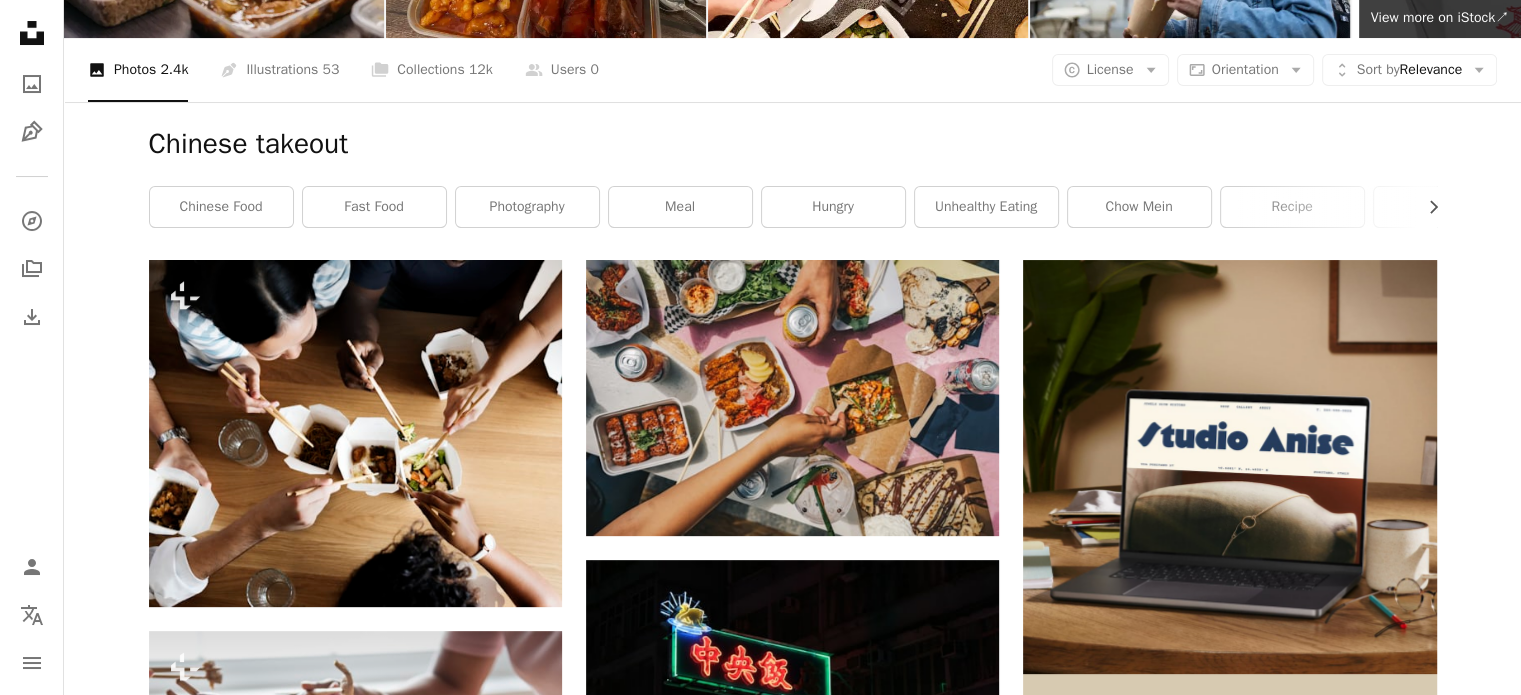 scroll, scrollTop: 300, scrollLeft: 0, axis: vertical 